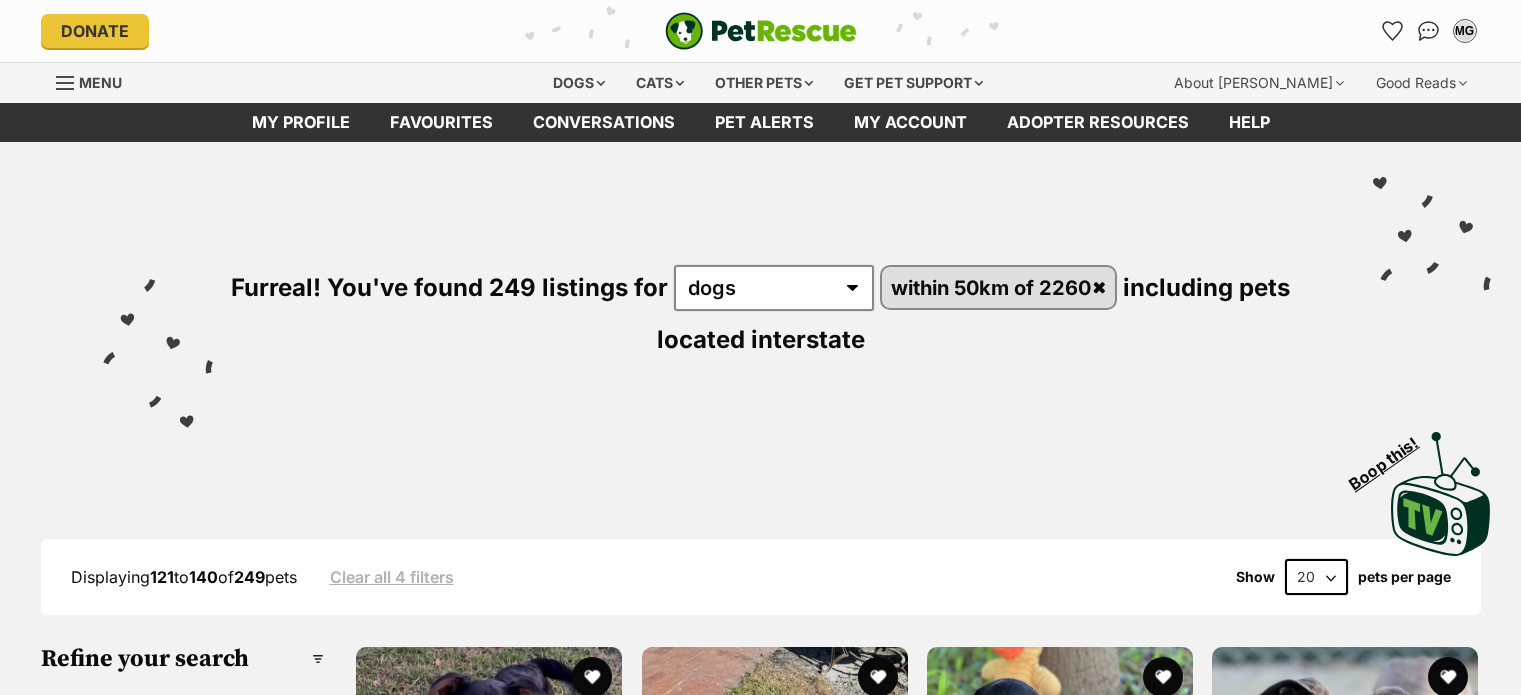 scroll, scrollTop: 0, scrollLeft: 0, axis: both 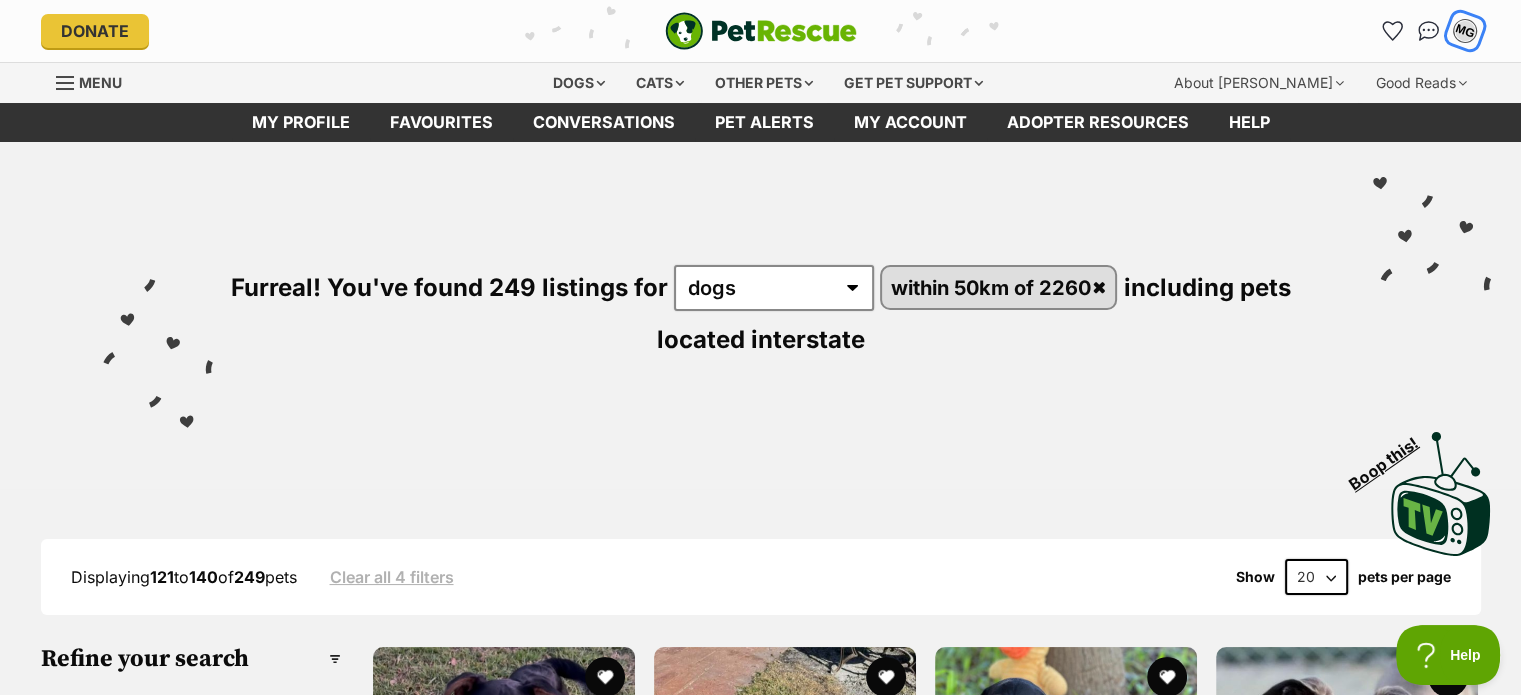 click on "MG" at bounding box center [1465, 31] 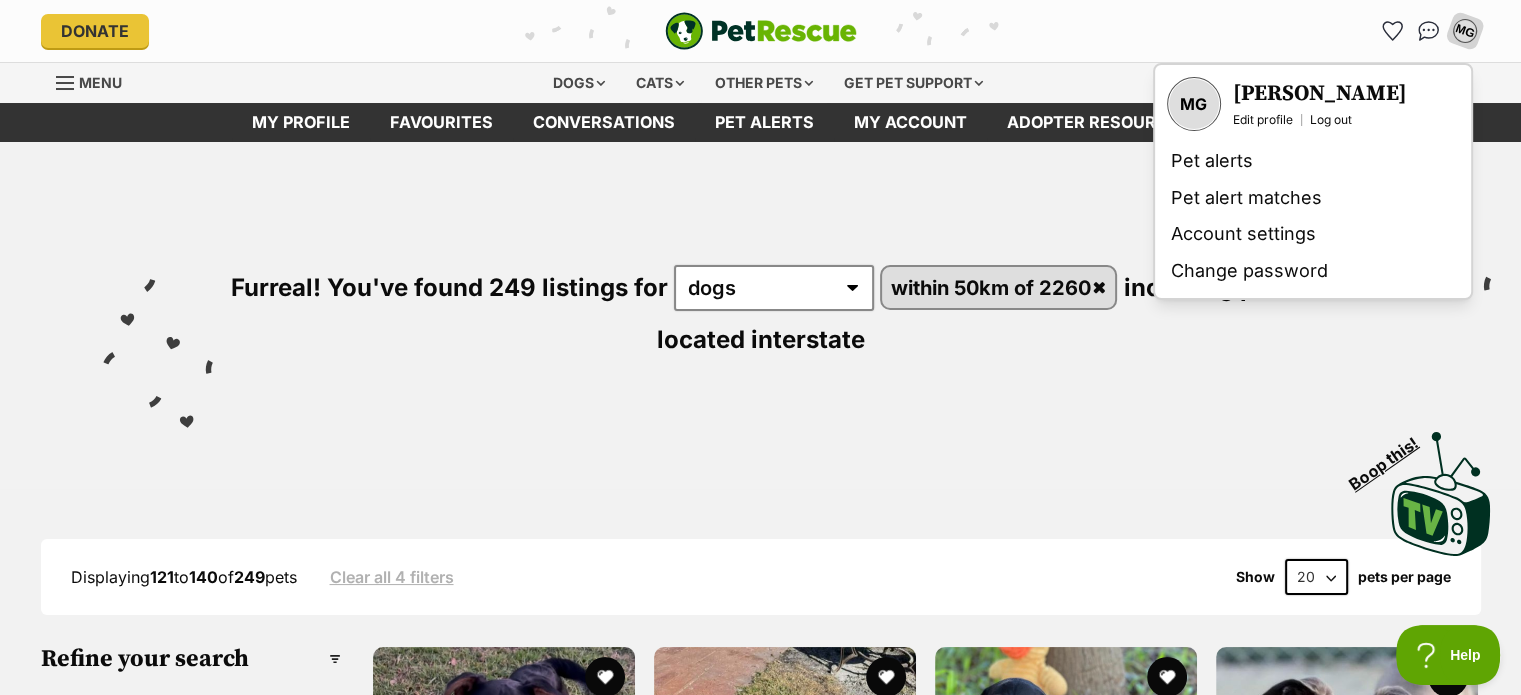 click on "MG
My account
MG
Michael Graham
Edit profile
Log out
Pet alerts
Pet alert matches
Account settings
Change password" at bounding box center (1241, 31) 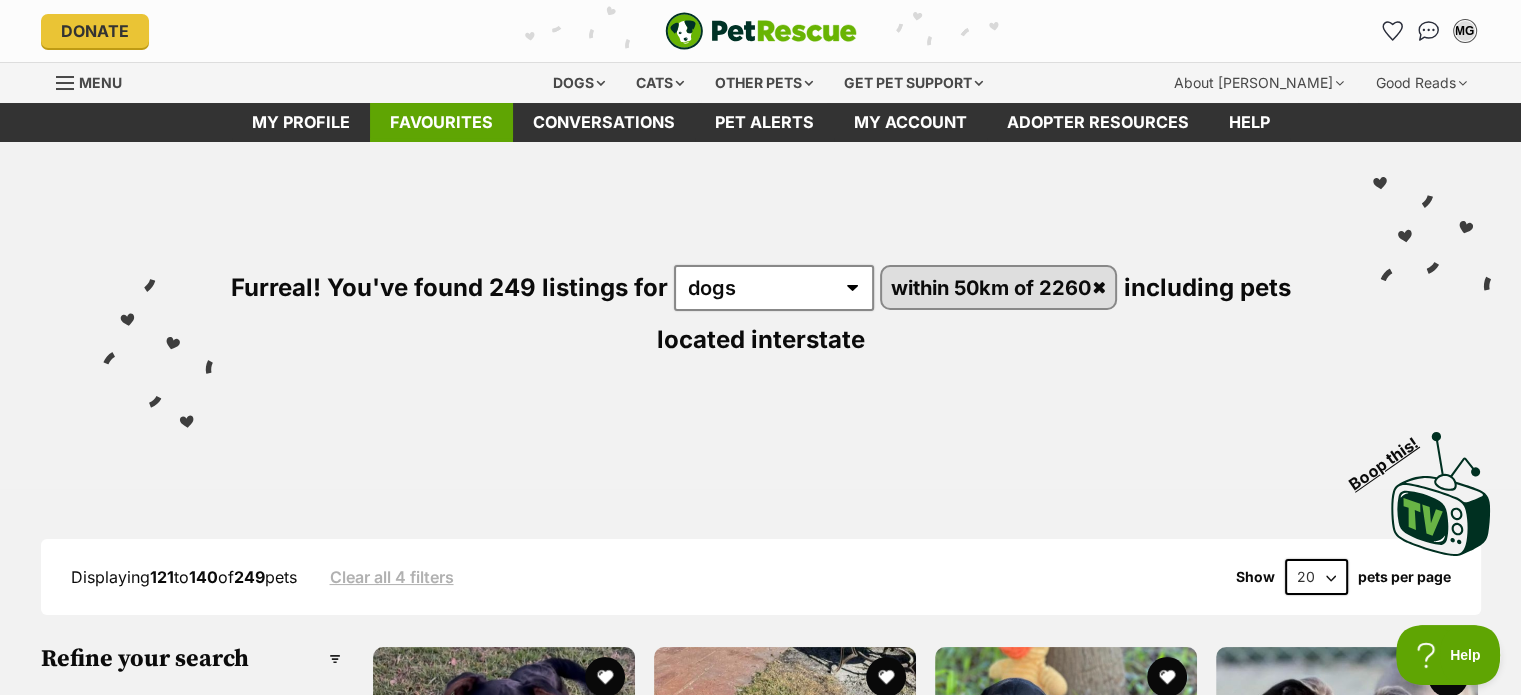 click on "Favourites" at bounding box center (441, 122) 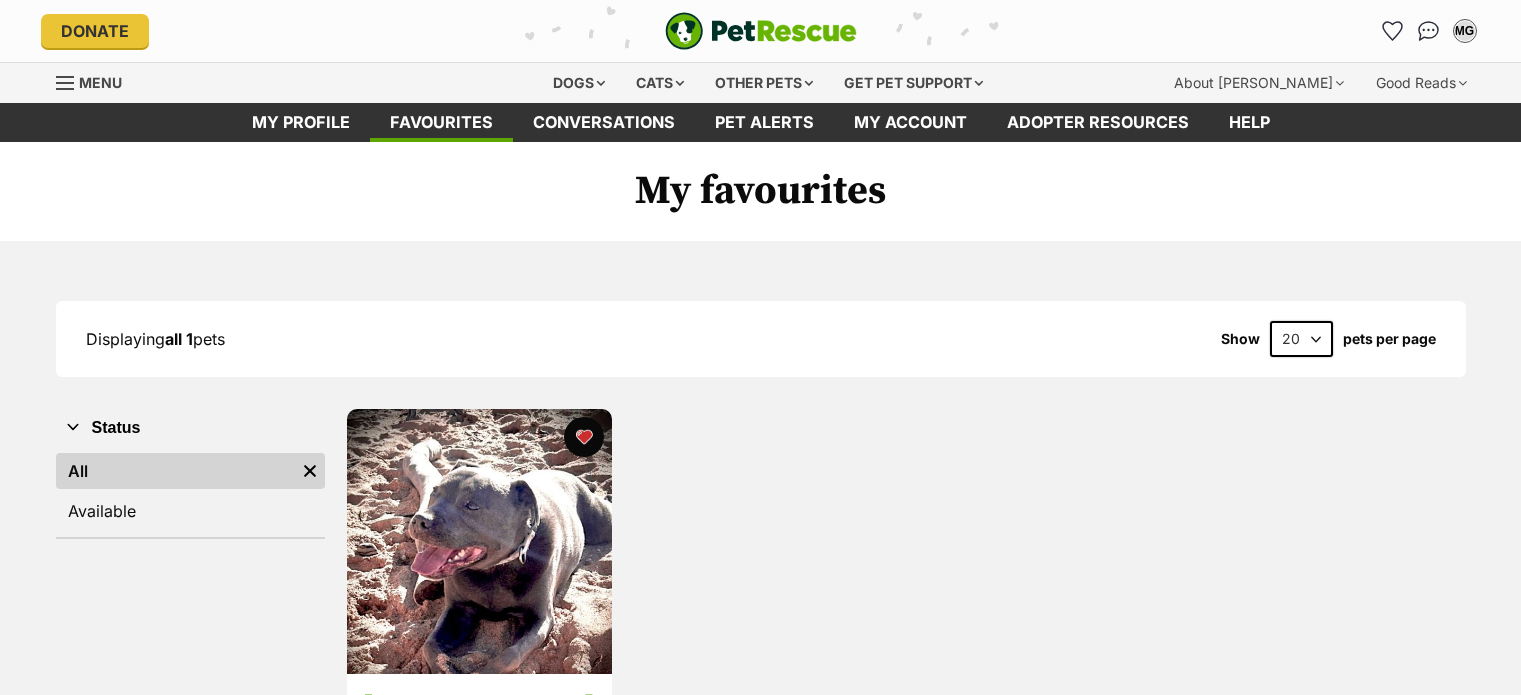 scroll, scrollTop: 0, scrollLeft: 0, axis: both 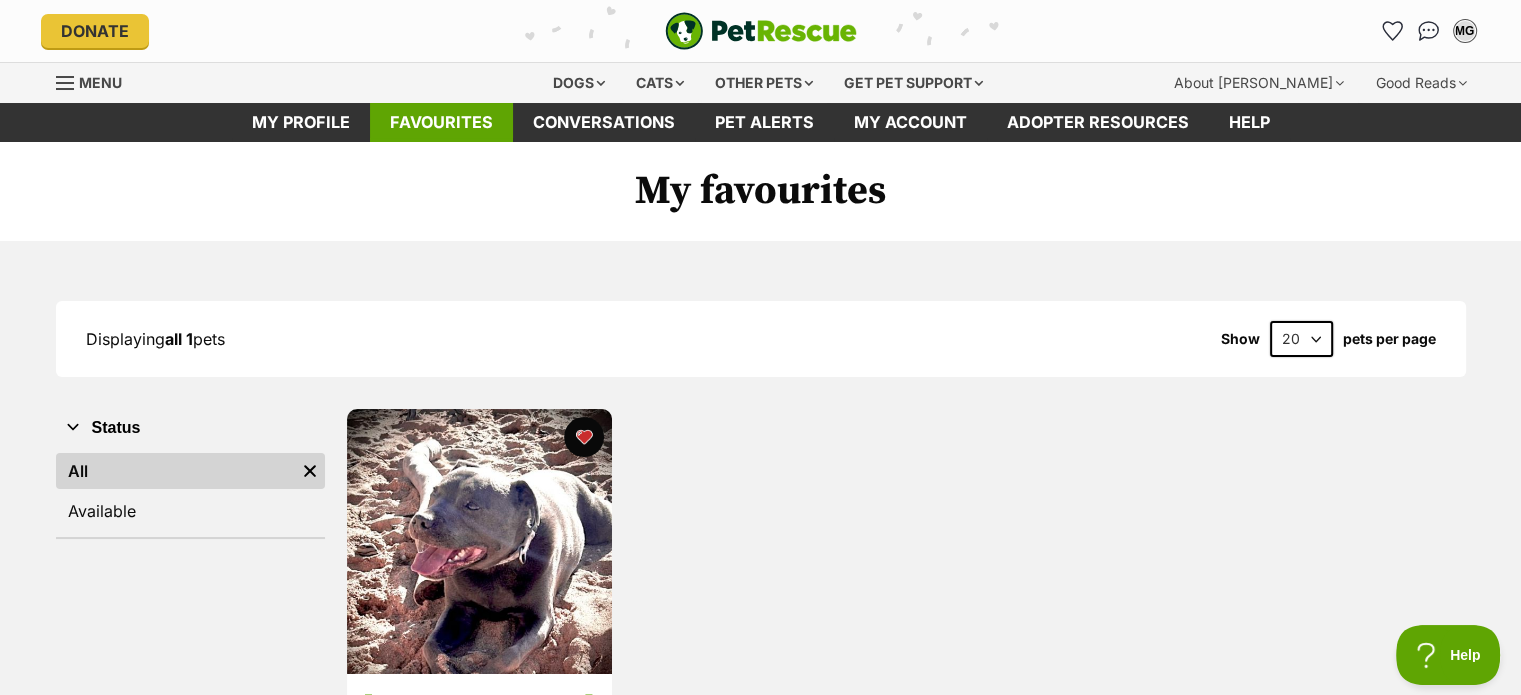 click on "Favourites" at bounding box center [441, 122] 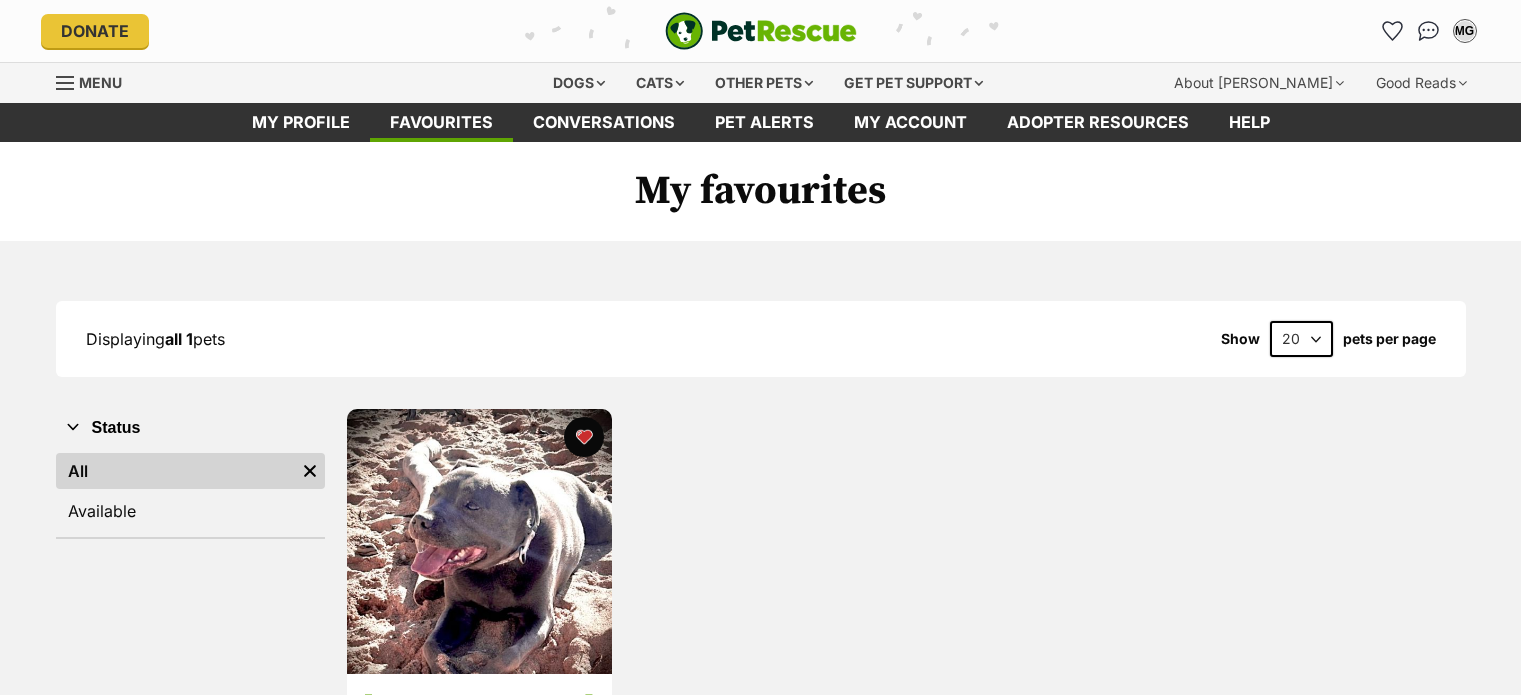 scroll, scrollTop: 0, scrollLeft: 0, axis: both 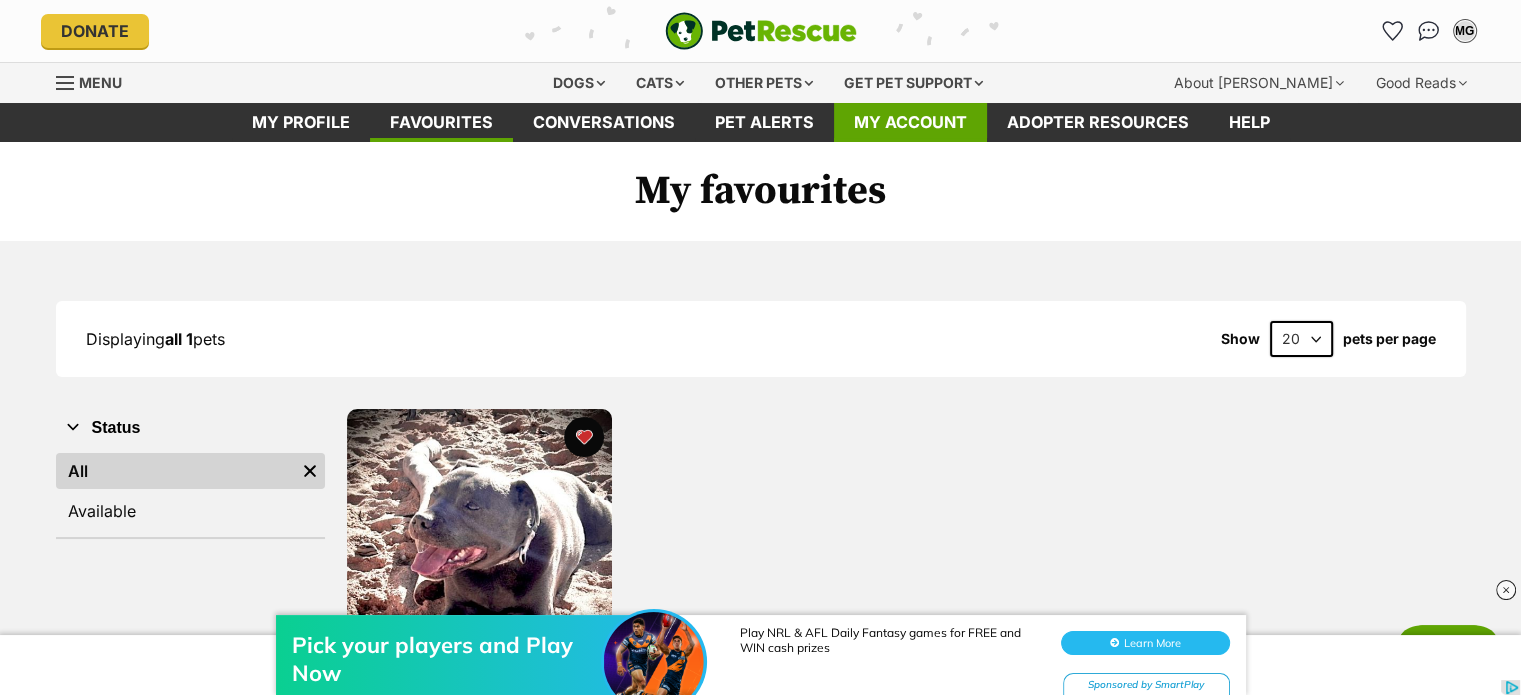 click on "My account" at bounding box center (910, 122) 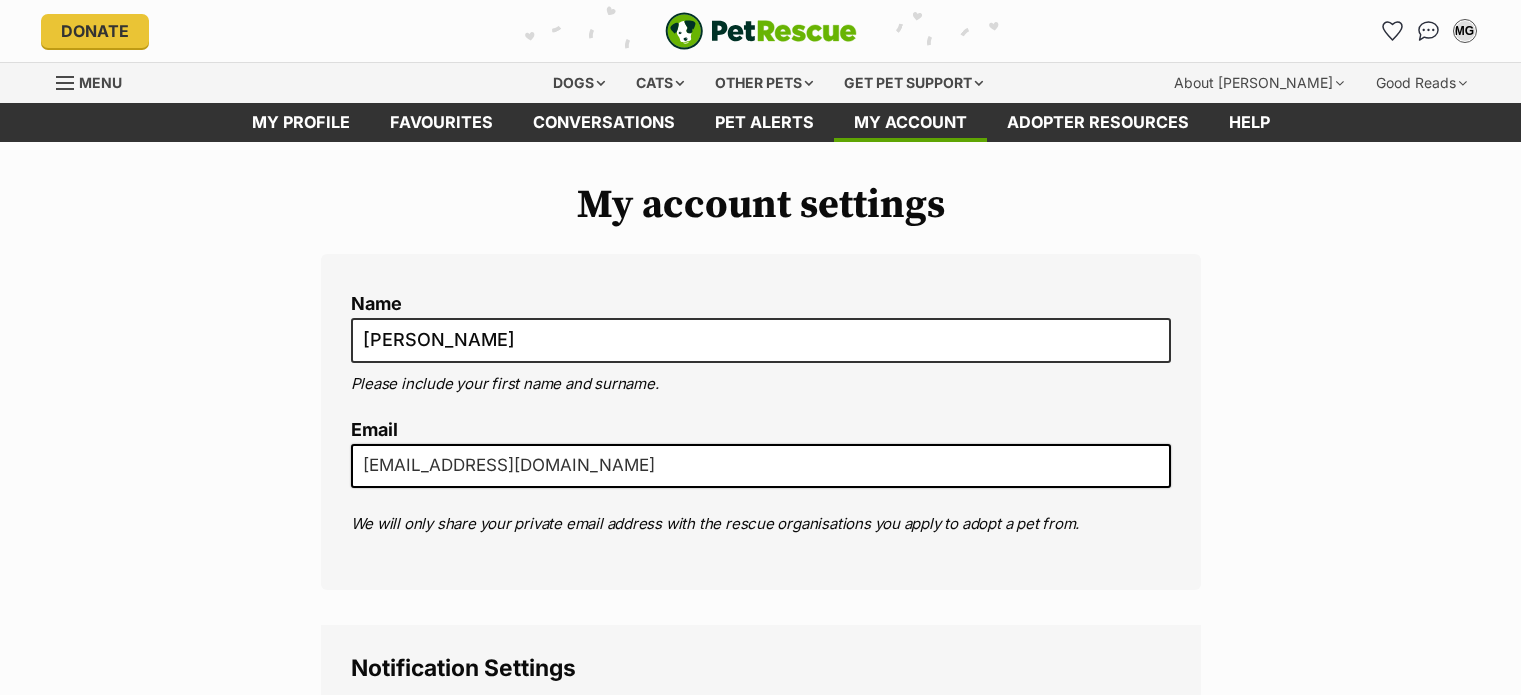 scroll, scrollTop: 0, scrollLeft: 0, axis: both 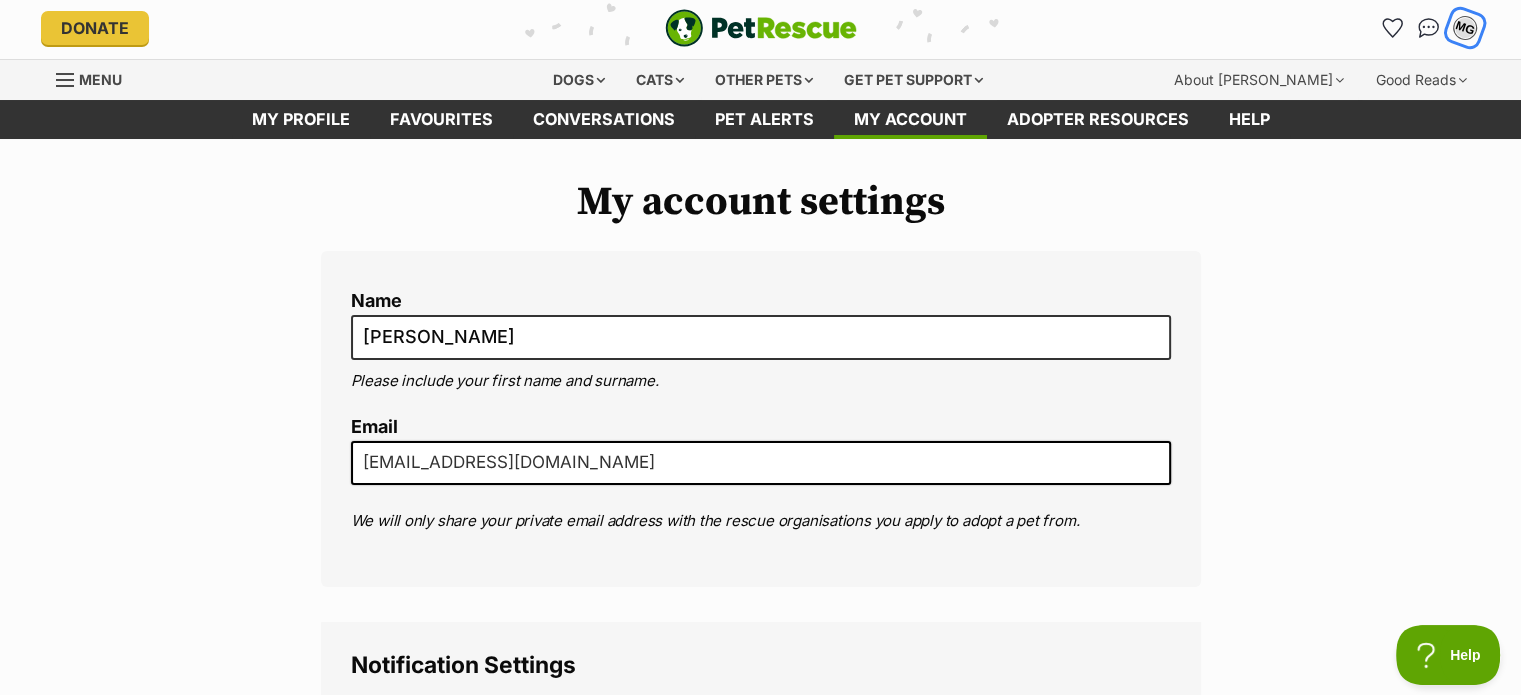 click on "MG" at bounding box center (1465, 28) 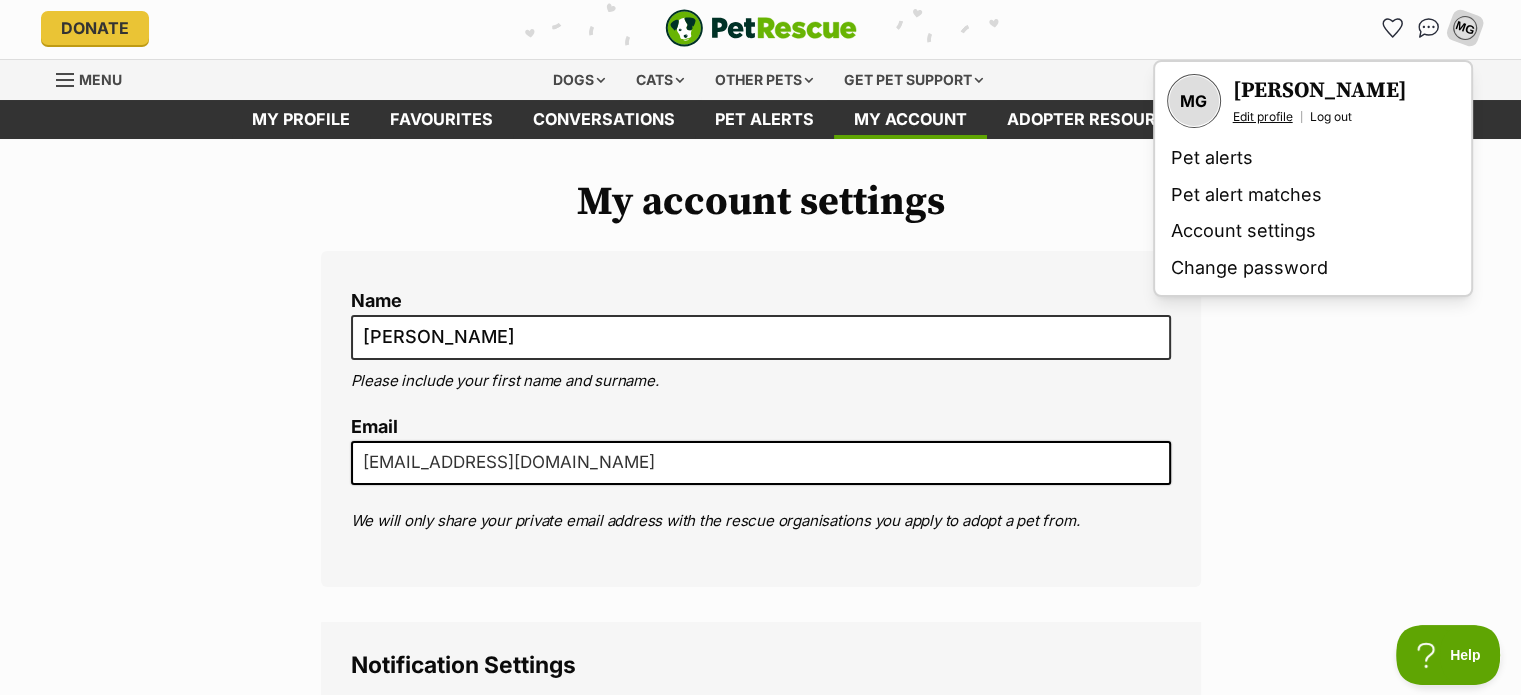 click on "Edit profile" at bounding box center [1263, 117] 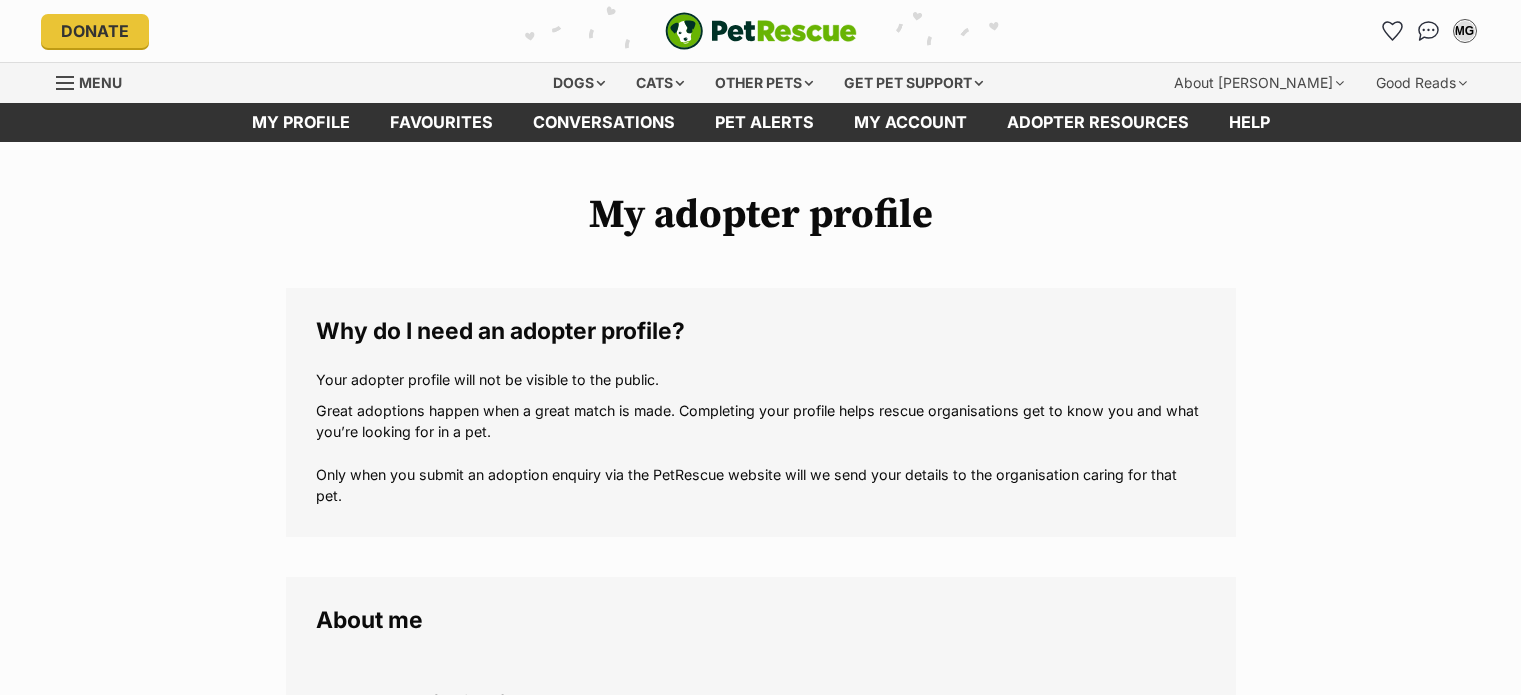 scroll, scrollTop: 0, scrollLeft: 0, axis: both 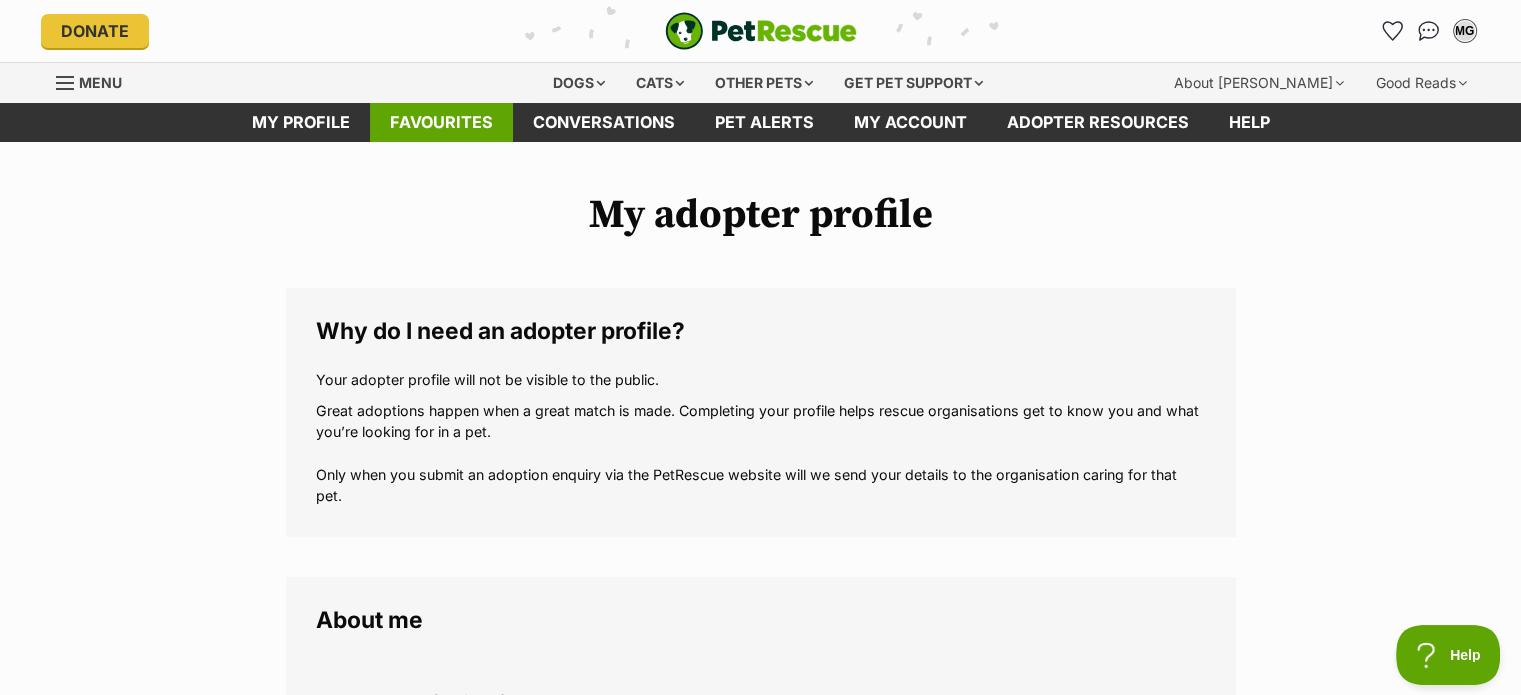 click on "Favourites" at bounding box center [441, 122] 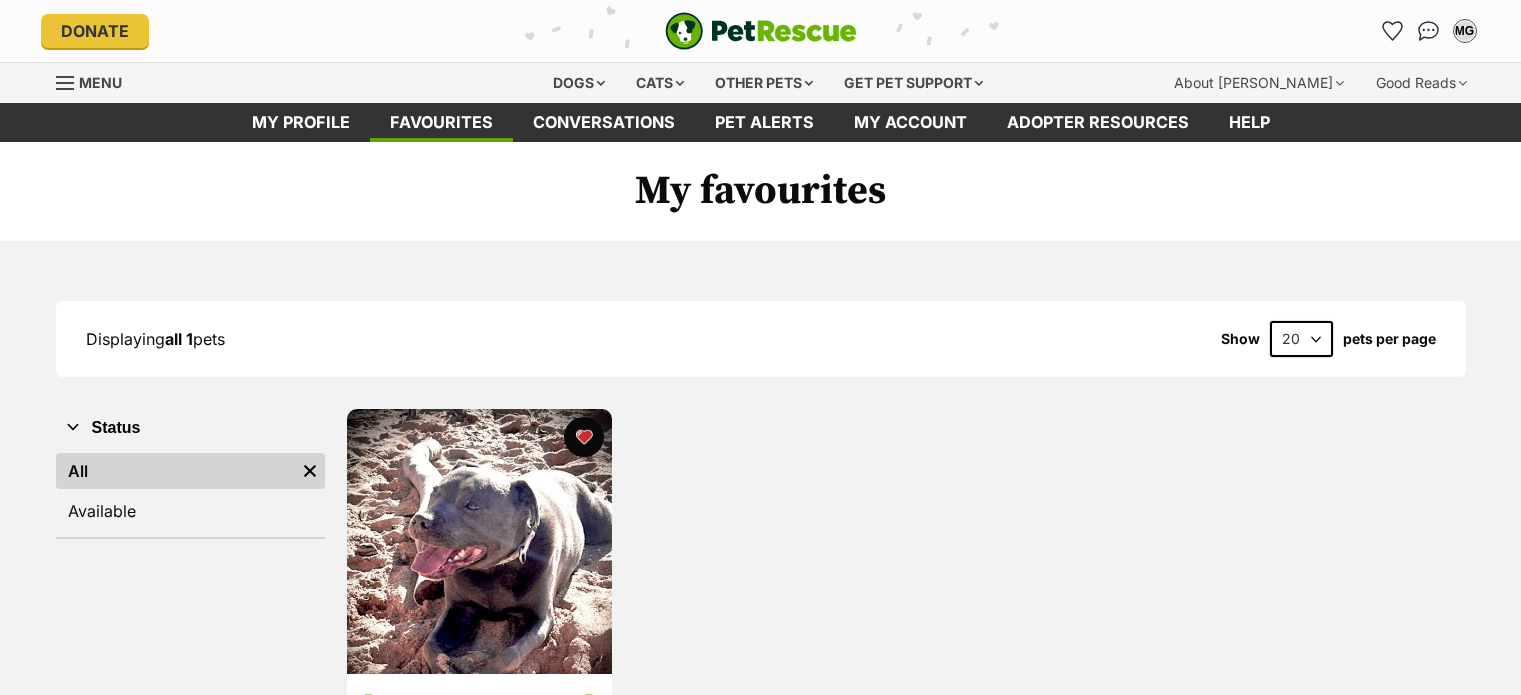 scroll, scrollTop: 0, scrollLeft: 0, axis: both 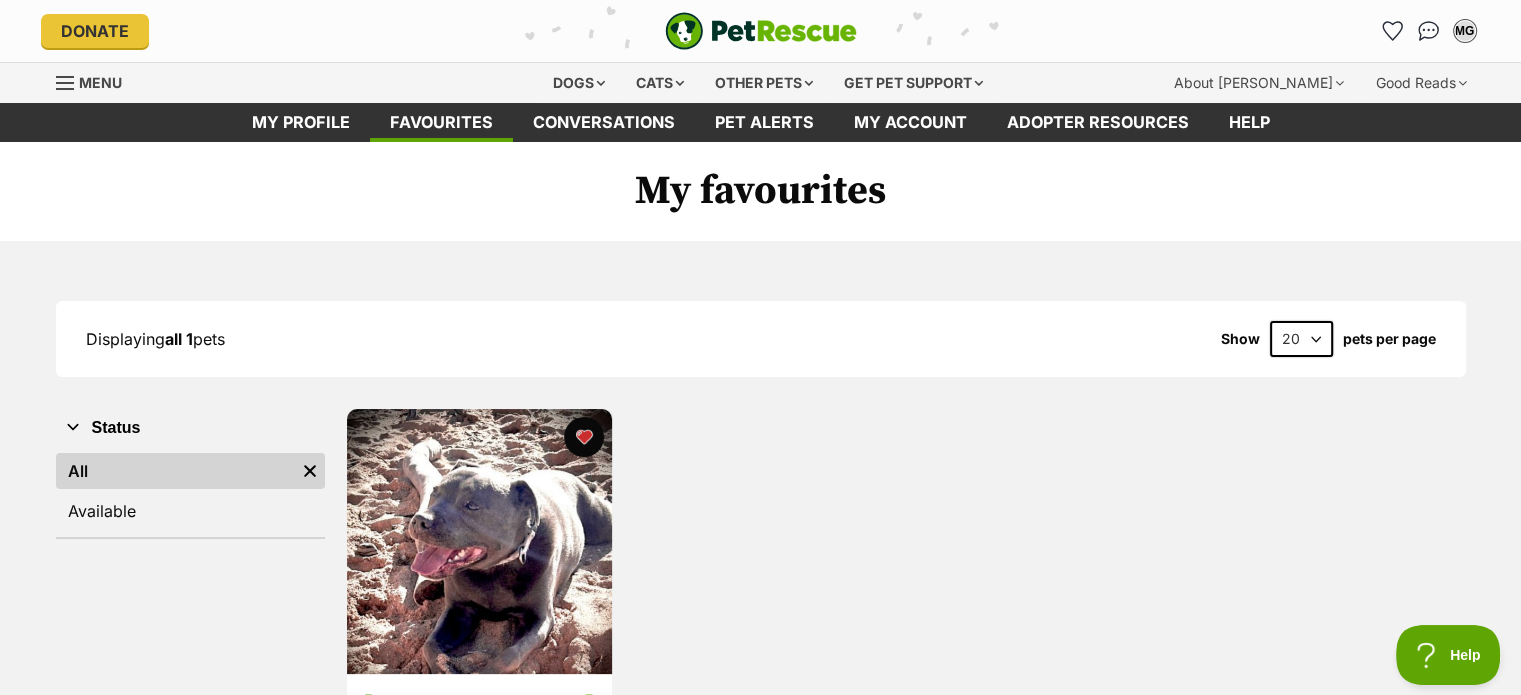 click on "Menu" at bounding box center [100, 82] 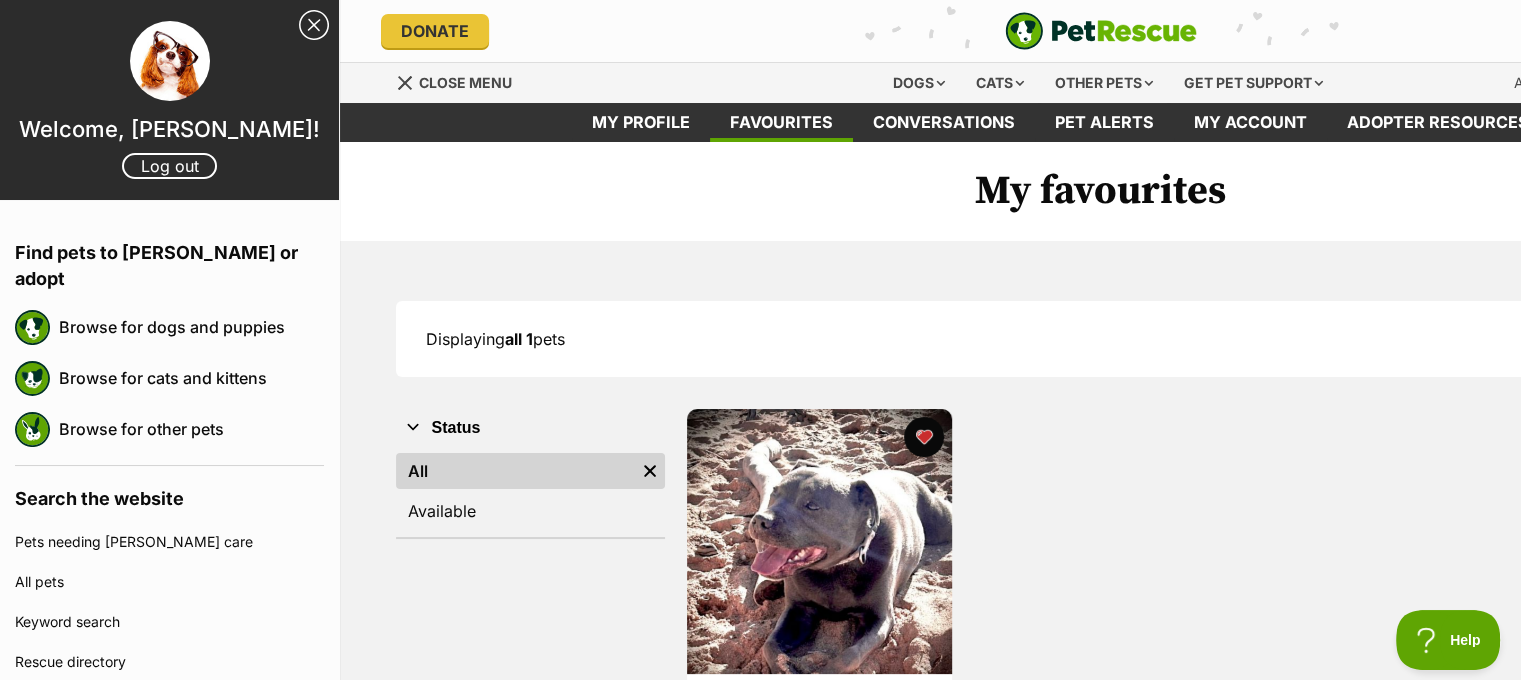 click on "Skip to main content
Log in to favourite this pet
Log in
Or sign up
Search PetRescue
Search for a pet, rescue group or article
Please select PetRescue ID
Pet name
Group
Article
Go
E.g. enter a pet's id into the search.
E.g. enter a pet's name into the search.
E.g. enter a rescue groups's name.
E.g. enter in a keyword to find an article.
Log in to set up alerts
Log in
Or sign up
Close Sidebar
Welcome, Michael Graham!
Log out
Find pets to foster or adopt
Browse for dogs and puppies
Browse for cats and kittens
Browse for other pets
Search the website
Pets needing foster care
All pets
Keyword search
Rescue directory
My account
Favourites
Alerts
Pet alert matches
Account settings
Adopter profile
Change password" at bounding box center (760, 1134) 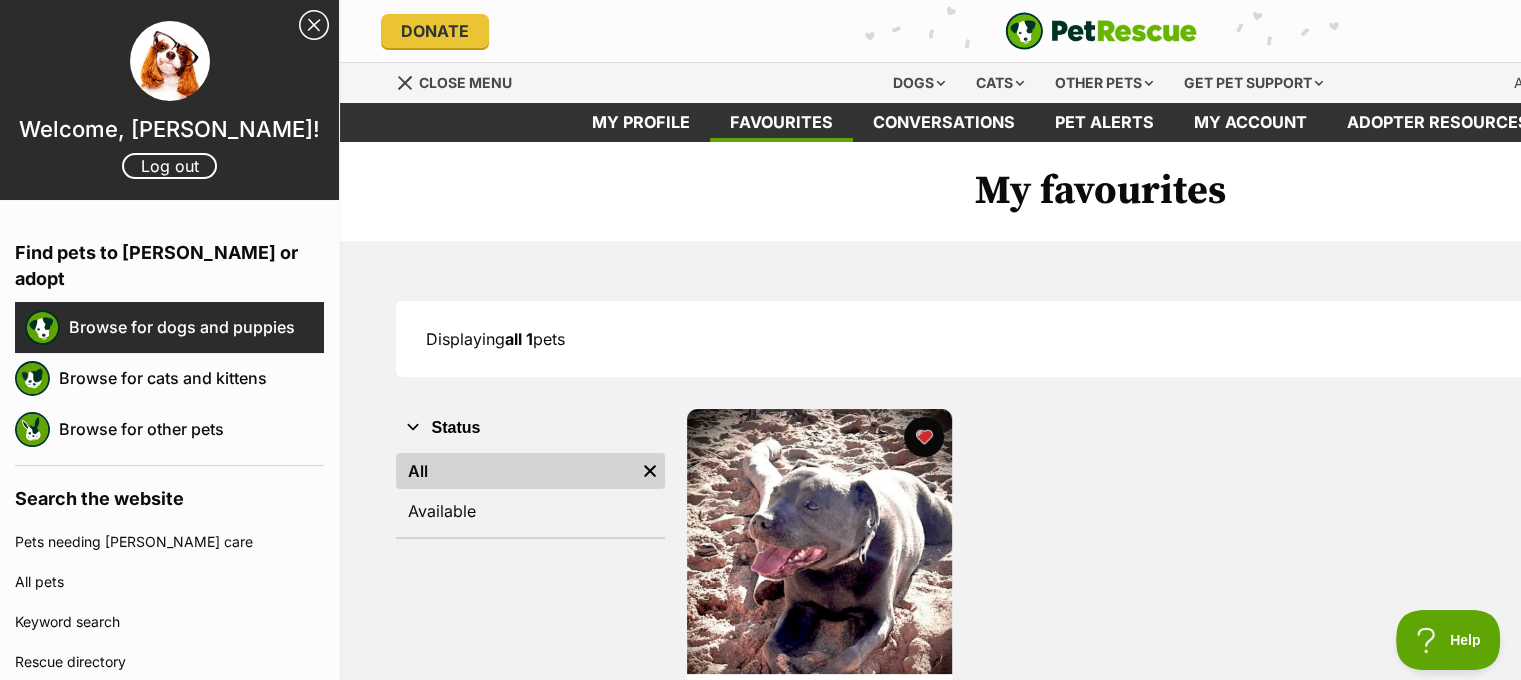 click on "Browse for dogs and puppies" at bounding box center (196, 327) 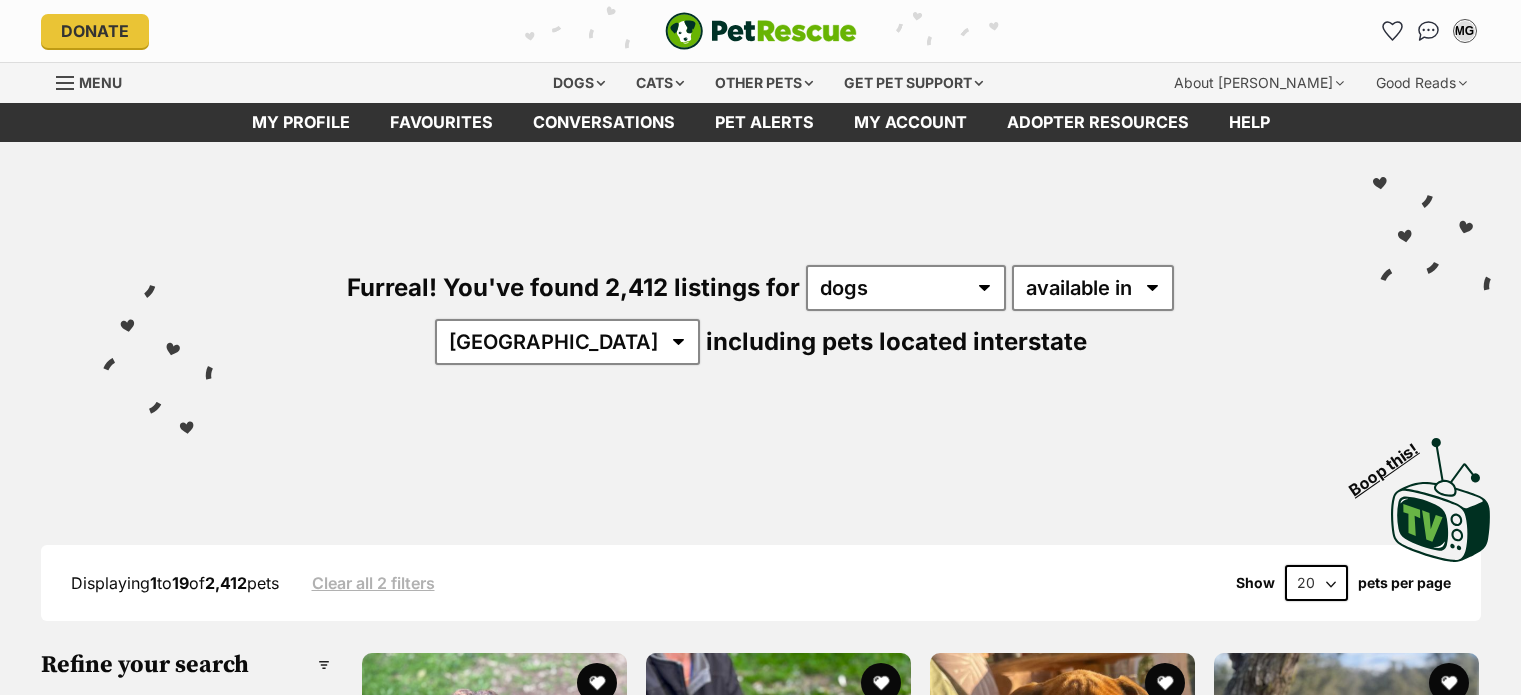 scroll, scrollTop: 0, scrollLeft: 0, axis: both 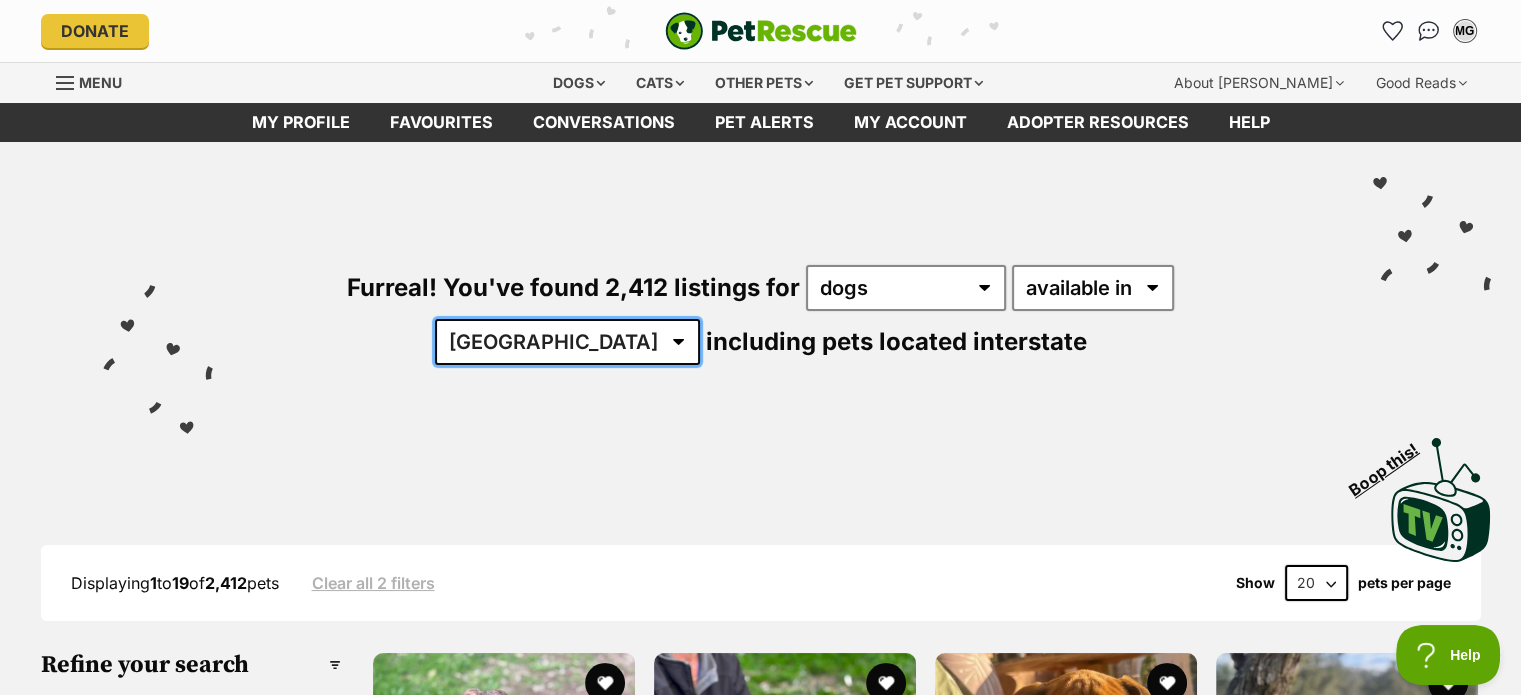 click on "[GEOGRAPHIC_DATA]
[GEOGRAPHIC_DATA]
[GEOGRAPHIC_DATA]
[GEOGRAPHIC_DATA]
[GEOGRAPHIC_DATA]
SA
[GEOGRAPHIC_DATA]
[GEOGRAPHIC_DATA]
[GEOGRAPHIC_DATA]" at bounding box center (567, 342) 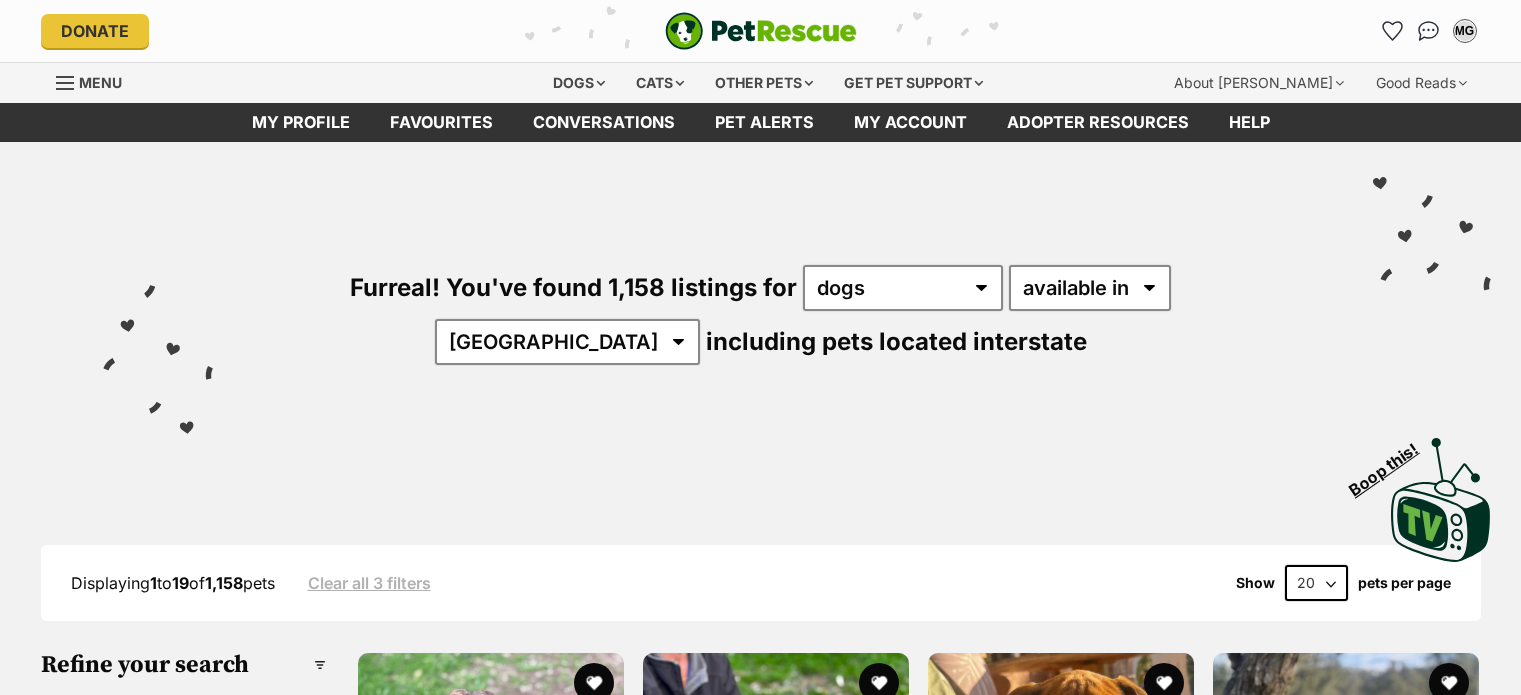 scroll, scrollTop: 0, scrollLeft: 0, axis: both 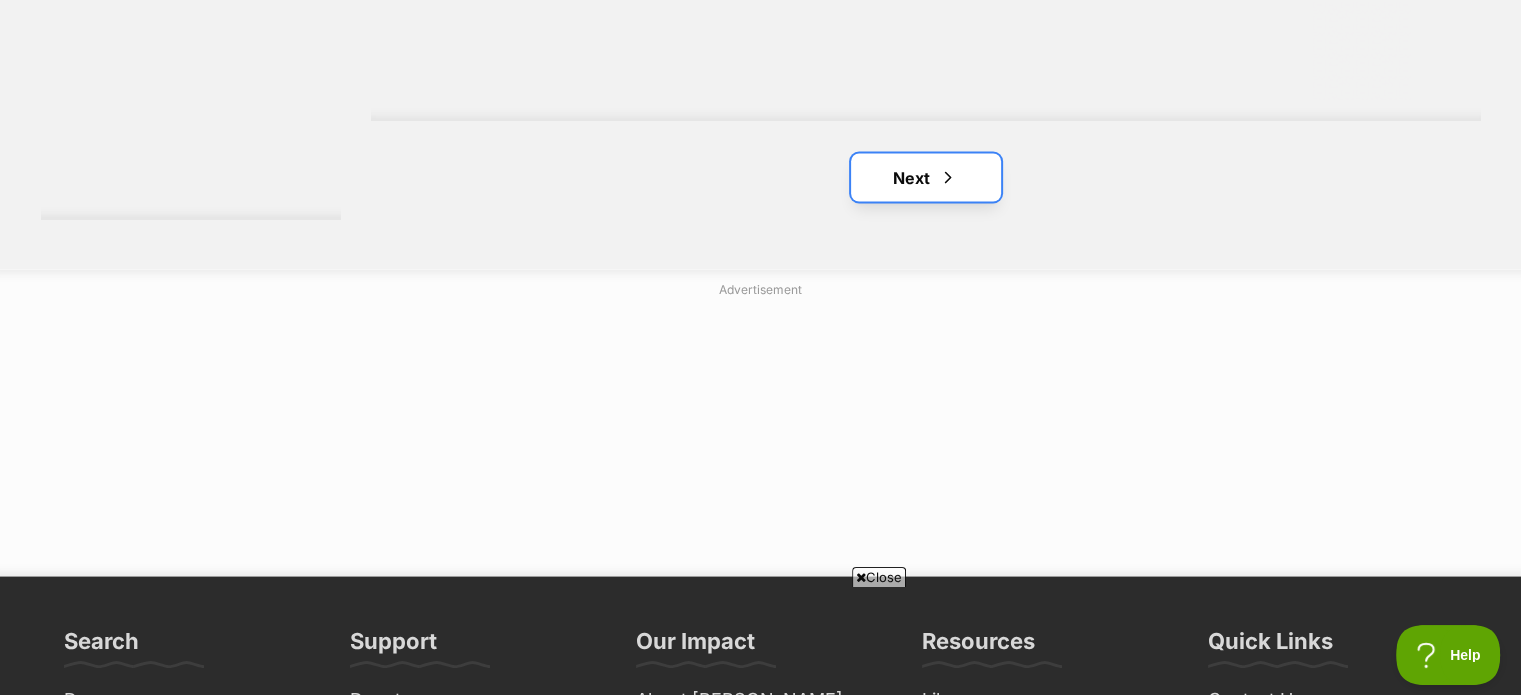 click on "Next" at bounding box center (926, 178) 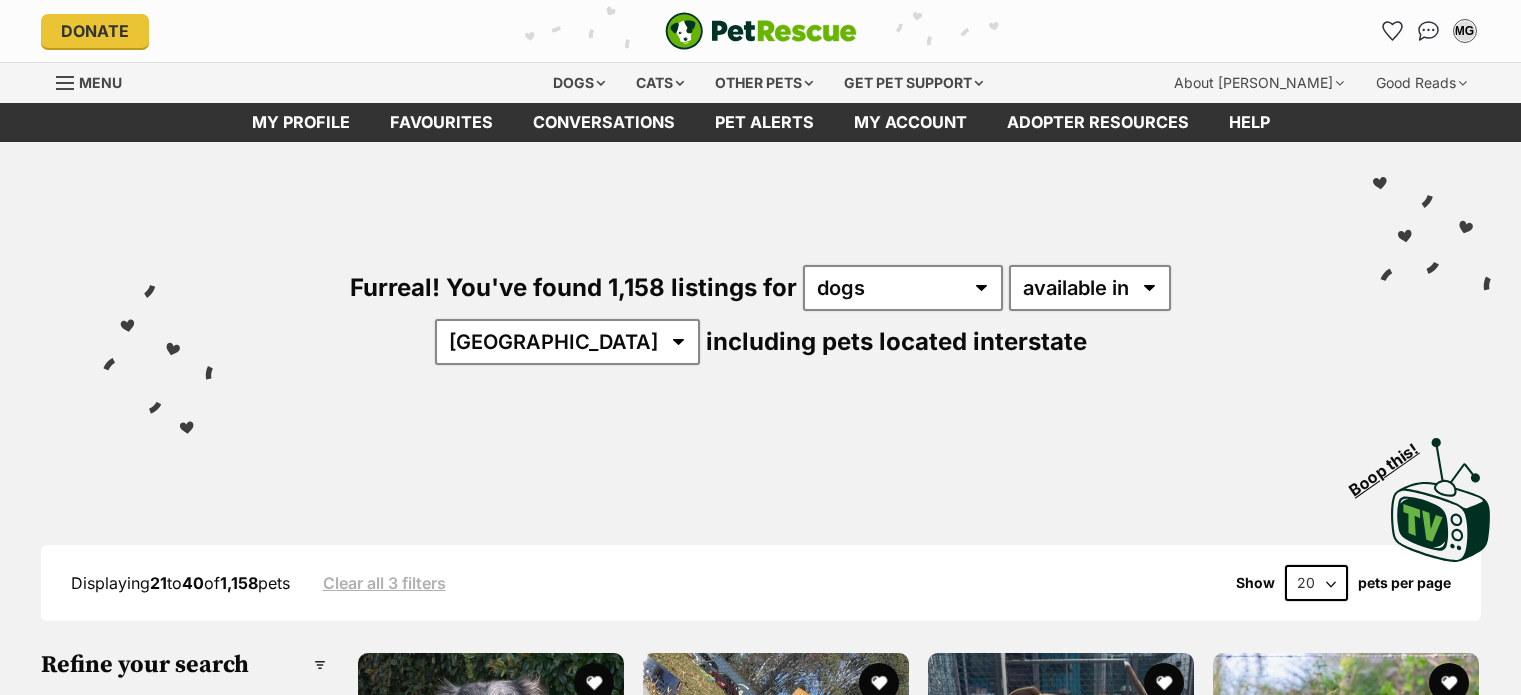 scroll, scrollTop: 0, scrollLeft: 0, axis: both 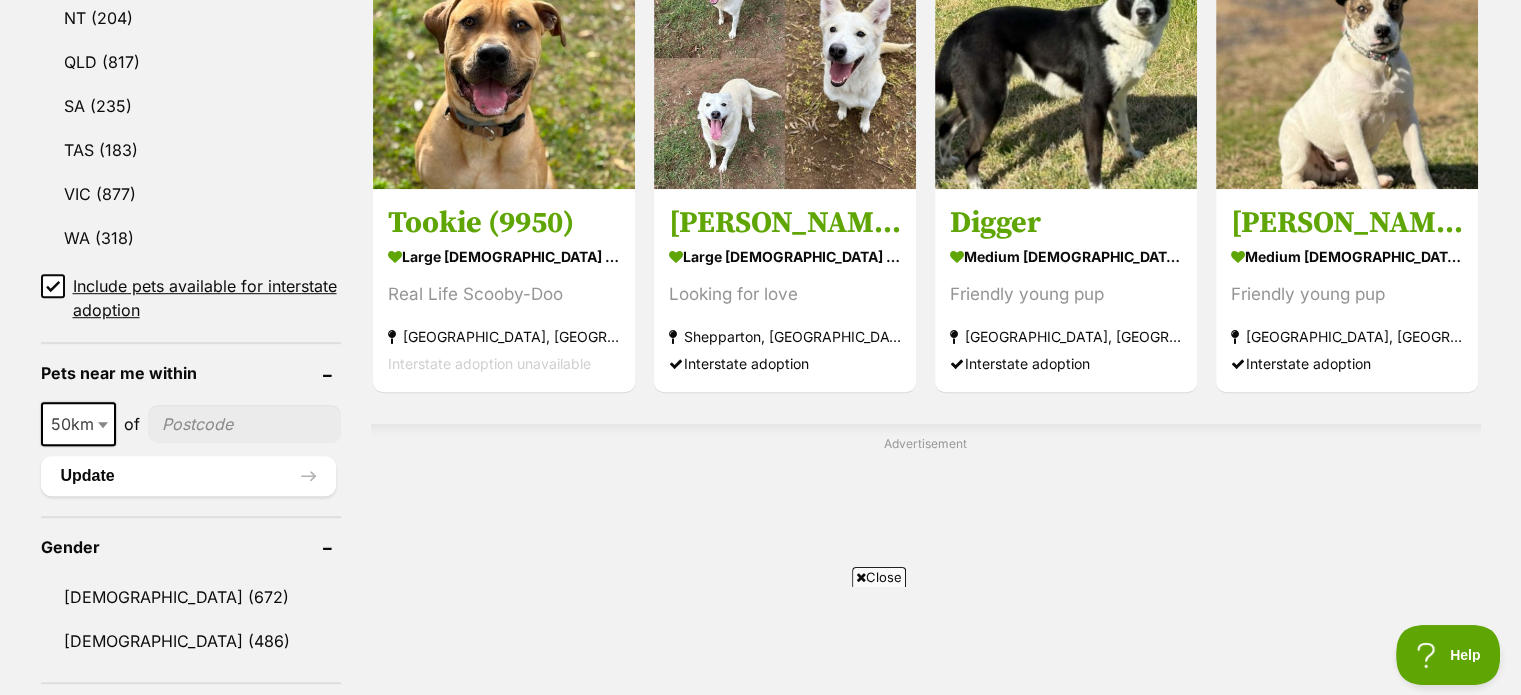 click at bounding box center (244, 424) 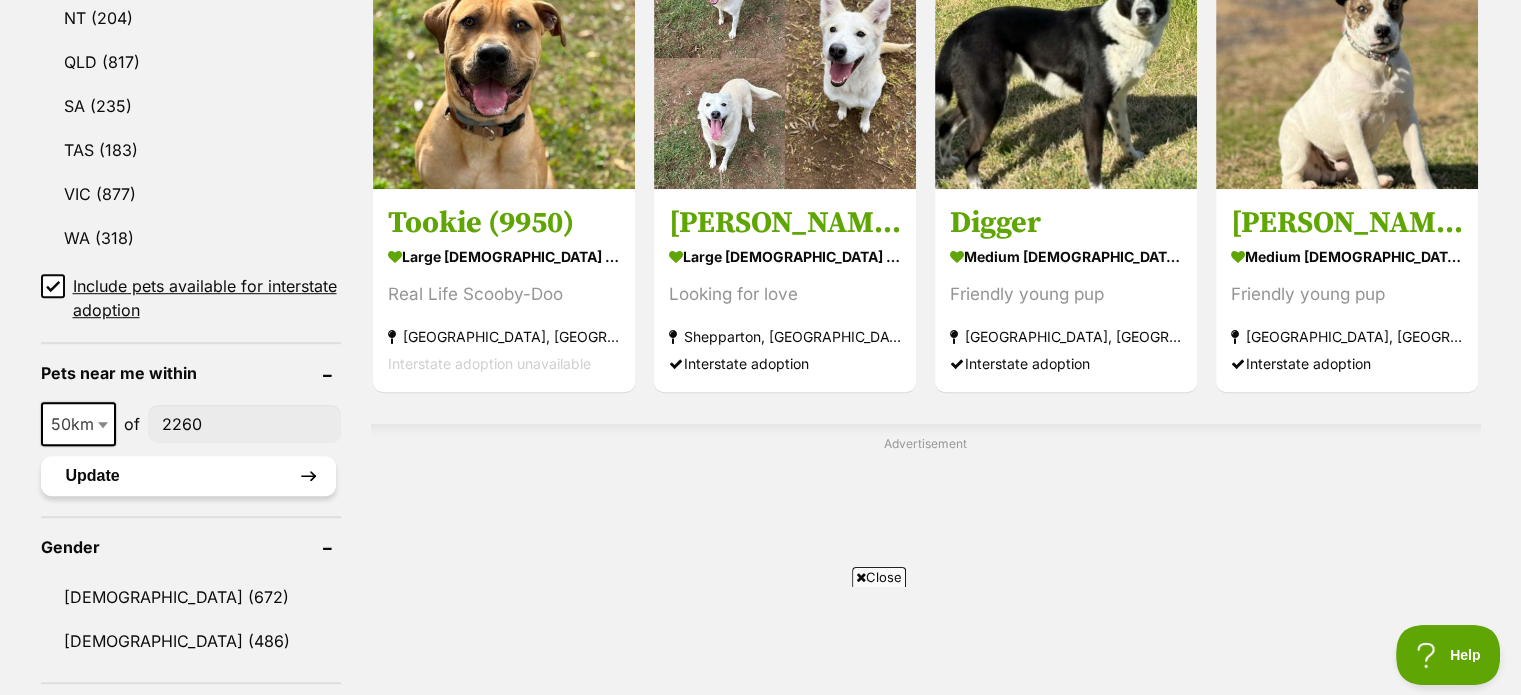 click on "Update" at bounding box center (188, 476) 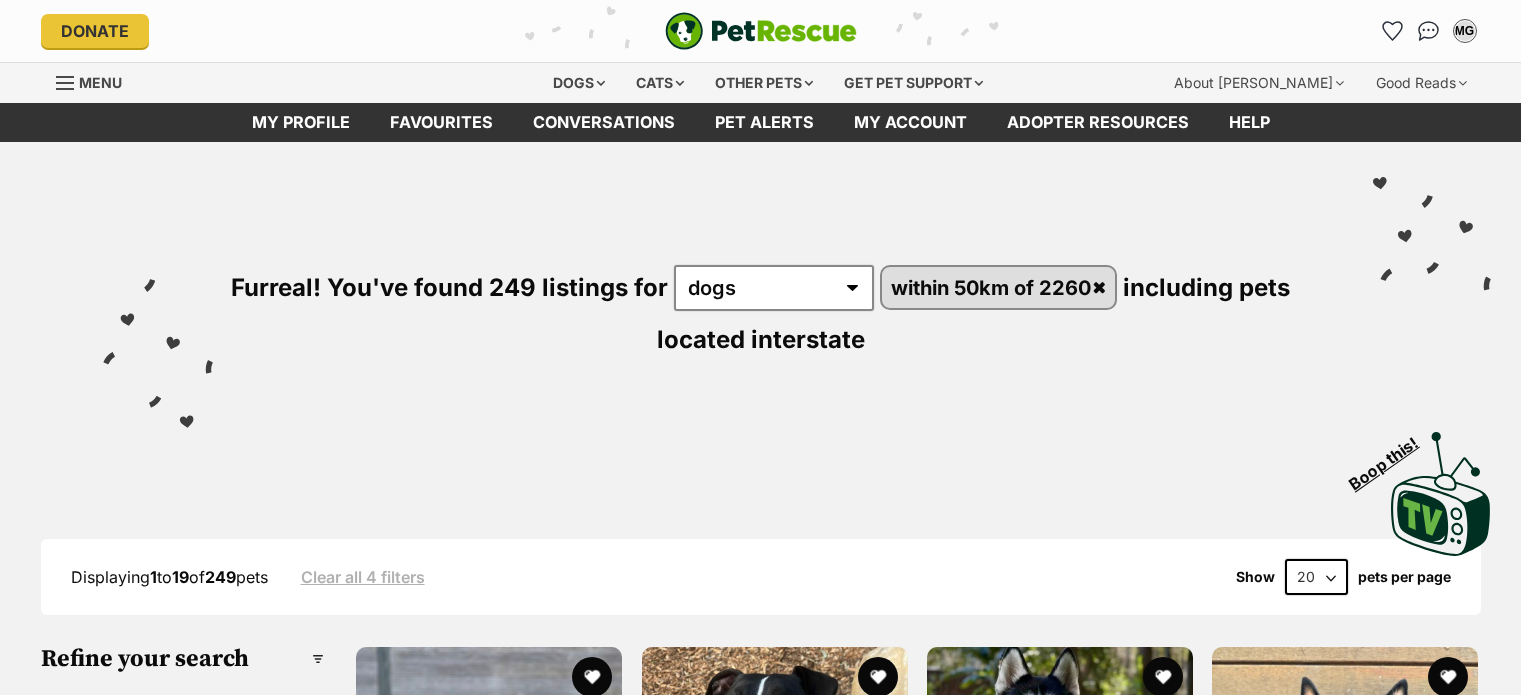 scroll, scrollTop: 0, scrollLeft: 0, axis: both 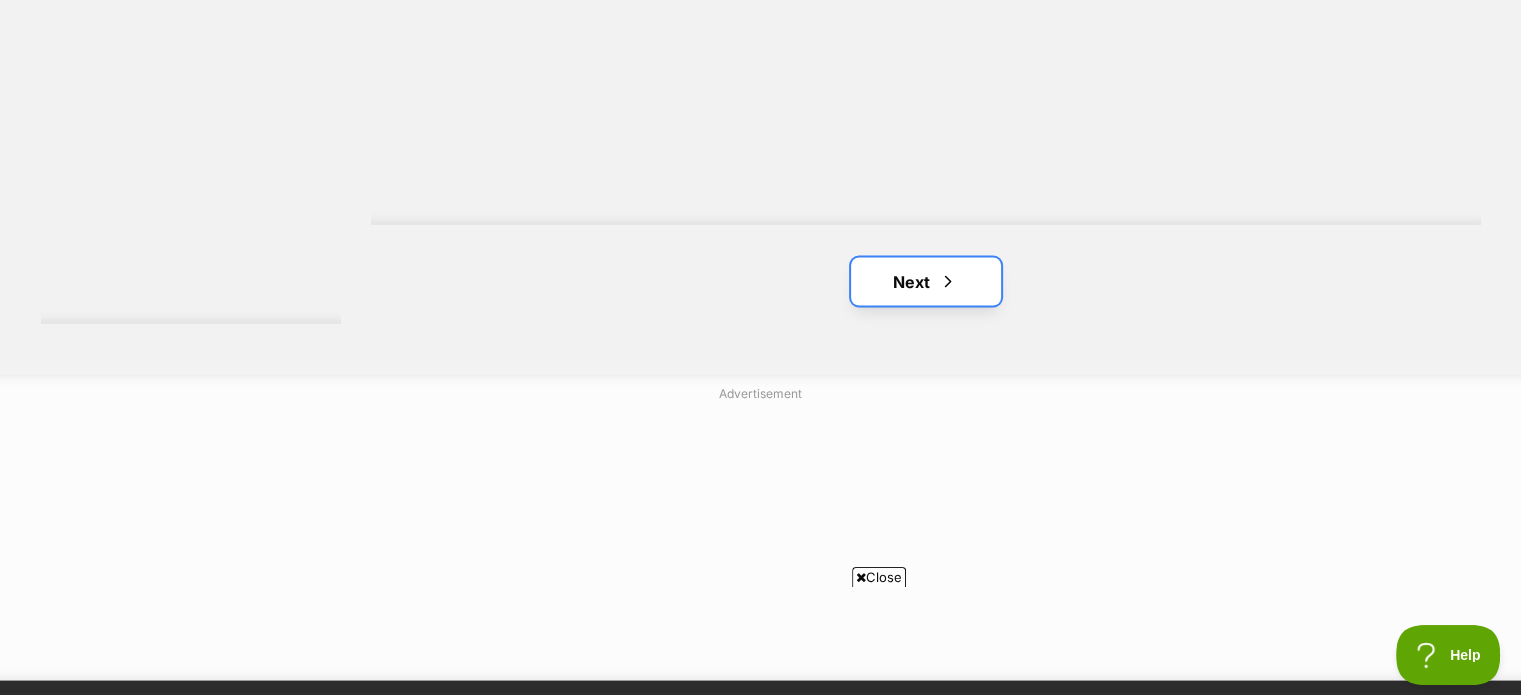 click on "Next" at bounding box center [926, 281] 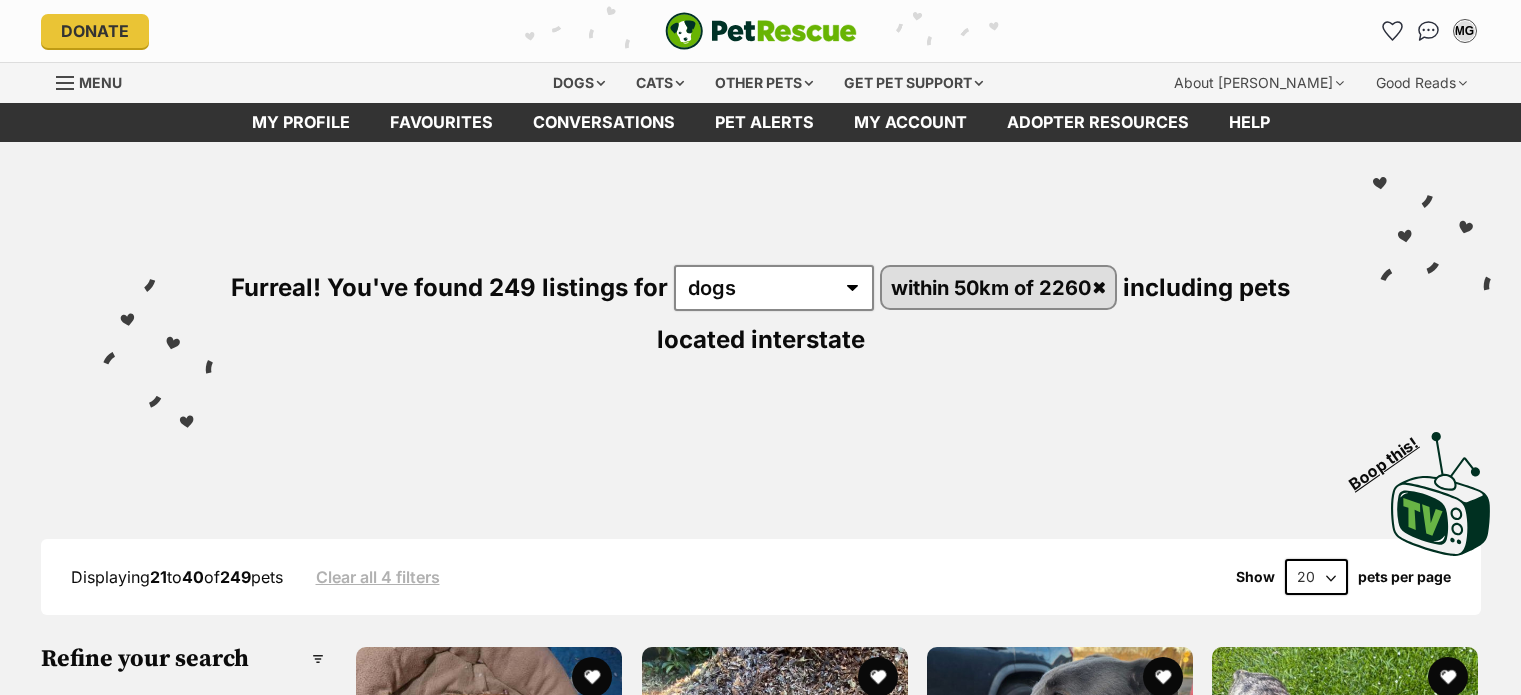 scroll, scrollTop: 0, scrollLeft: 0, axis: both 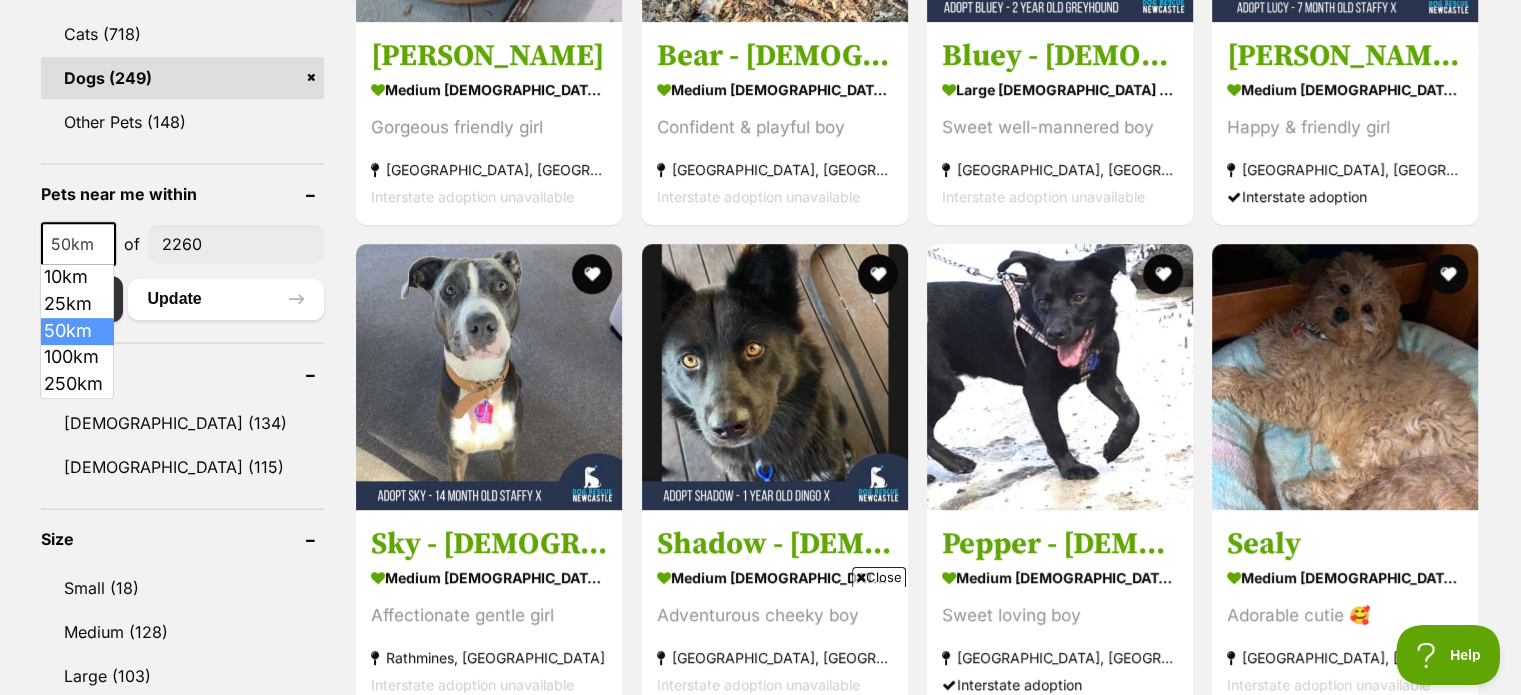 click at bounding box center [105, 244] 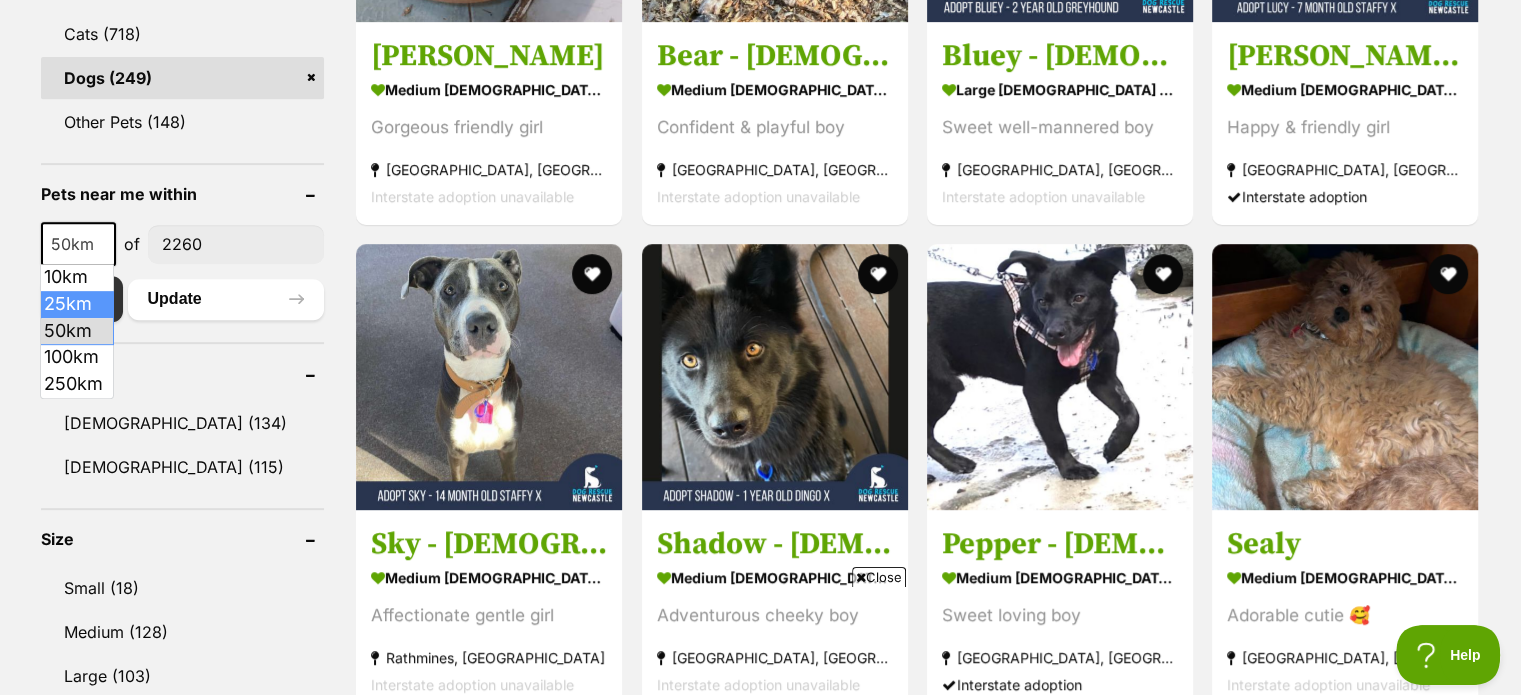 select on "25" 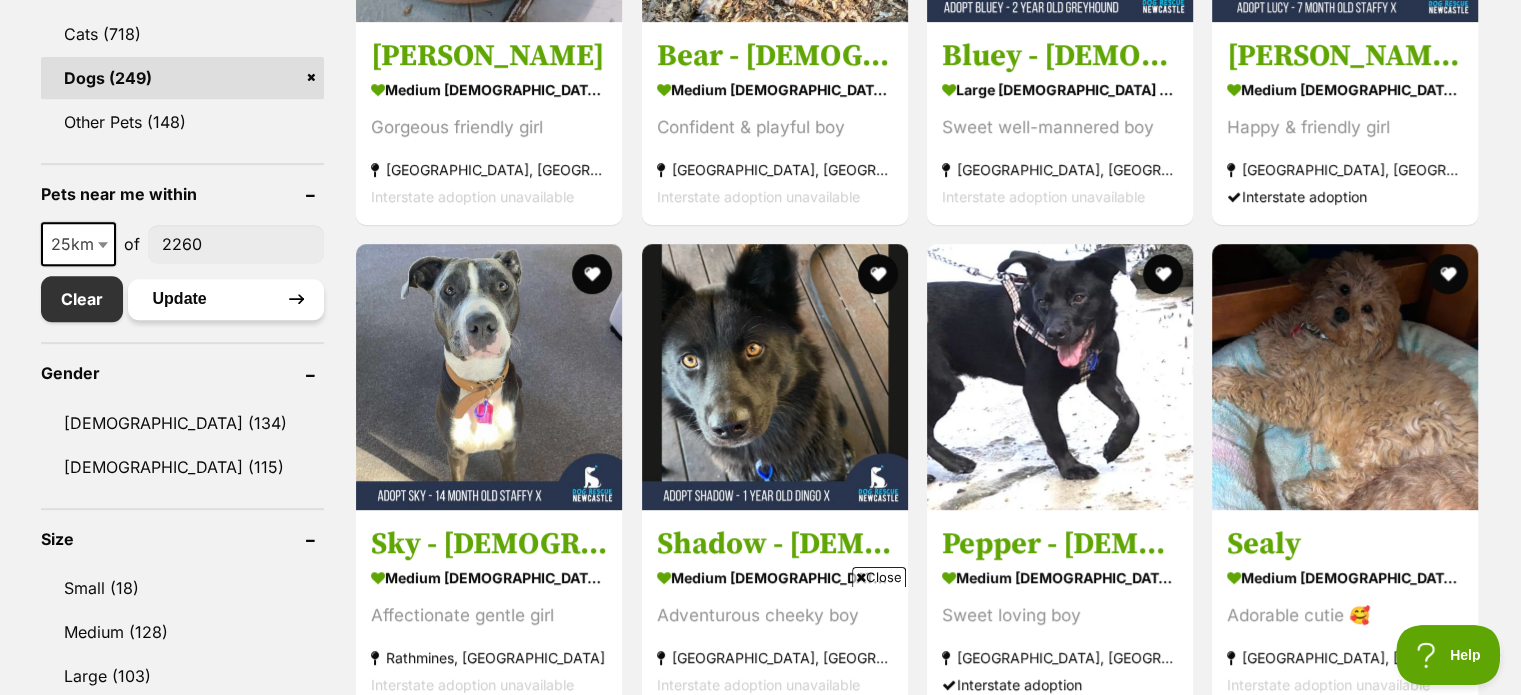 click on "Update" at bounding box center (226, 299) 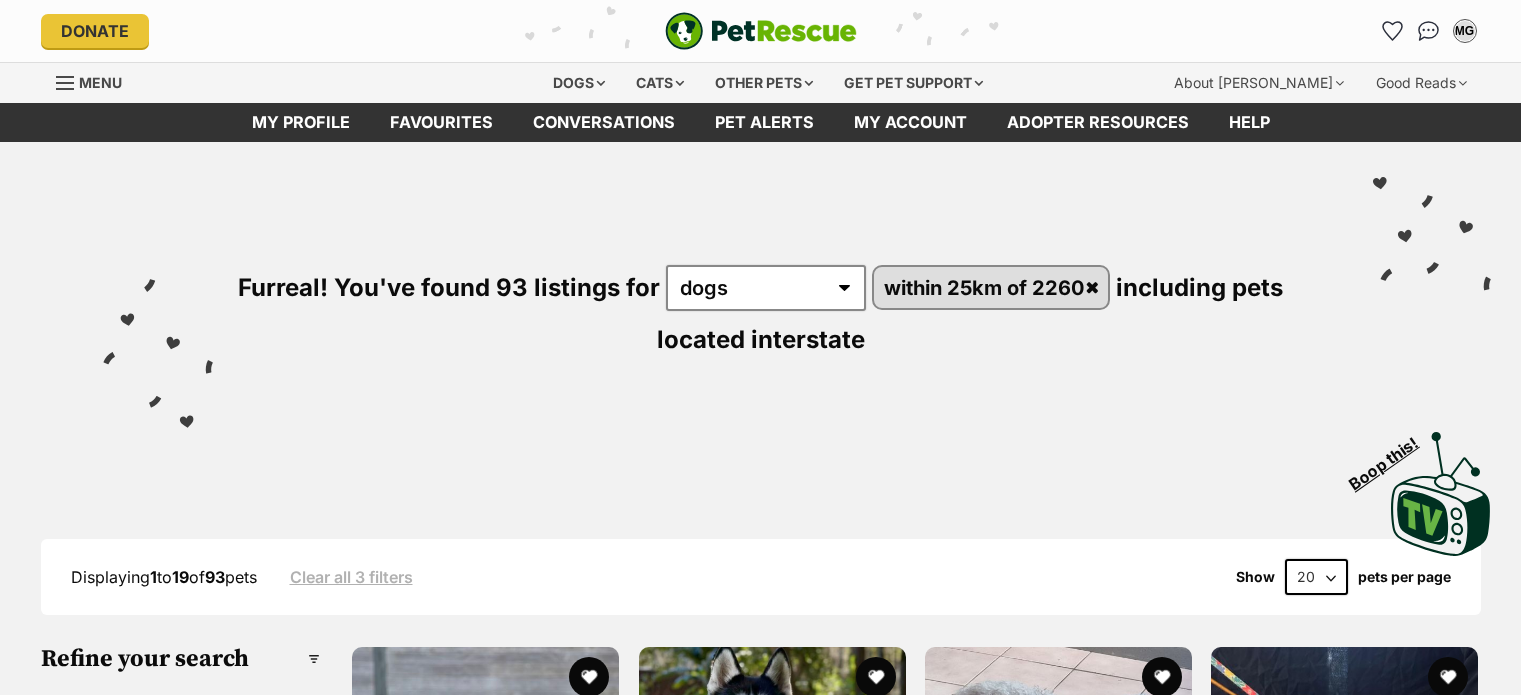 scroll, scrollTop: 0, scrollLeft: 0, axis: both 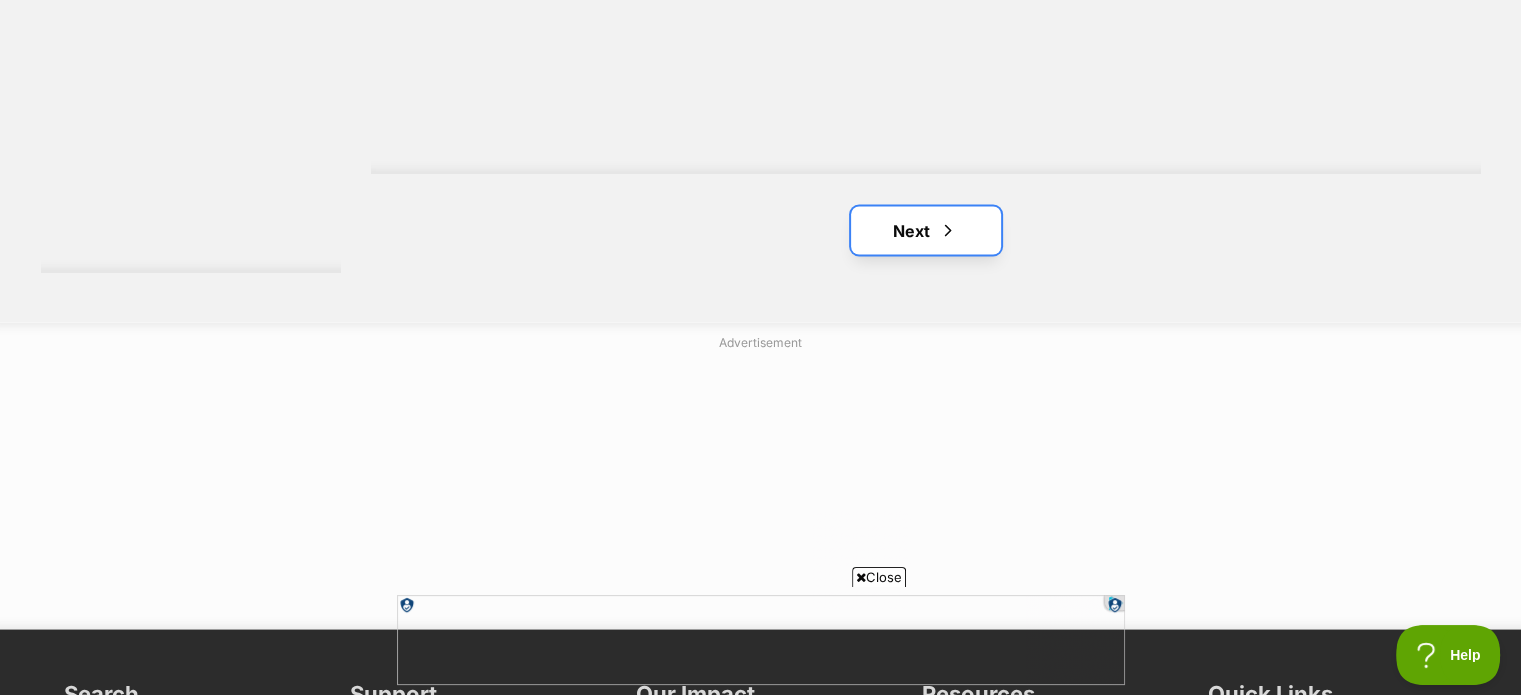 click on "Next" at bounding box center [926, 230] 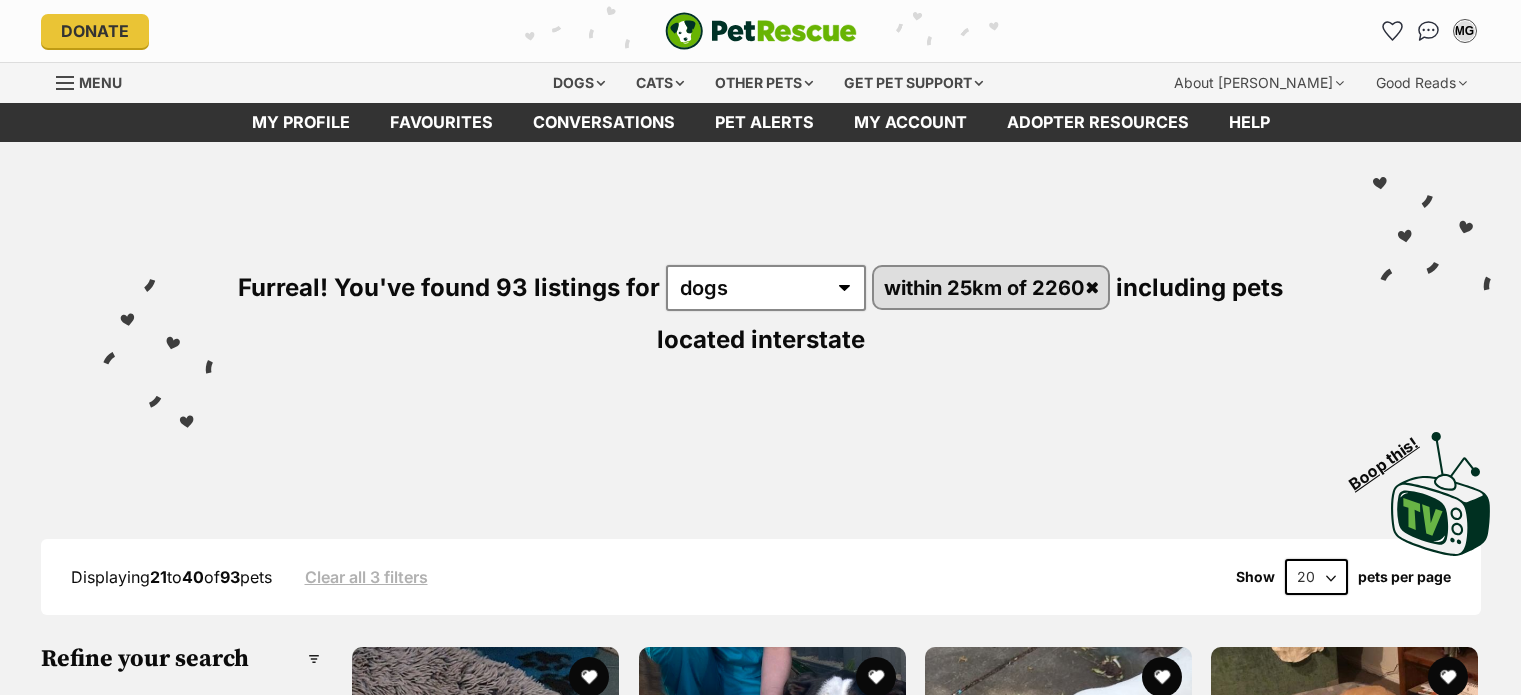 scroll, scrollTop: 0, scrollLeft: 0, axis: both 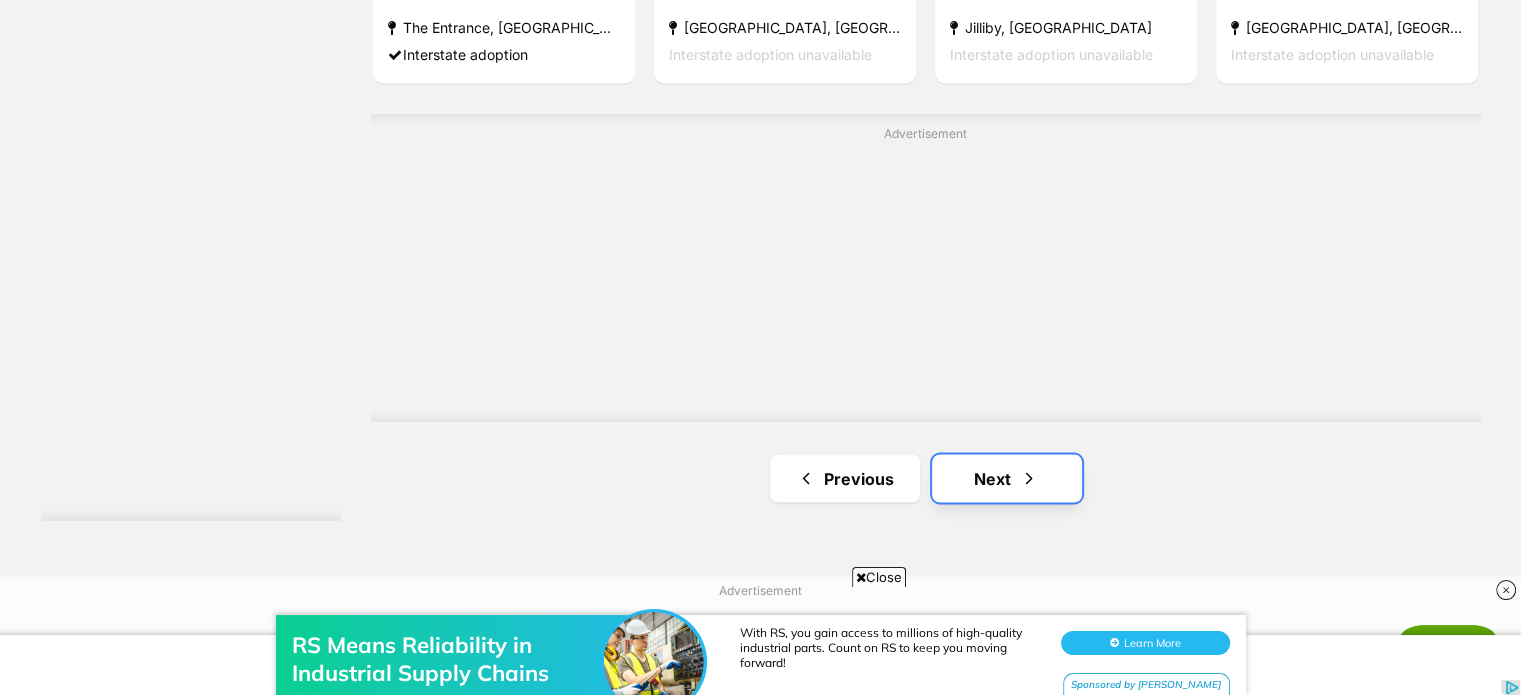 click on "Next" at bounding box center (1007, 478) 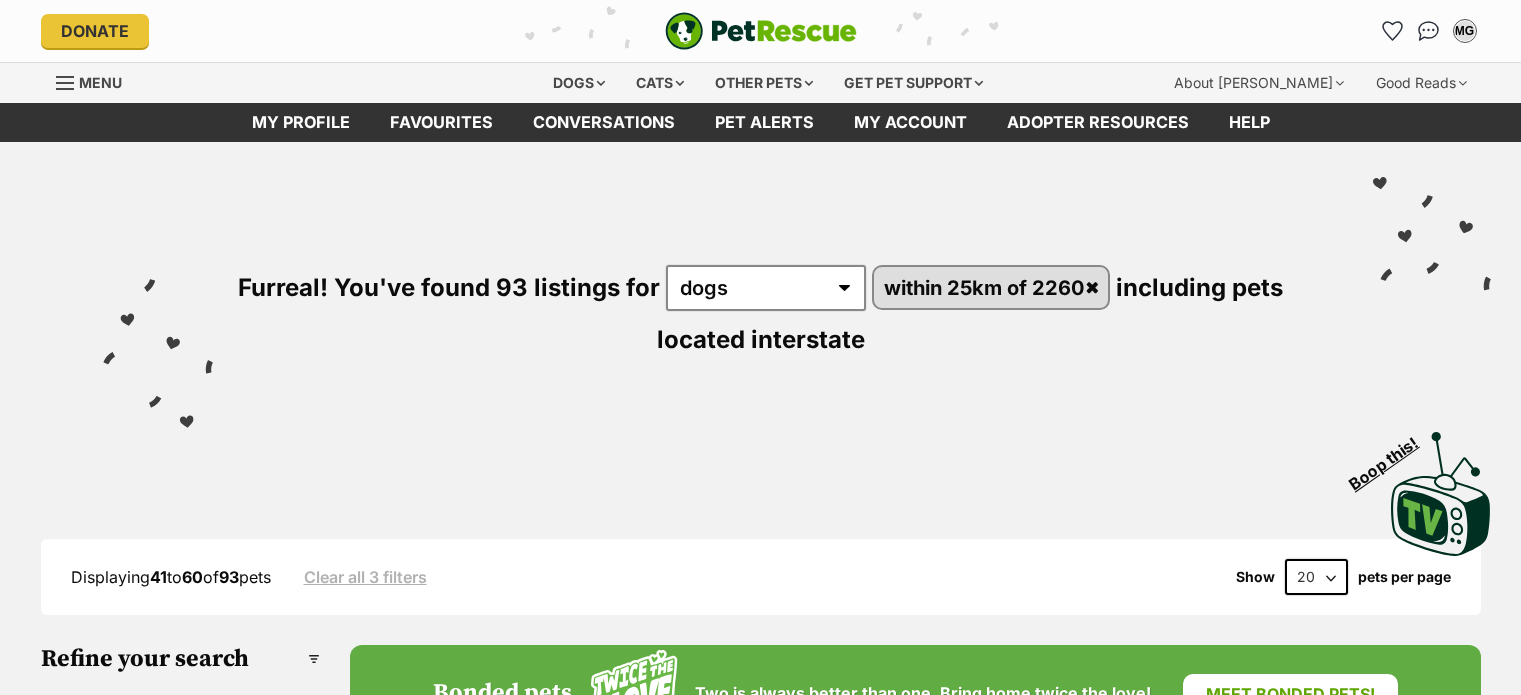 scroll, scrollTop: 0, scrollLeft: 0, axis: both 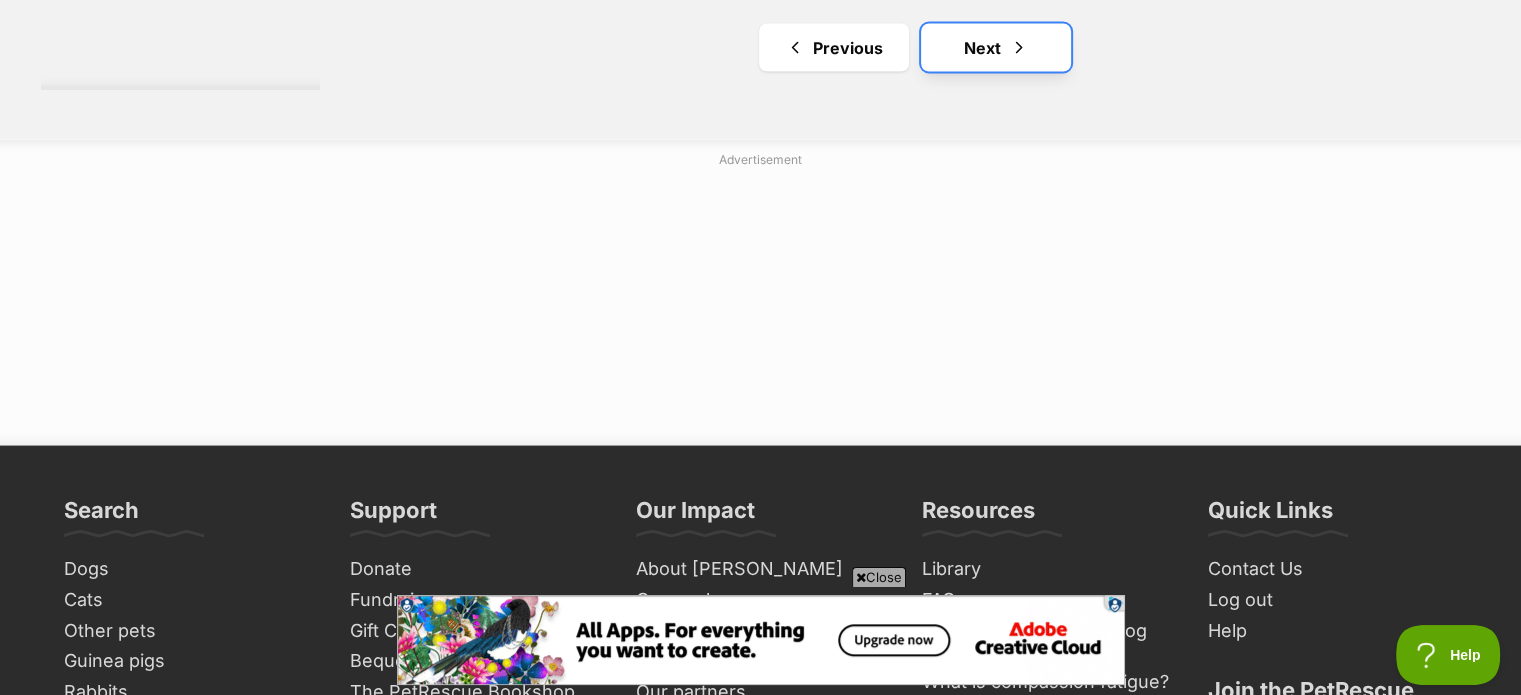 click at bounding box center [1019, 48] 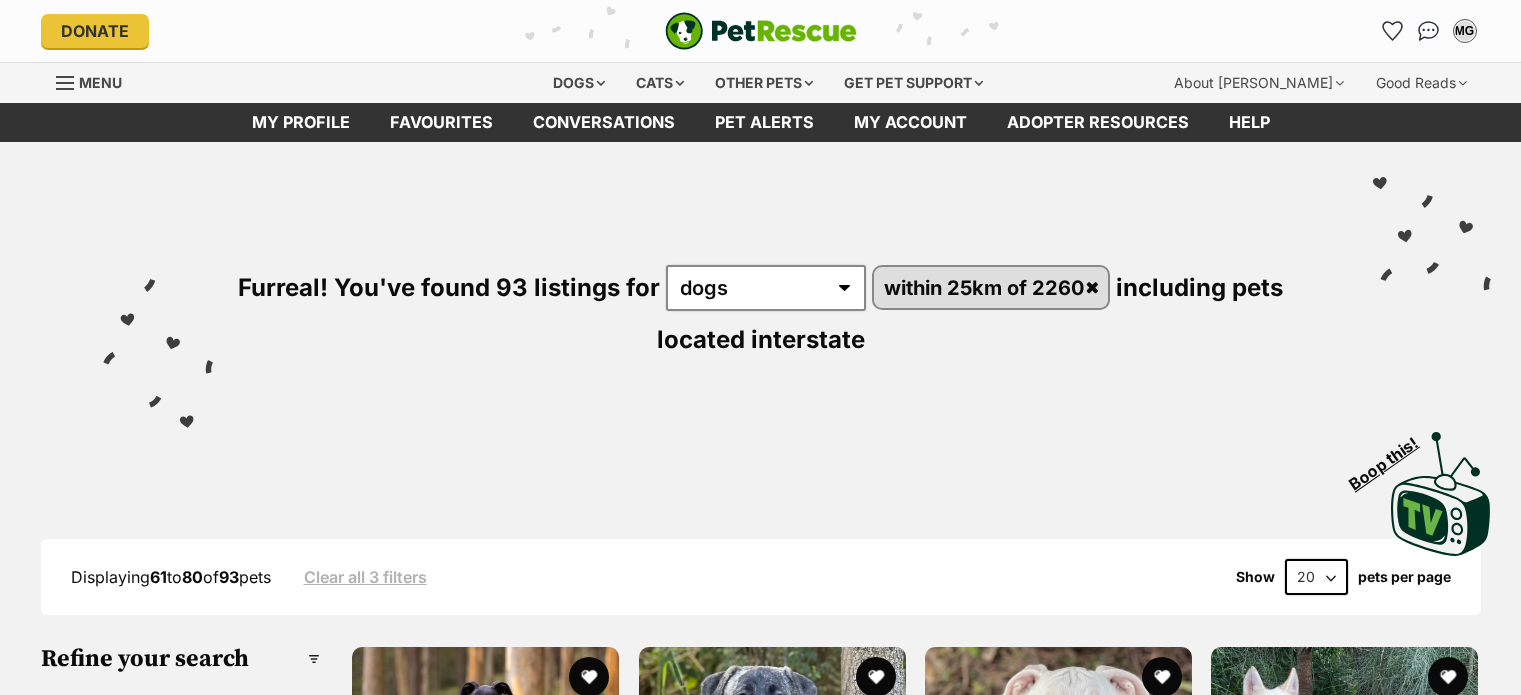 scroll, scrollTop: 0, scrollLeft: 0, axis: both 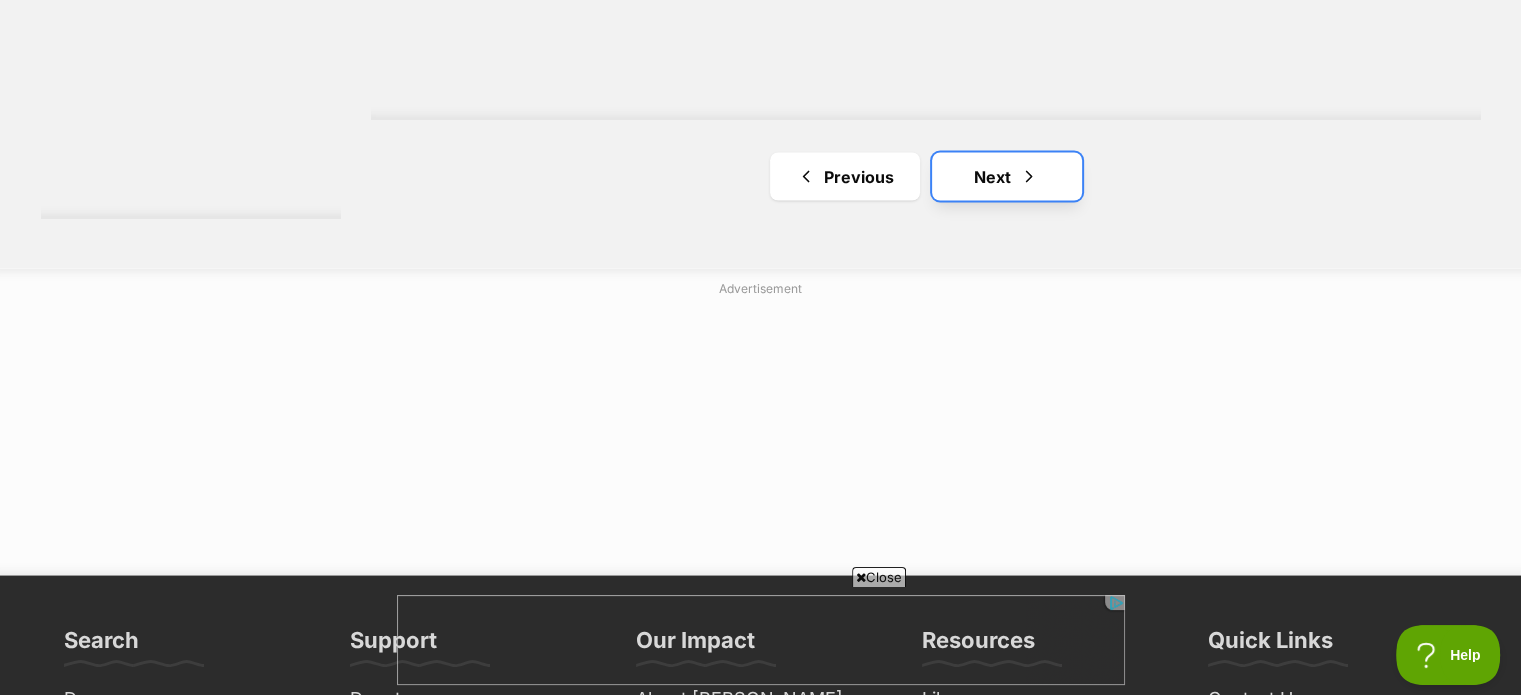 click at bounding box center (1029, 176) 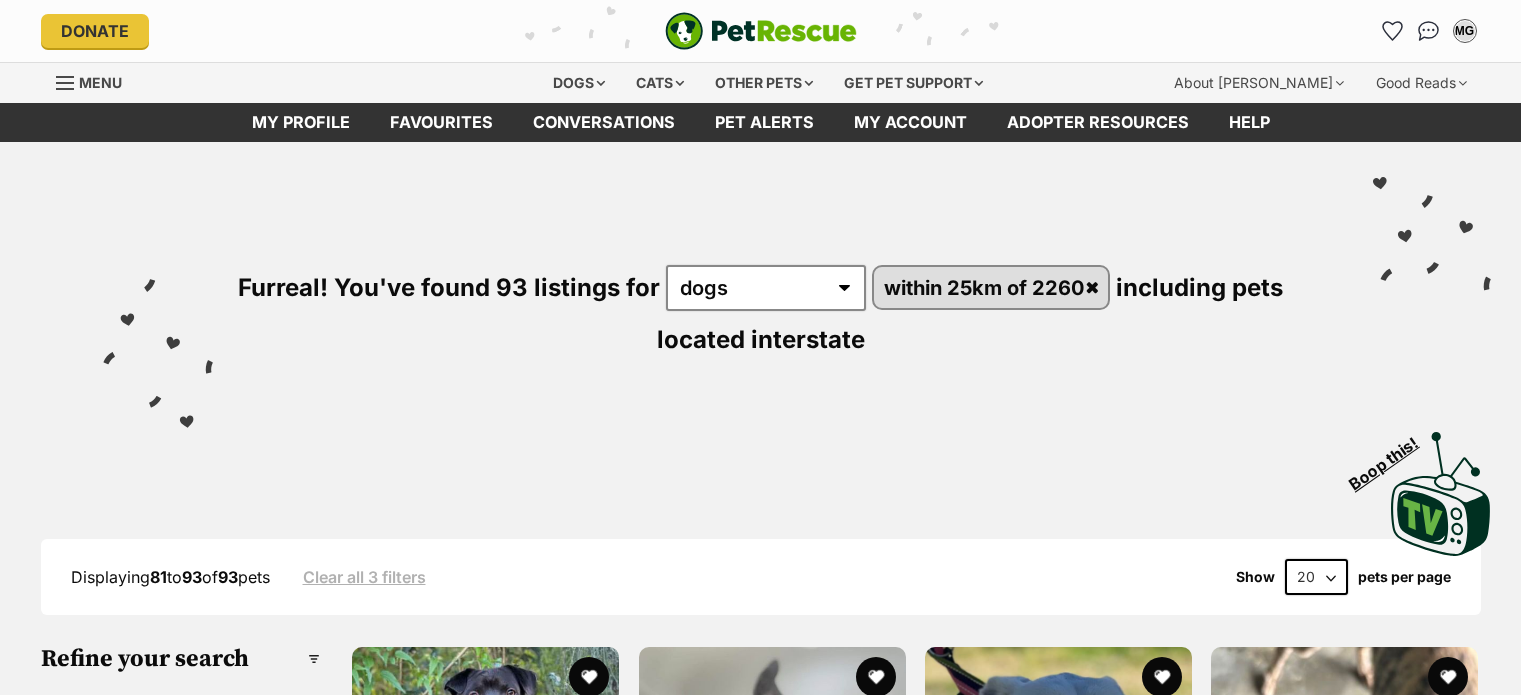 scroll, scrollTop: 0, scrollLeft: 0, axis: both 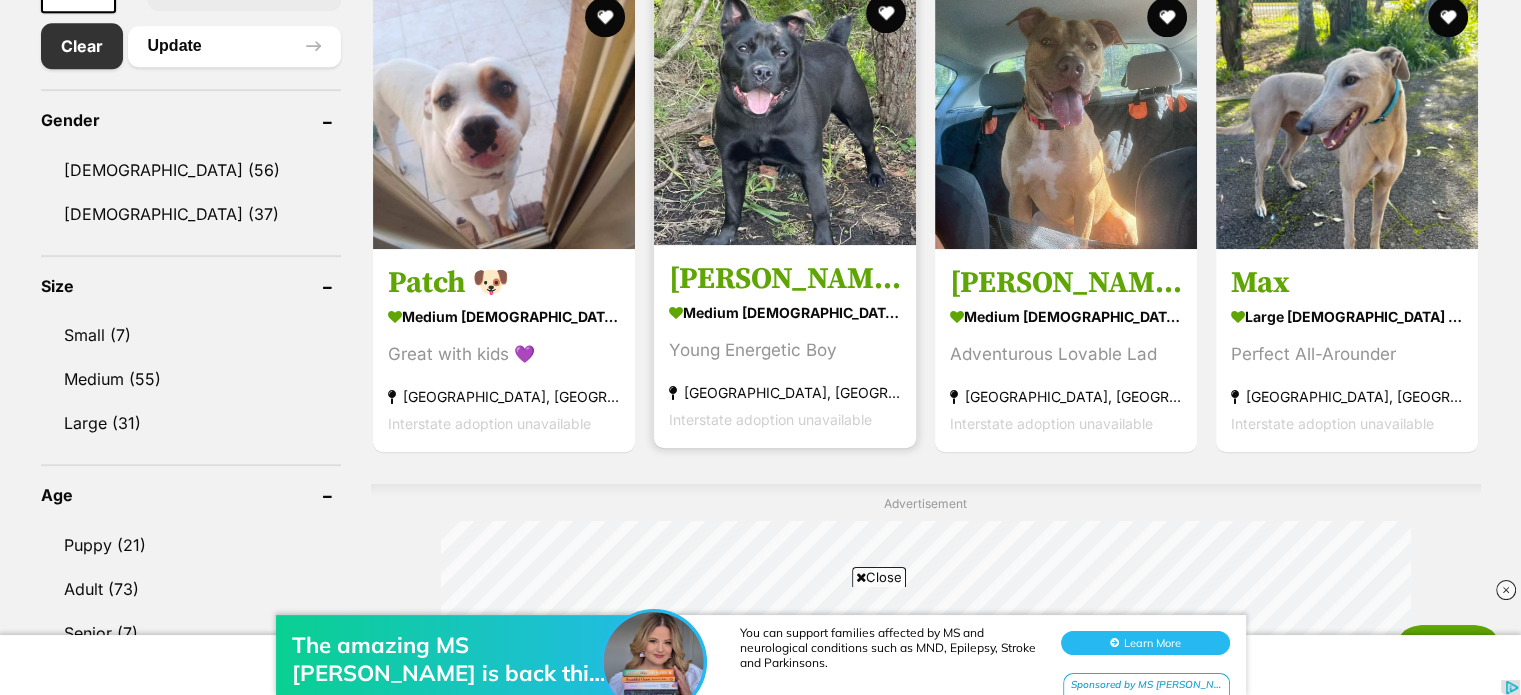 click at bounding box center (785, 114) 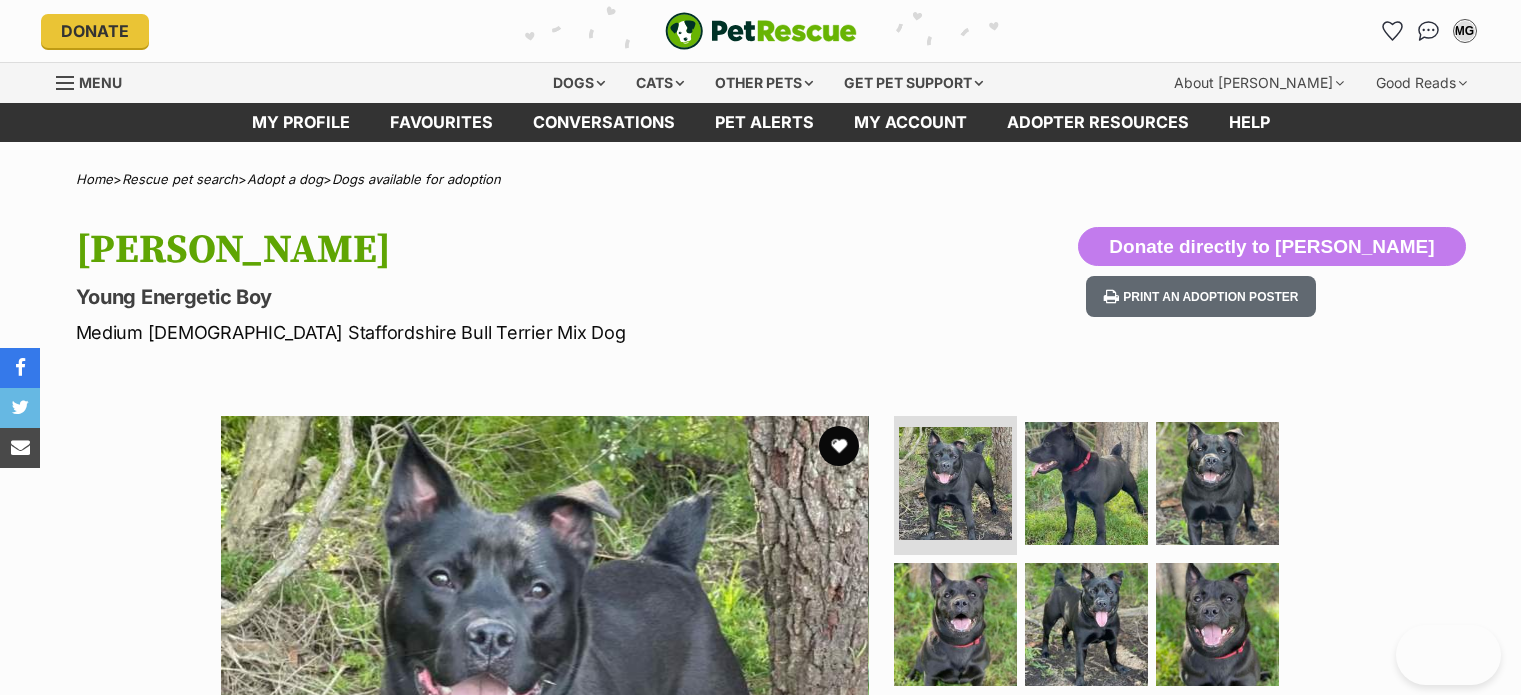 scroll, scrollTop: 0, scrollLeft: 0, axis: both 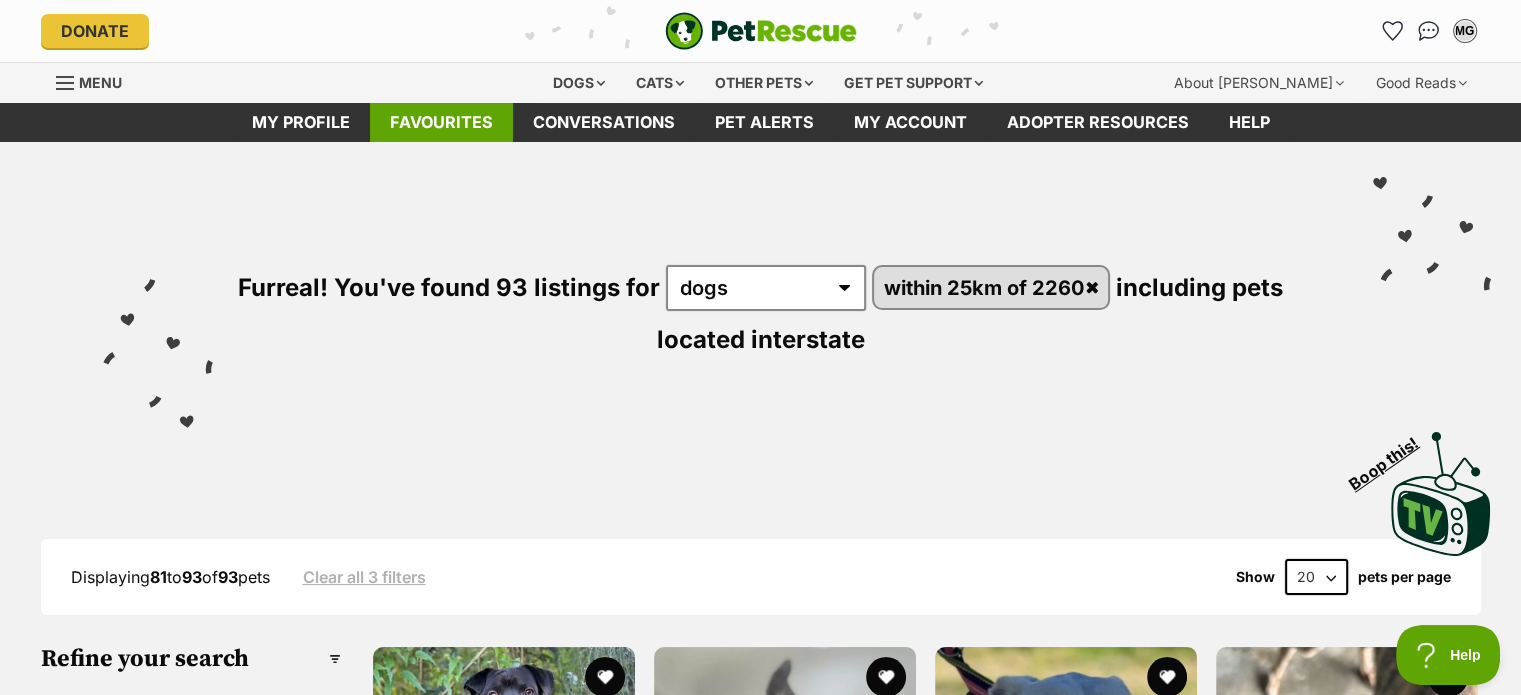 click on "Favourites" at bounding box center (441, 122) 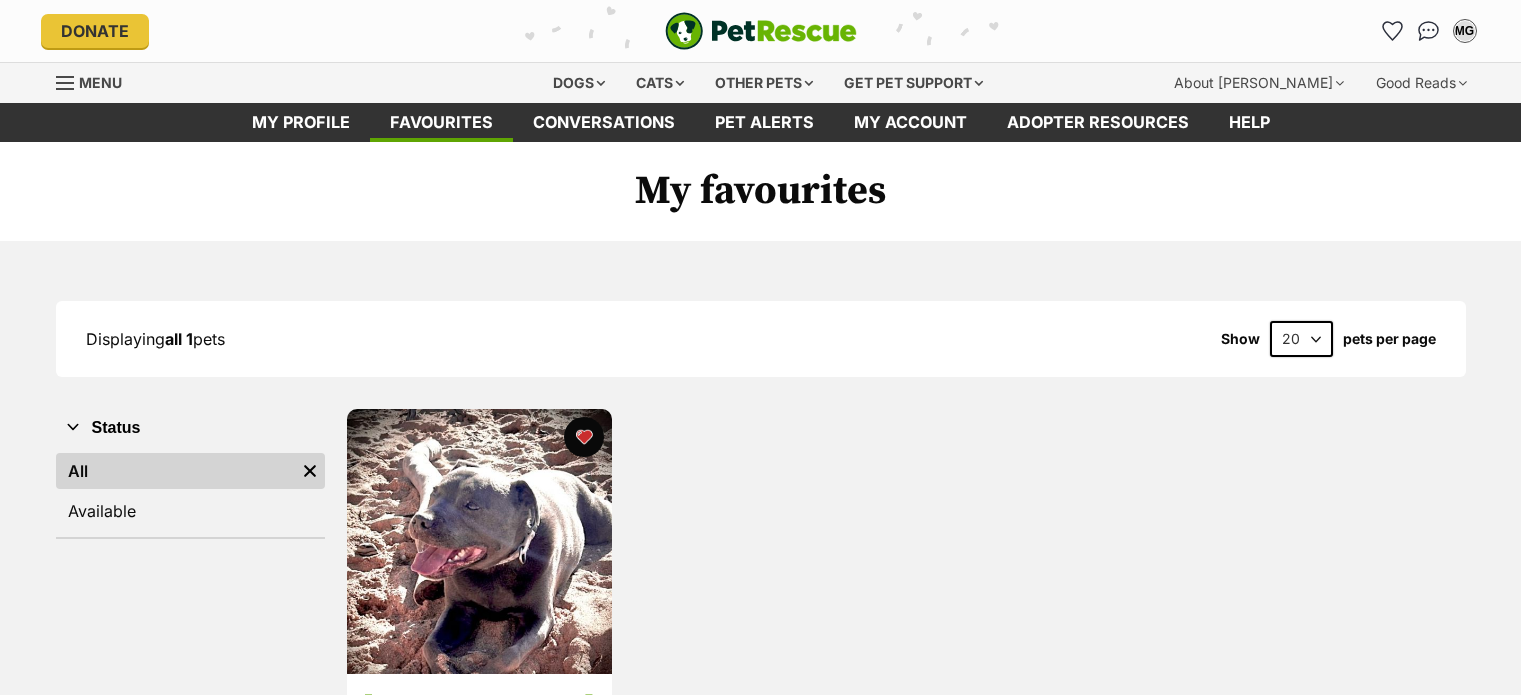 scroll, scrollTop: 0, scrollLeft: 0, axis: both 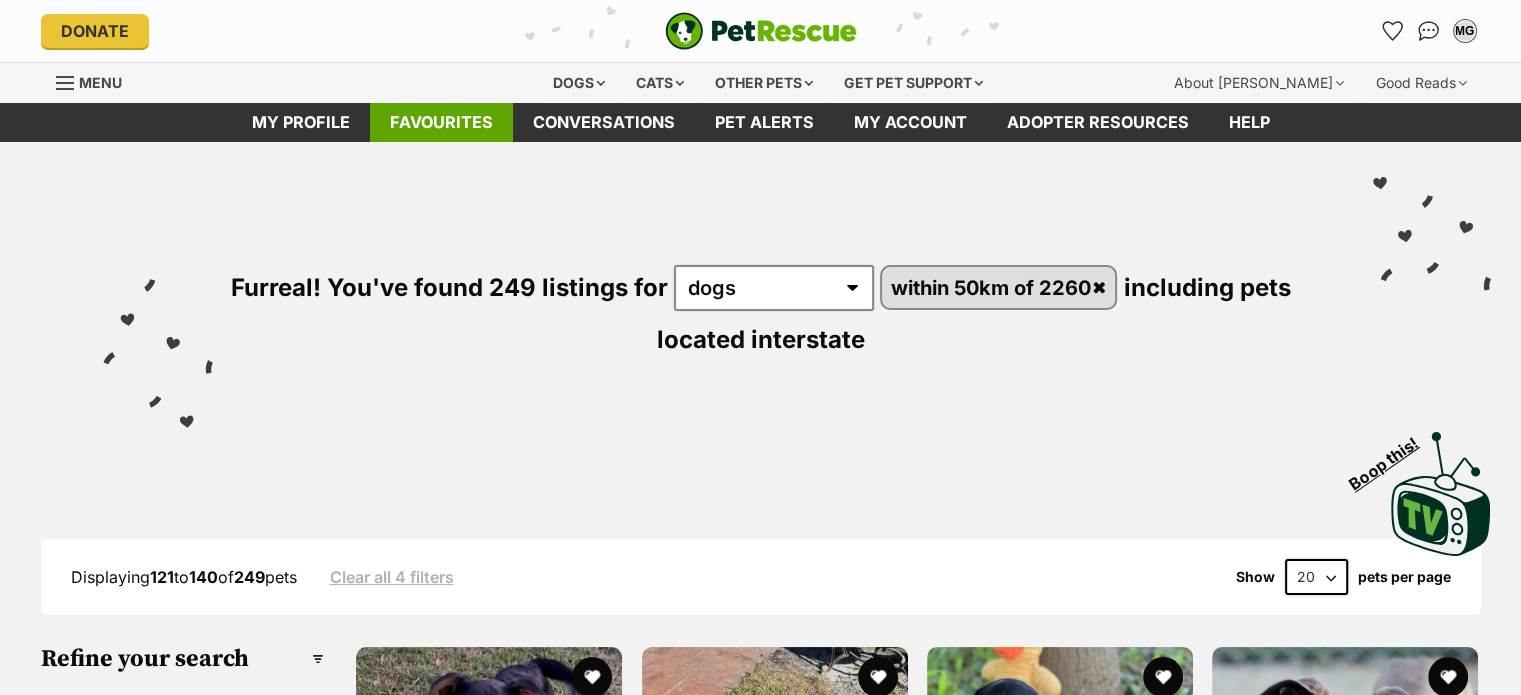 click on "Favourites" at bounding box center (441, 122) 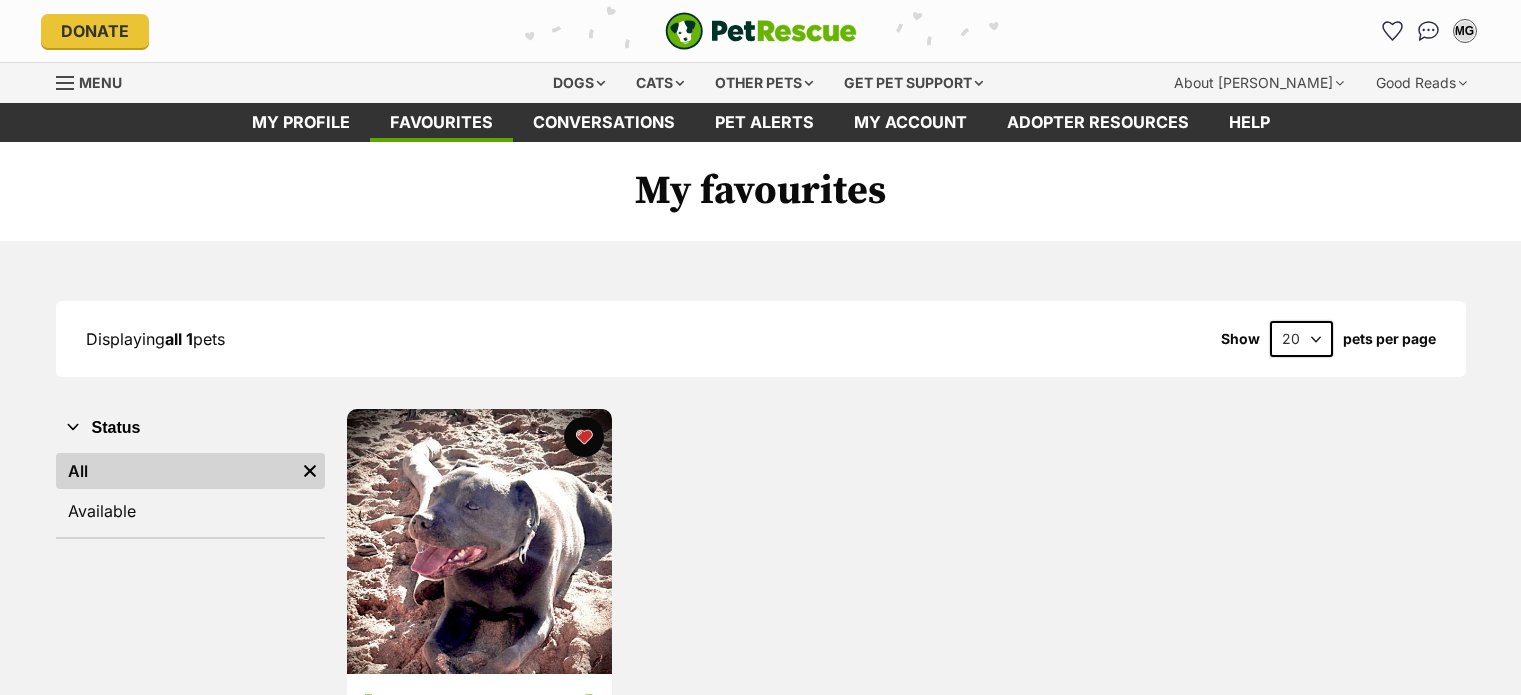 scroll, scrollTop: 0, scrollLeft: 0, axis: both 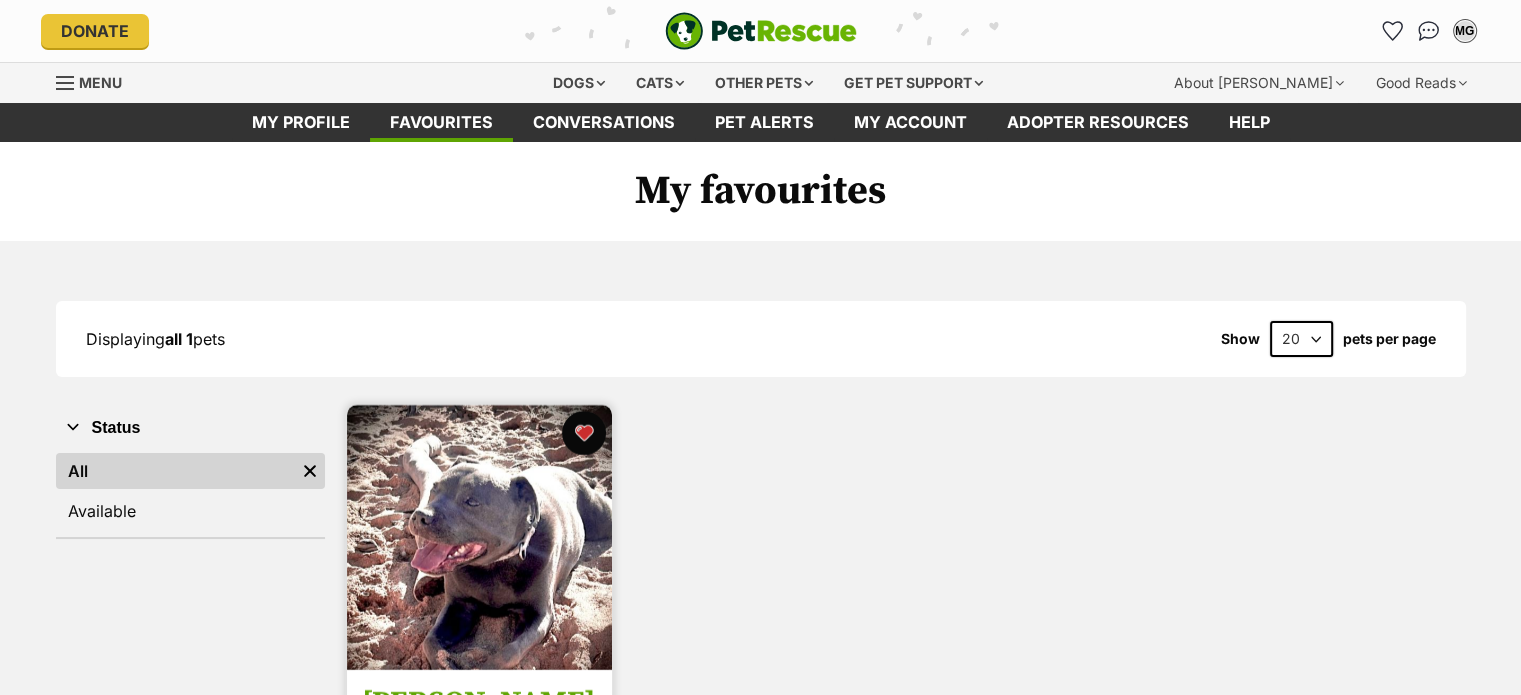 click at bounding box center [584, 433] 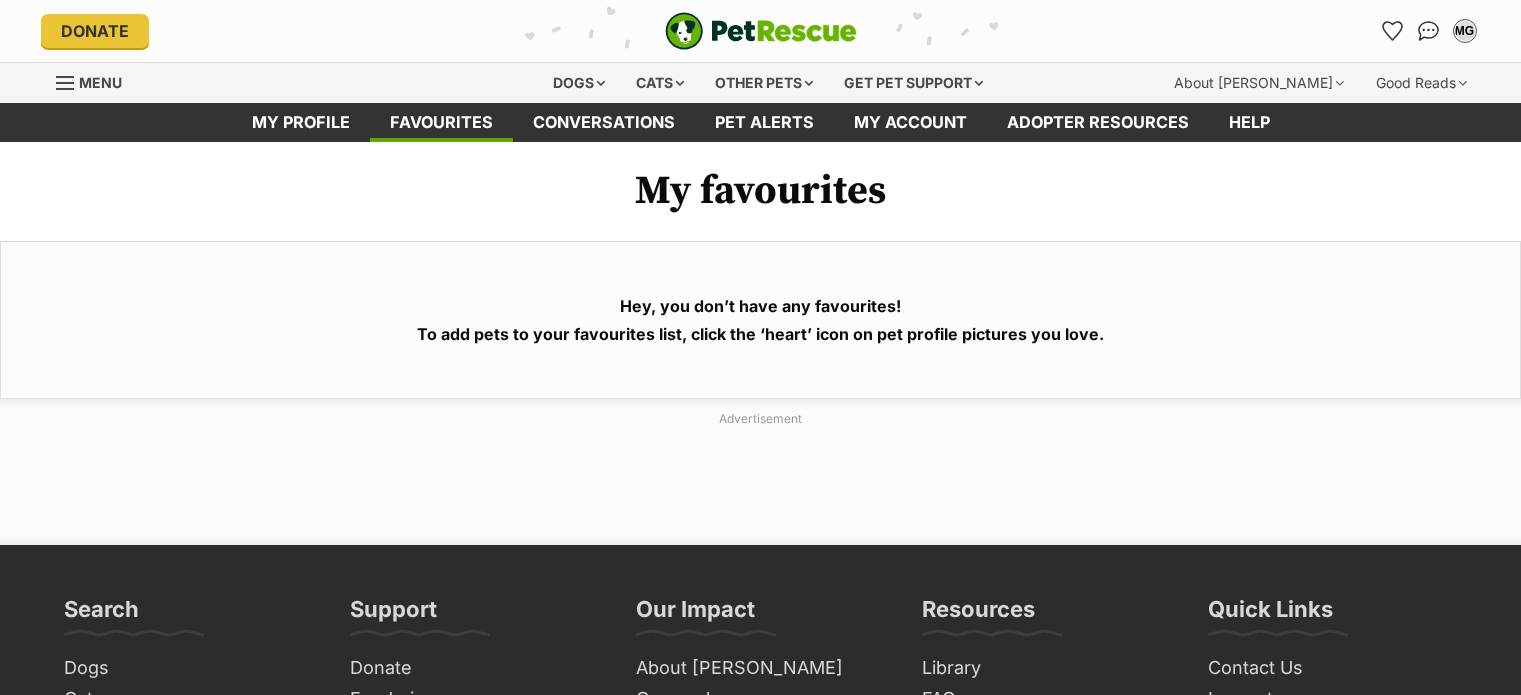 scroll, scrollTop: 0, scrollLeft: 0, axis: both 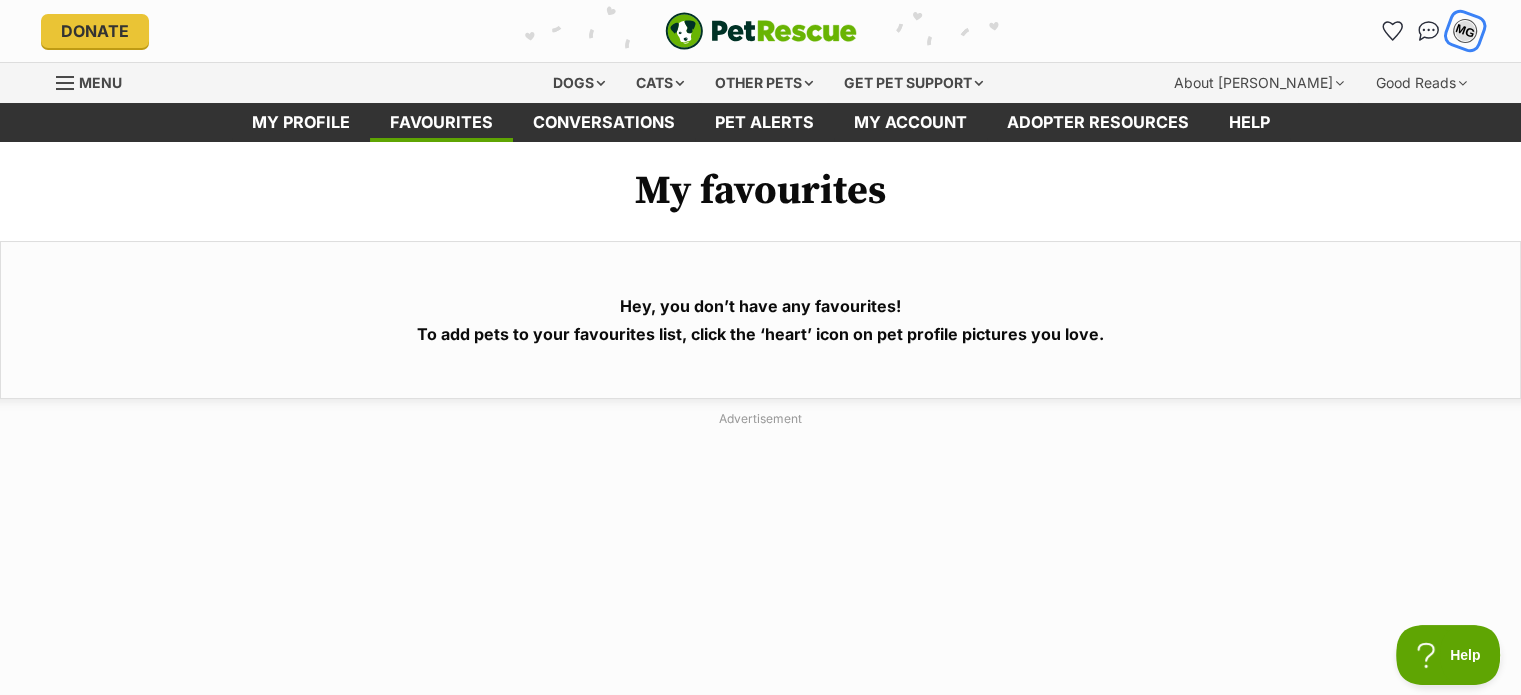 click on "MG" at bounding box center (1465, 31) 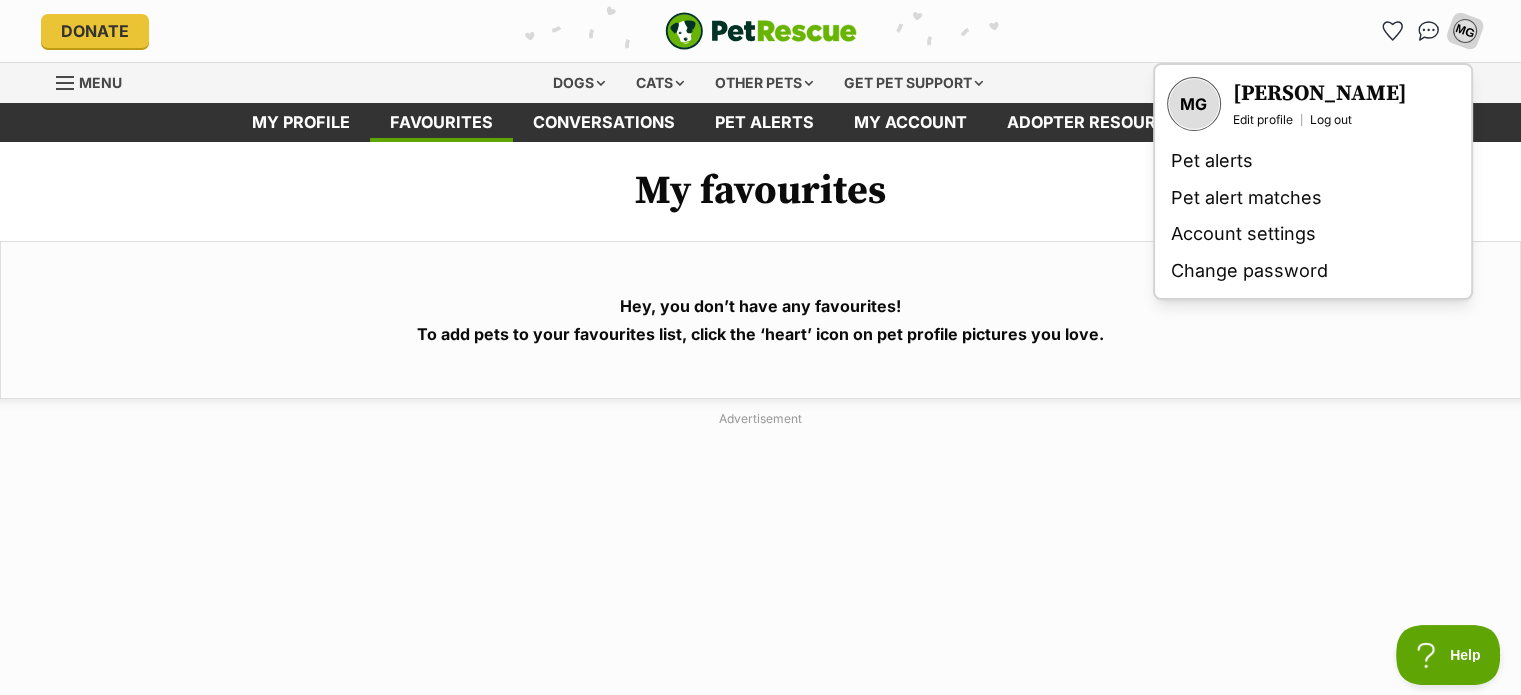 click on "MG
My account
MG
[PERSON_NAME]
Edit profile
Log out
Pet alerts
Pet alert matches
Account settings
Change password" at bounding box center (1241, 31) 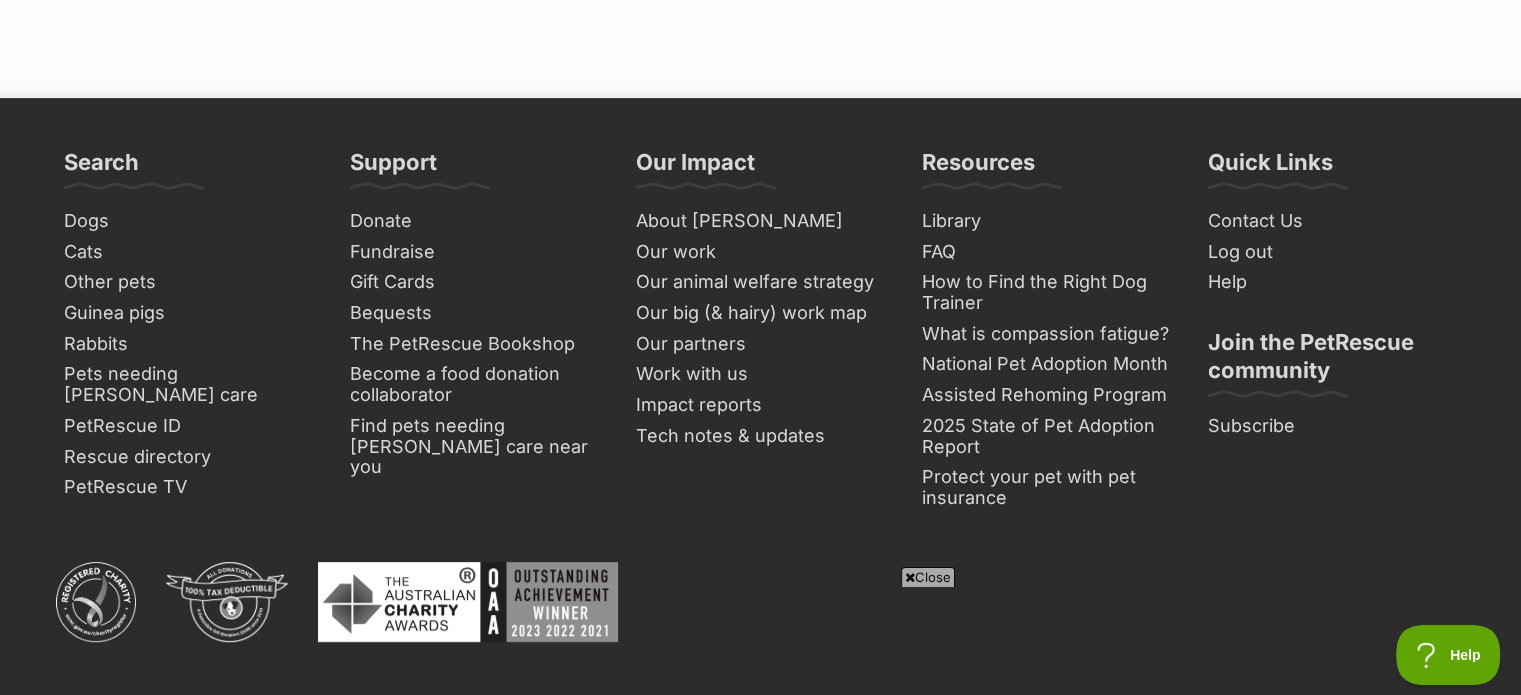 scroll, scrollTop: 1009, scrollLeft: 0, axis: vertical 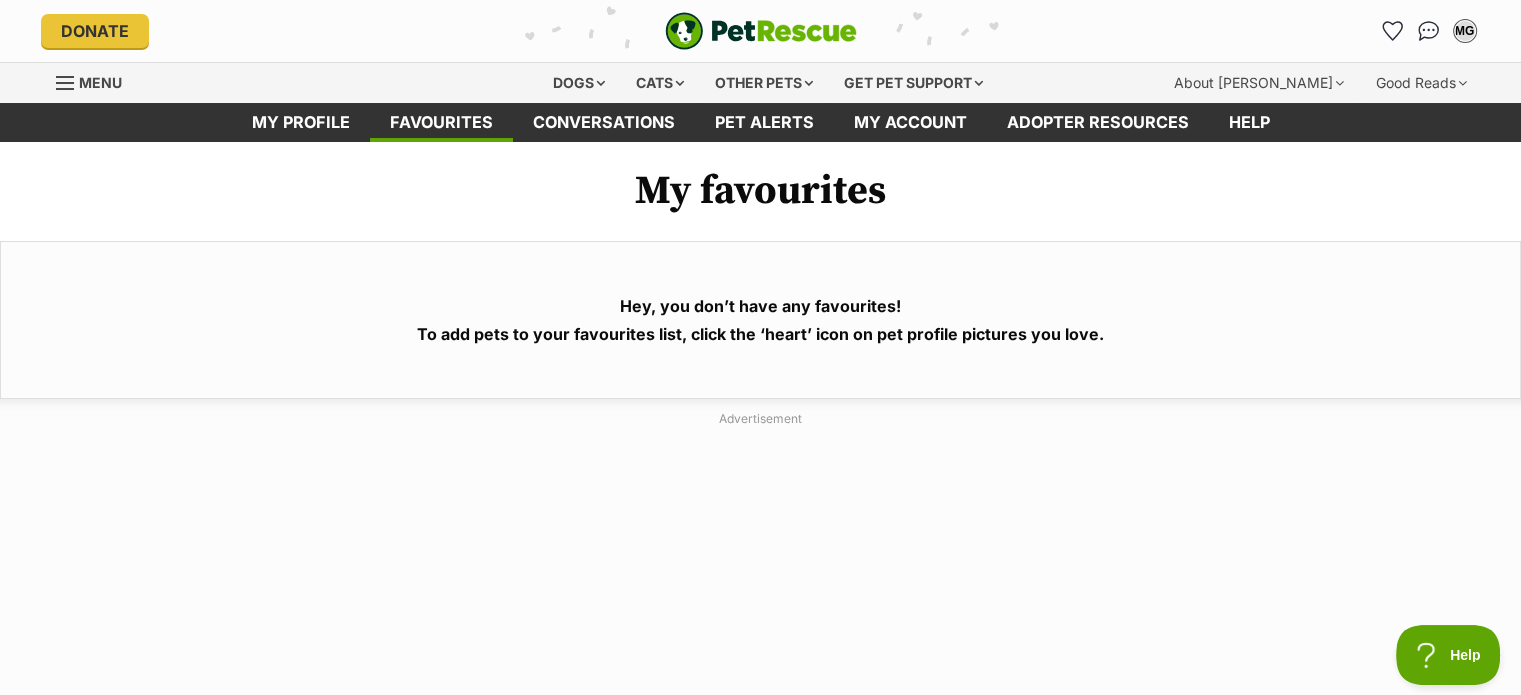 click on "Menu" at bounding box center [100, 82] 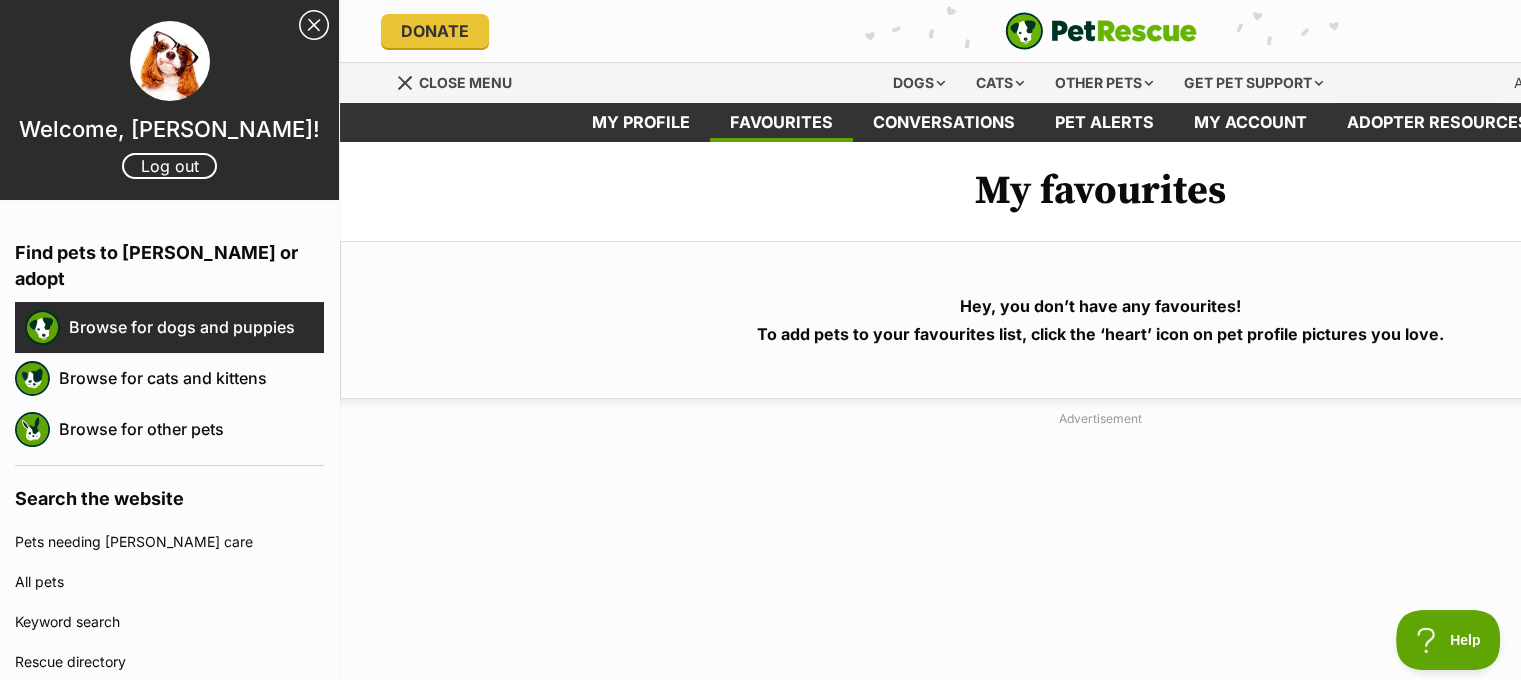 click on "Browse for dogs and puppies" at bounding box center [196, 327] 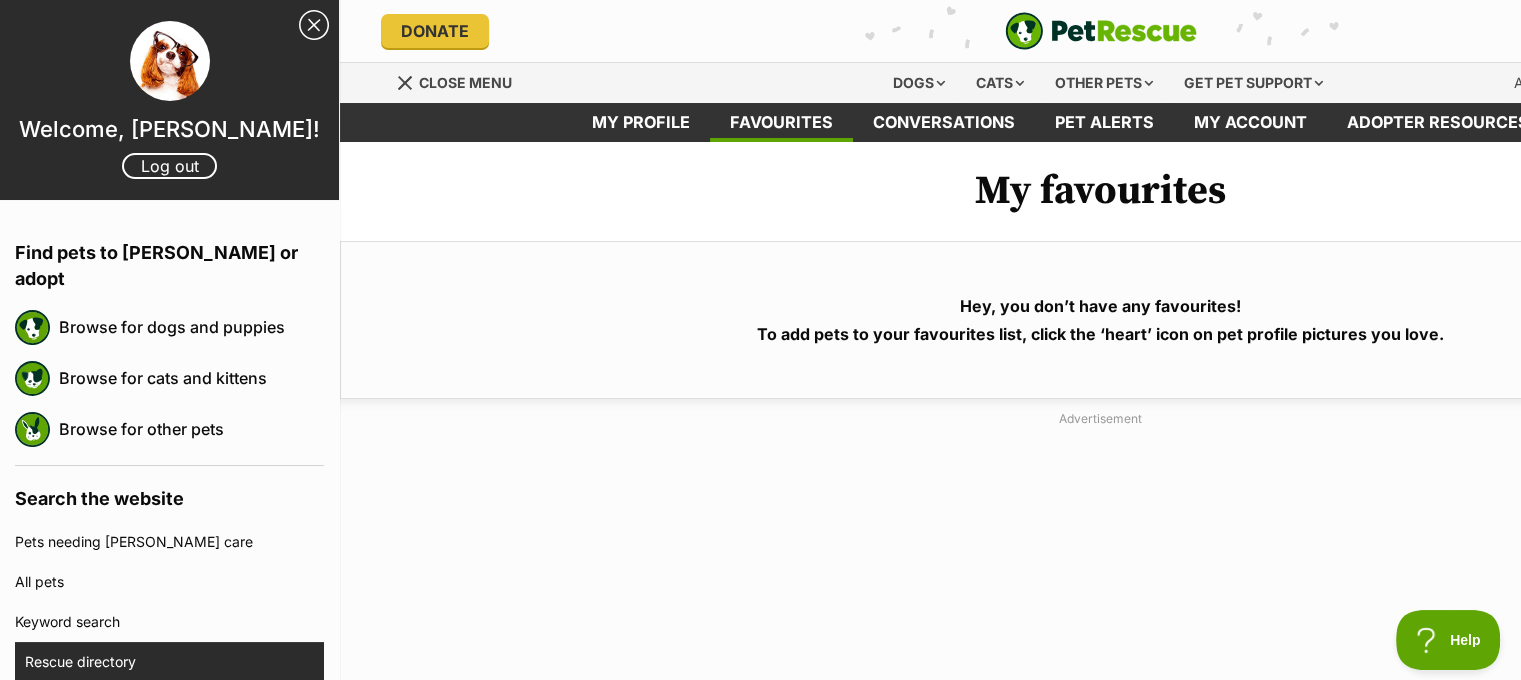 click on "Rescue directory" at bounding box center (174, 662) 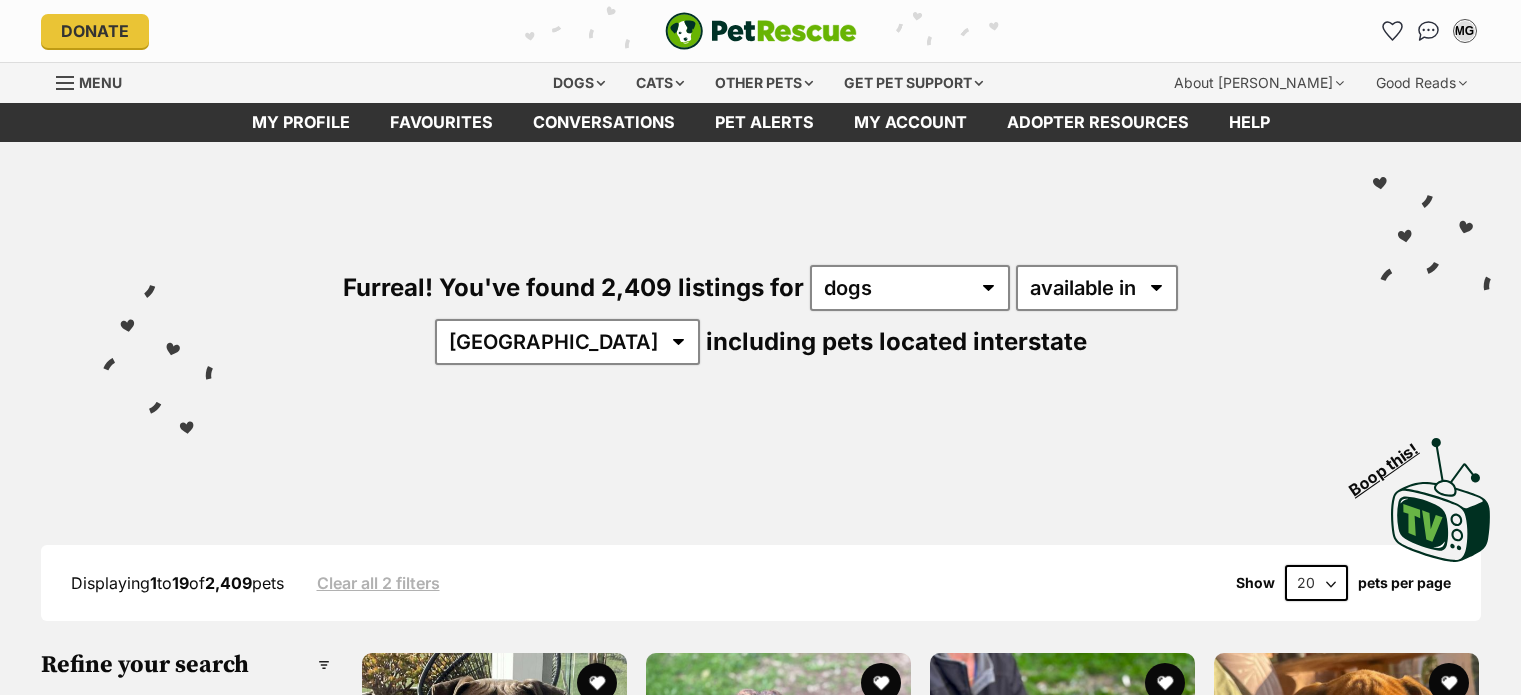 scroll, scrollTop: 0, scrollLeft: 0, axis: both 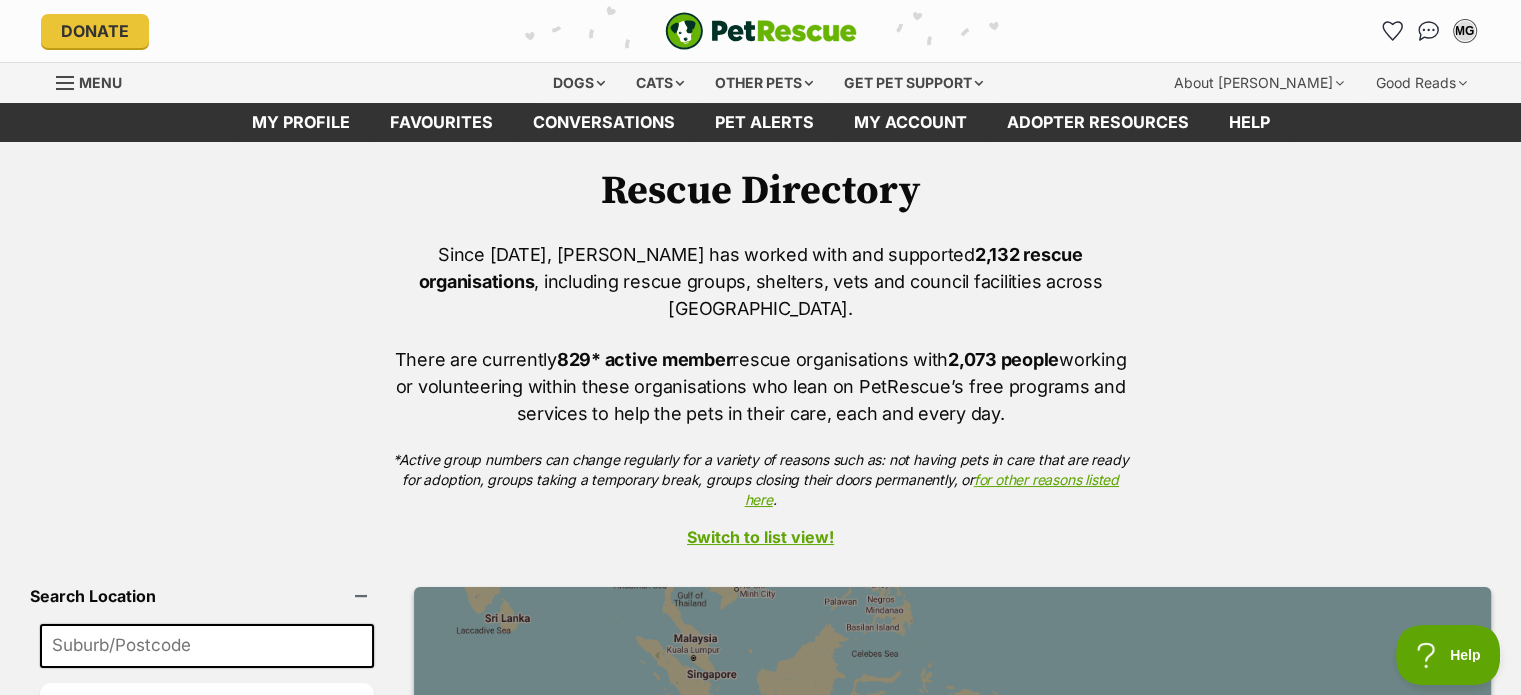 click at bounding box center (207, 646) 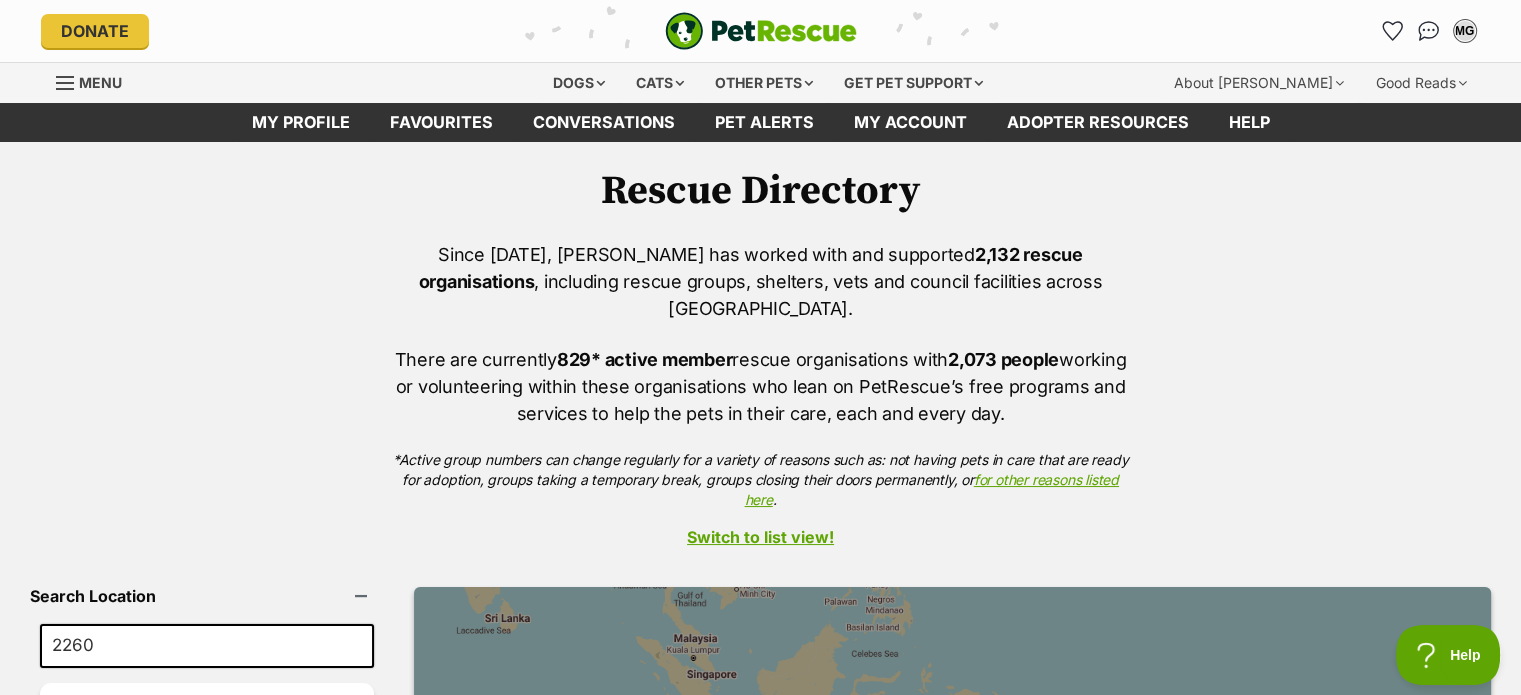 type on "2260" 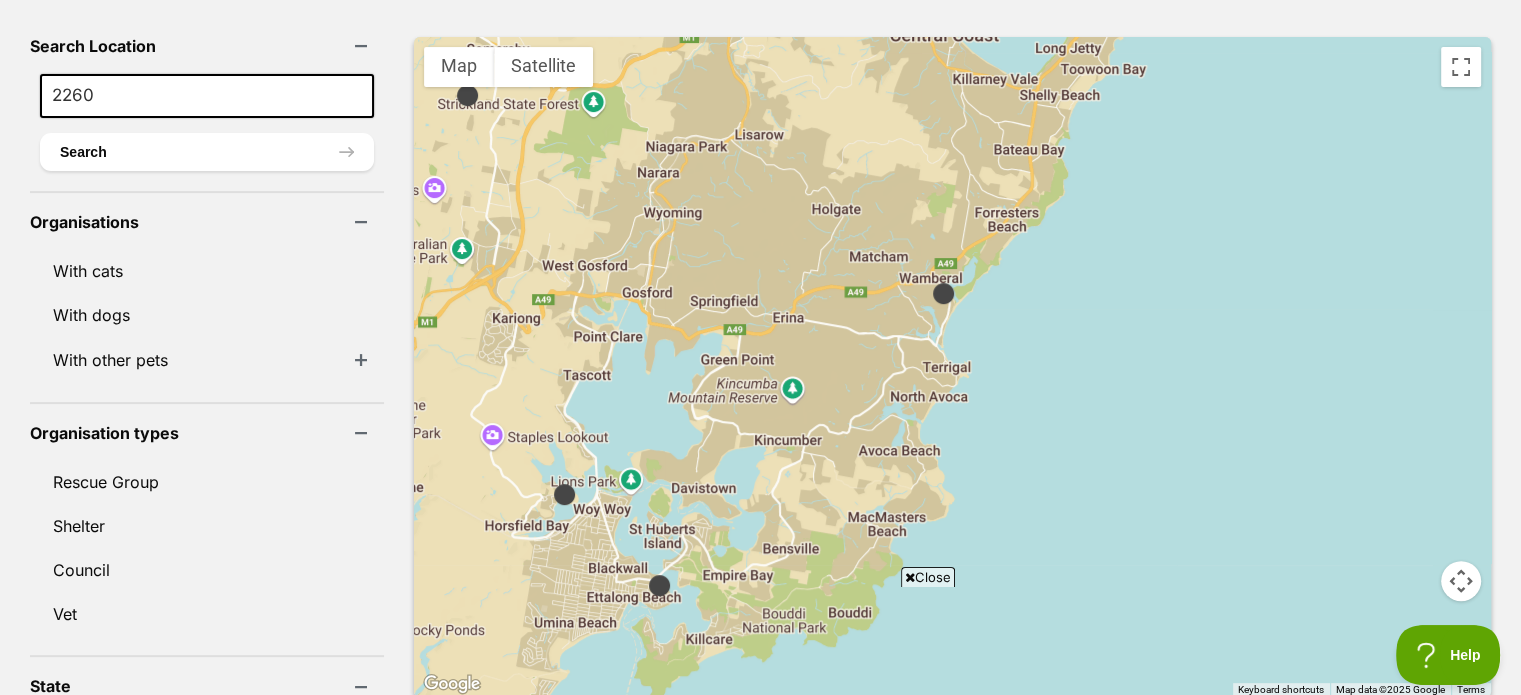 scroll, scrollTop: 559, scrollLeft: 0, axis: vertical 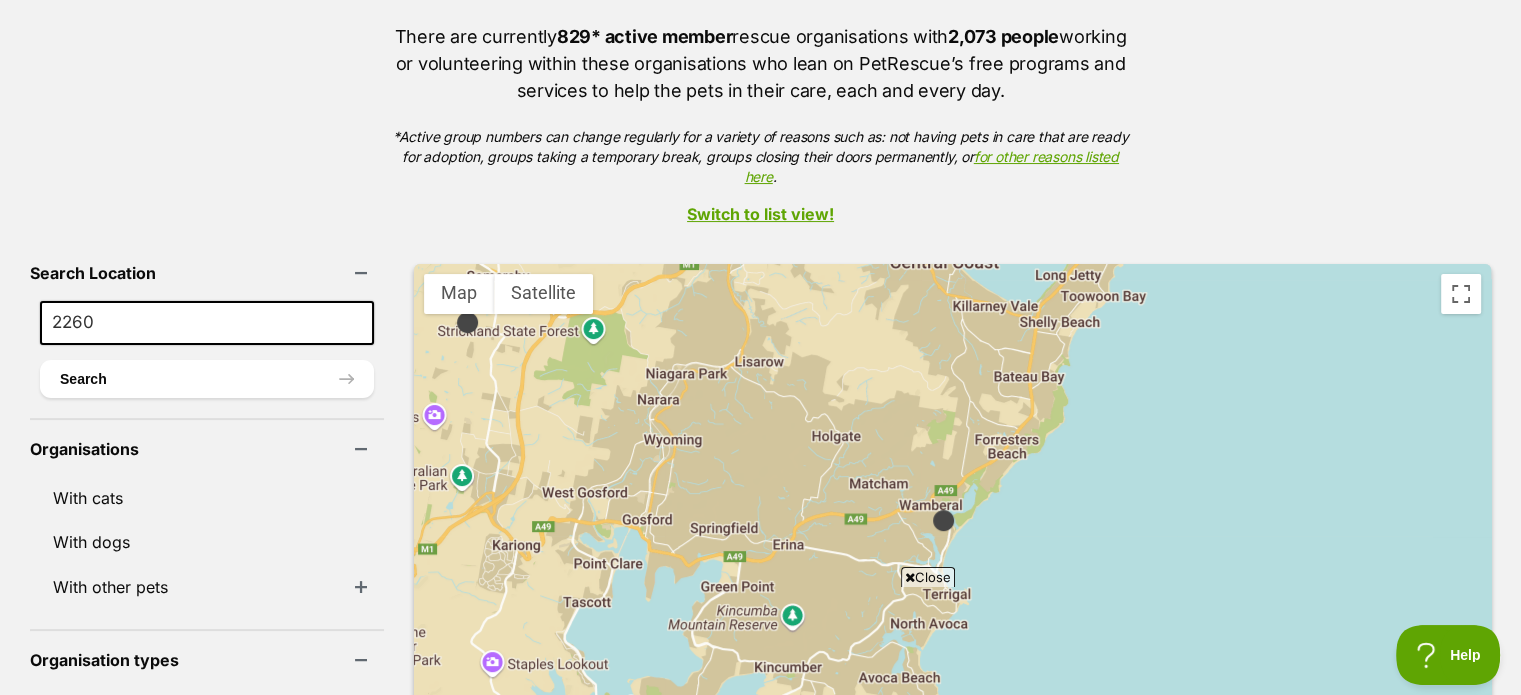 click at bounding box center (943, 520) 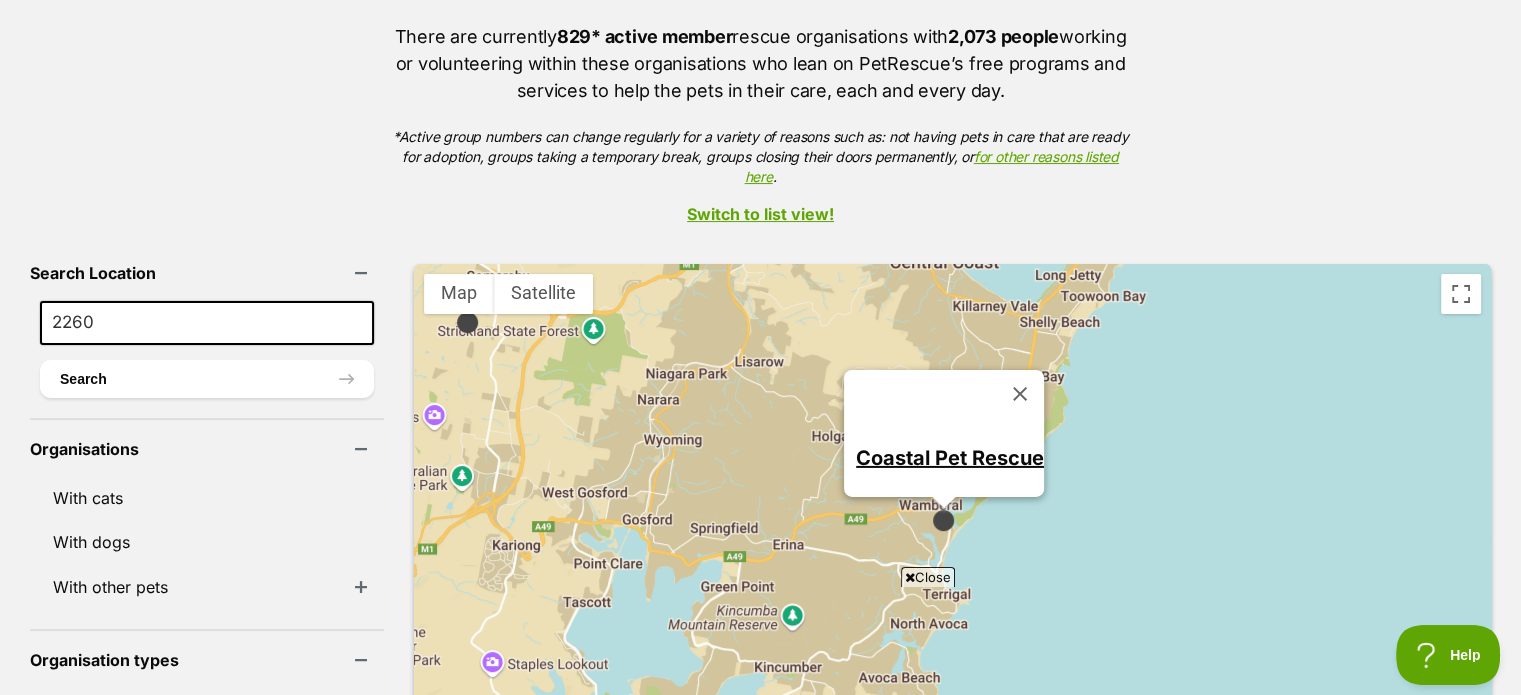 click on "Coastal Pet Rescue" at bounding box center (950, 457) 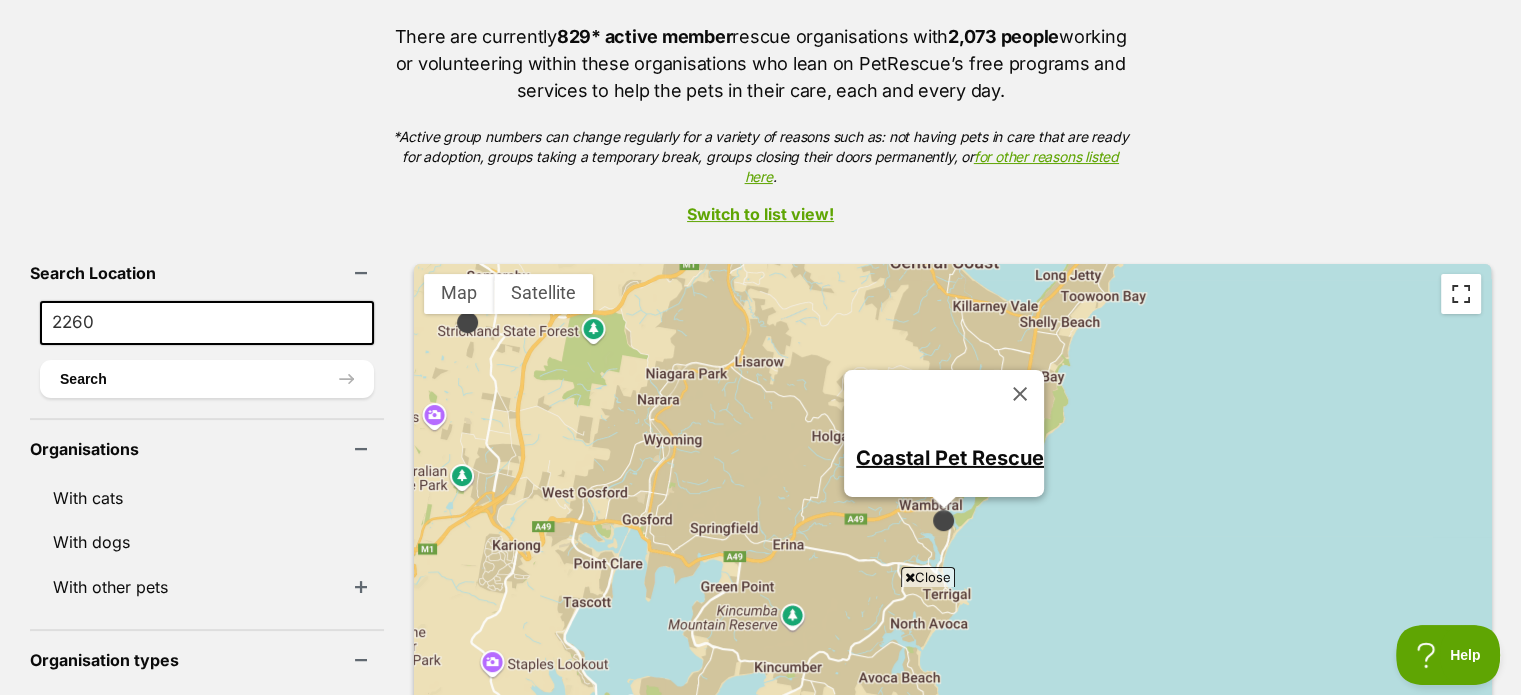 click at bounding box center (1461, 294) 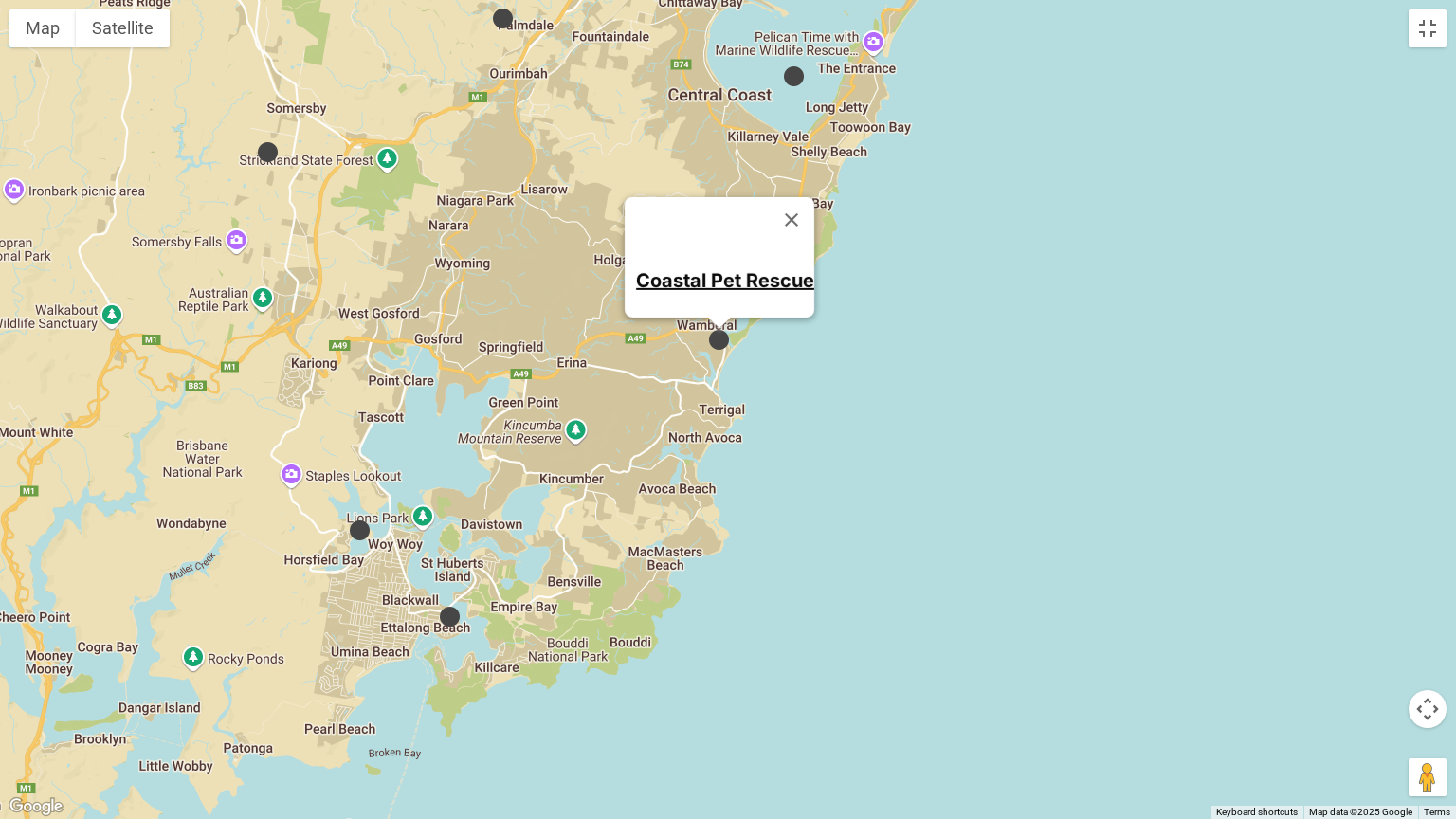 click at bounding box center (267, 152) 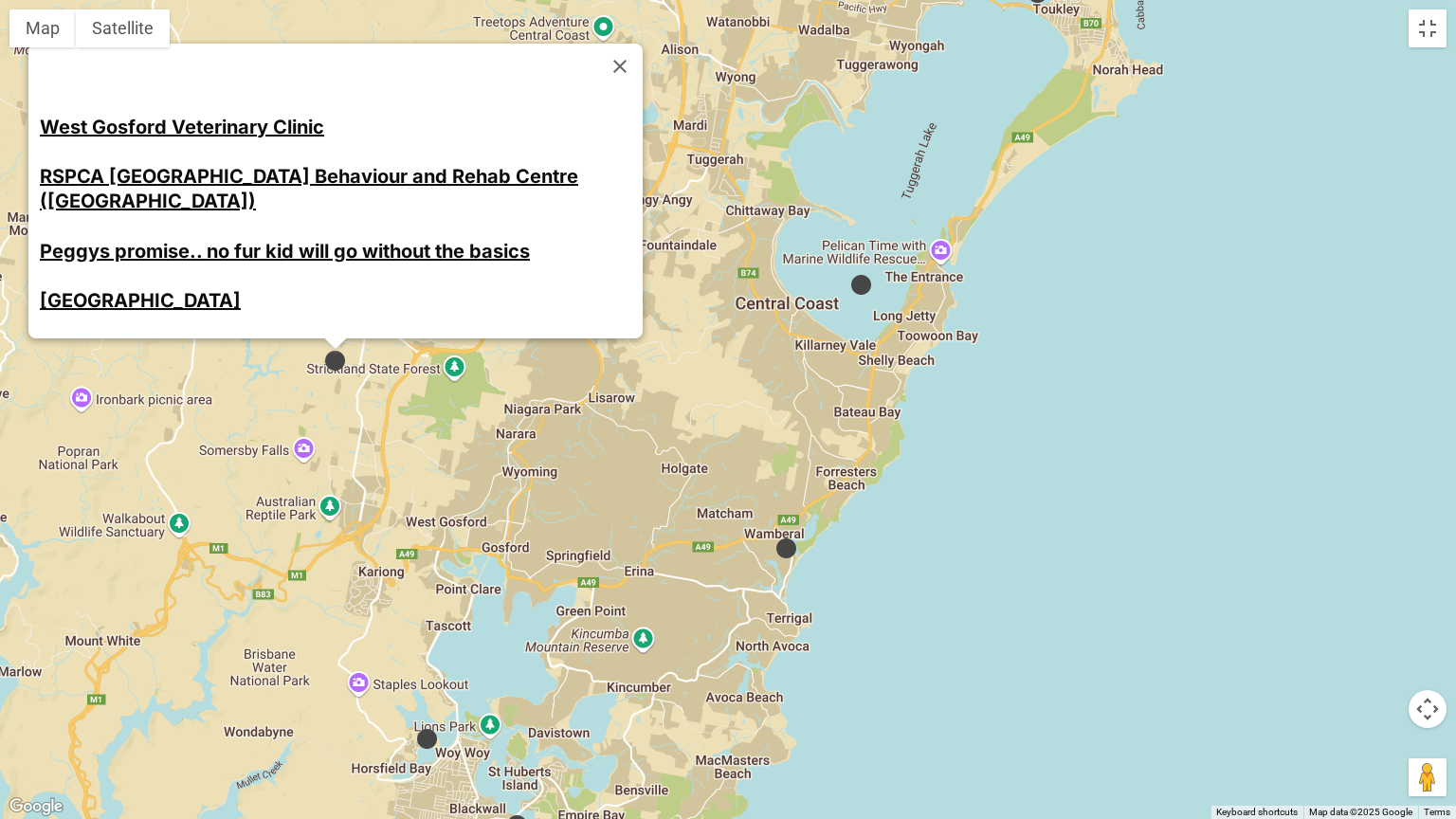 click on "RSPCA [GEOGRAPHIC_DATA] Behaviour and Rehab Centre ([GEOGRAPHIC_DATA])" at bounding box center [309, 189] 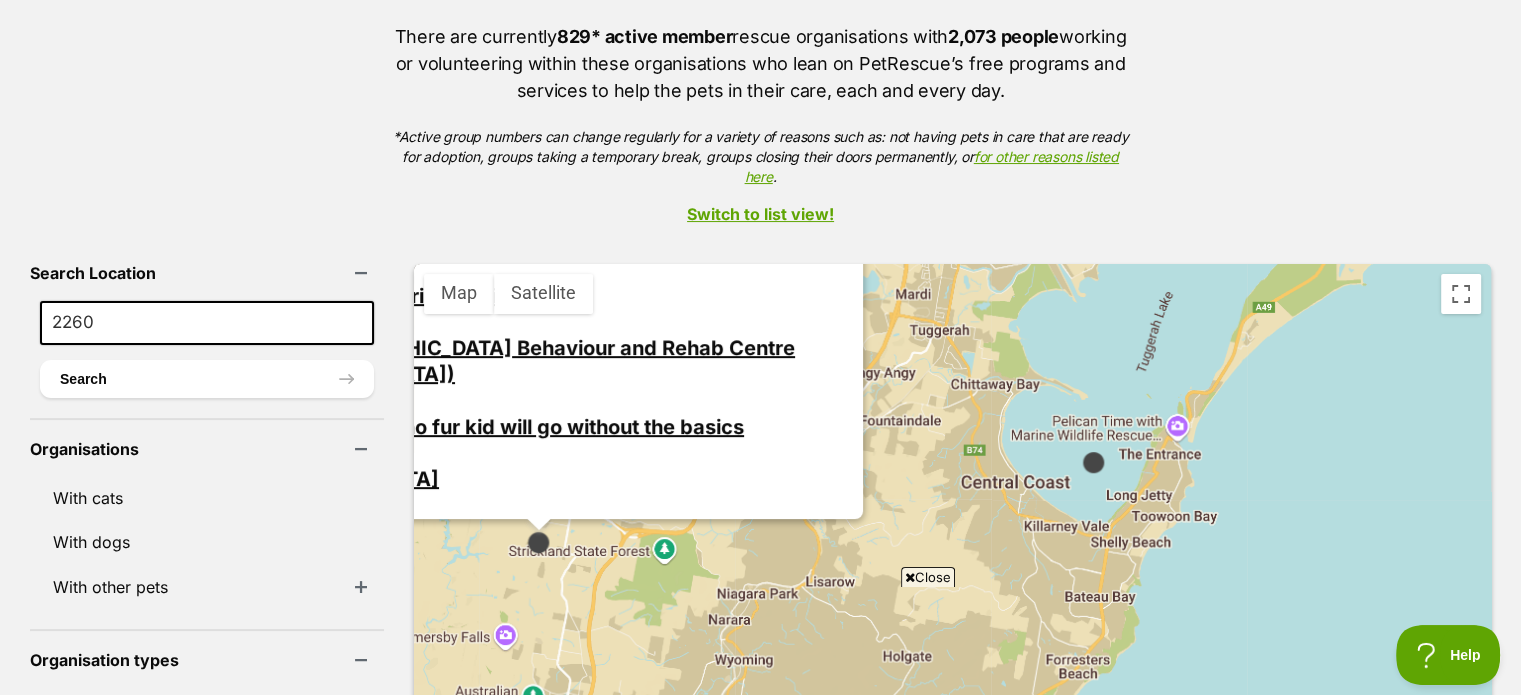 click on "Rescue Directory
Since 2004, PetRescue has worked with and supported  2,132 rescue organisations , including rescue groups, shelters, vets and council facilities across Australia.
There are currently  829* active member  rescue organisations with  2,073 people  working or volunteering within these organisations who lean on PetRescue’s free programs and services to help the pets in their care, each and every day.
*Active group numbers can change regularly for a variety of reasons such as: not having pets in care that are ready for adoption, groups taking a temporary break, groups closing their doors permanently, or  for other reasons listed here .
Switch to list view!
Search Location
2260
Search
Organisations
With cats
With dogs
With other pets
With Birds
With Chickens
With Cows
With Ducks
With Ferrets
With Fowls
With Goats
With Guinea Pigs
With Horses
With Mice
With Pigs" at bounding box center [760, 756] 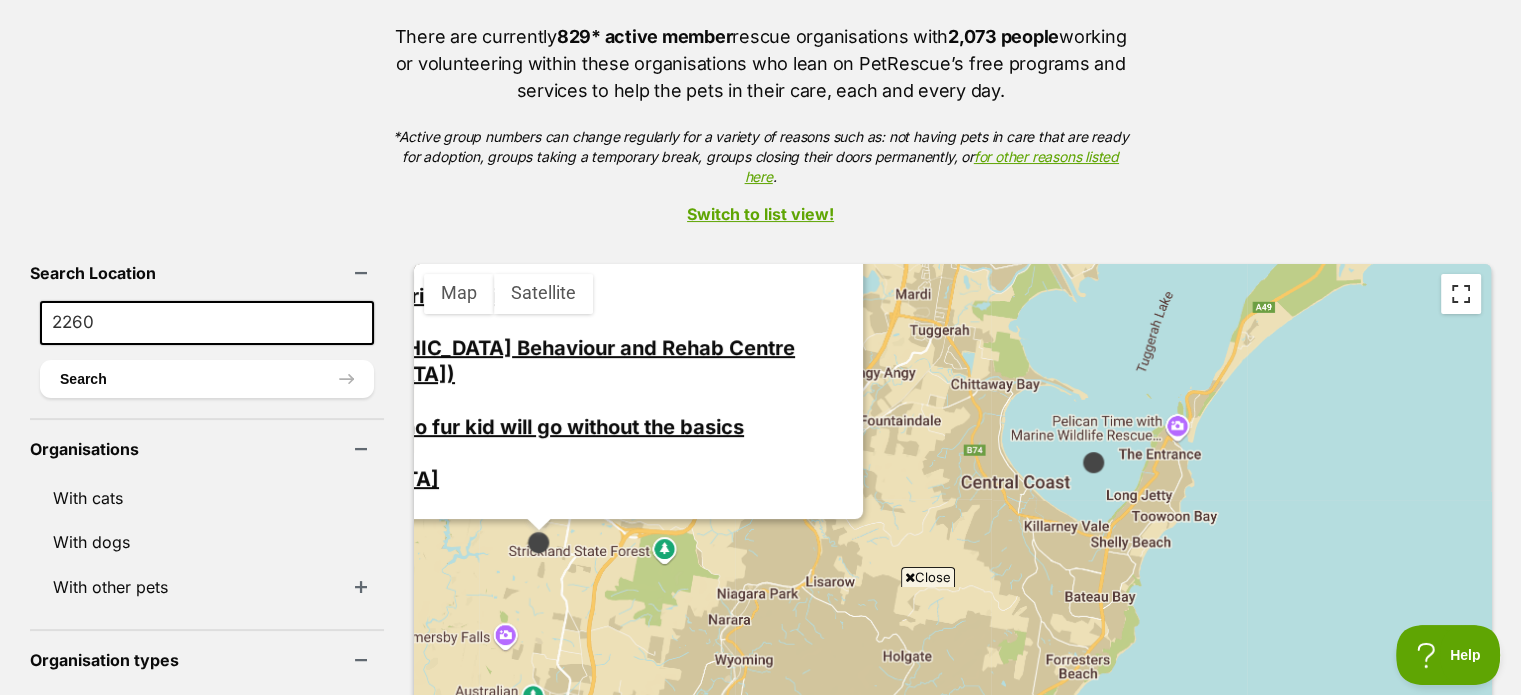 click at bounding box center [1461, 294] 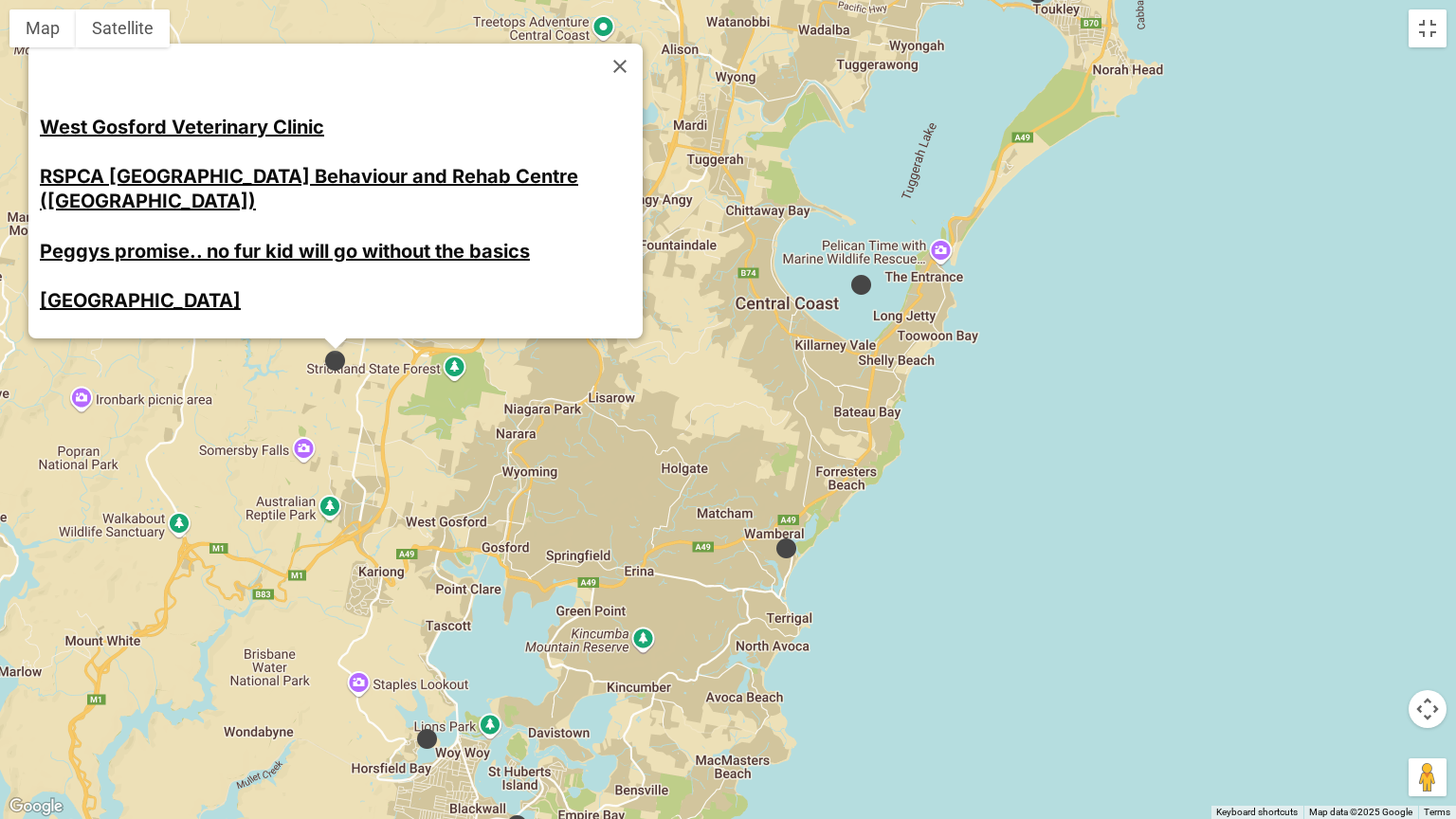 click on "West Gosford Veterinary Clinic  RSPCA NSW Behaviour and Rehab Centre (Central Coast) Peggys promise.. no fur kid will go without the basics Avoca Drive Animal Hospital" at bounding box center [728, 410] 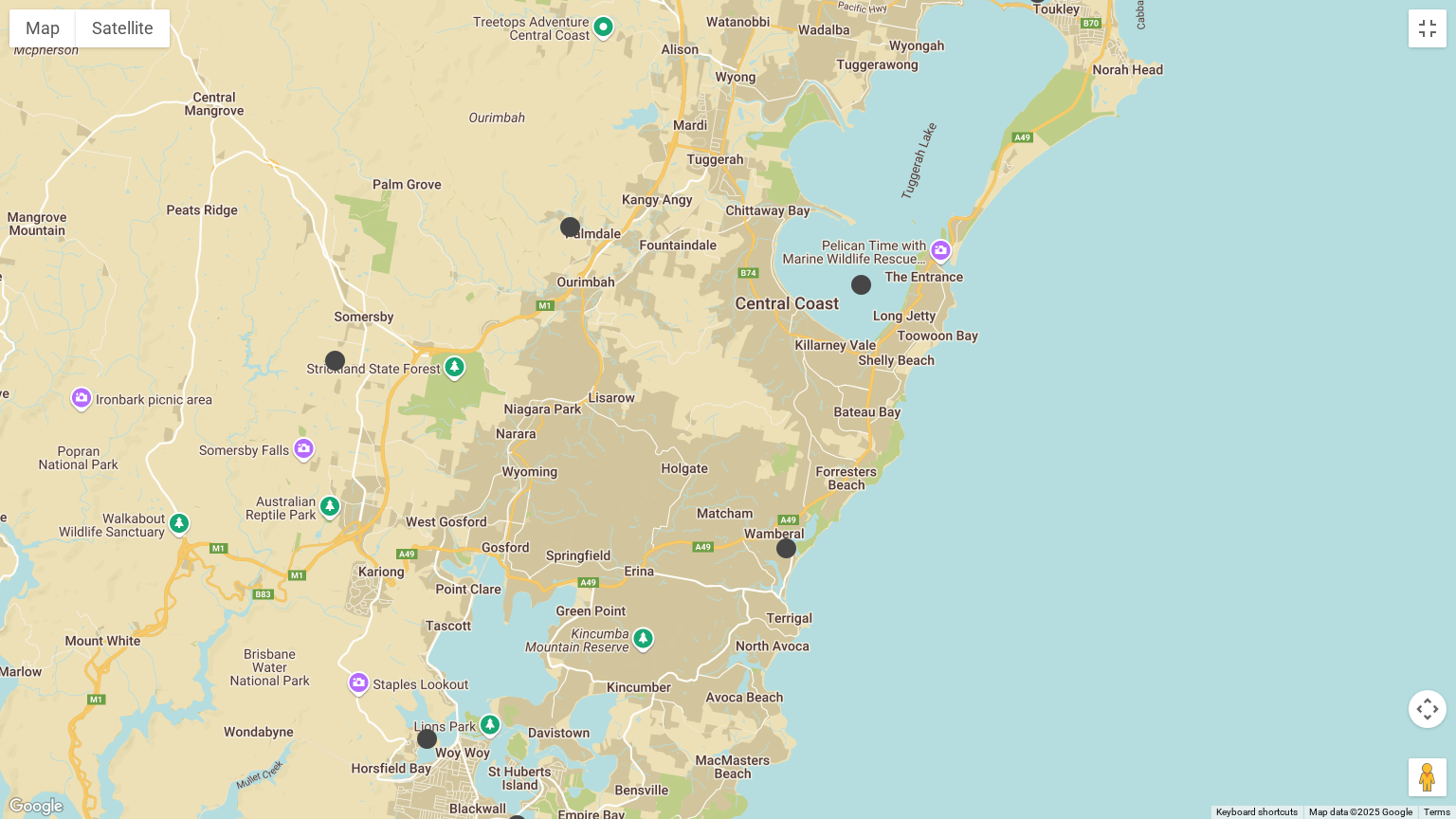 click at bounding box center [570, 227] 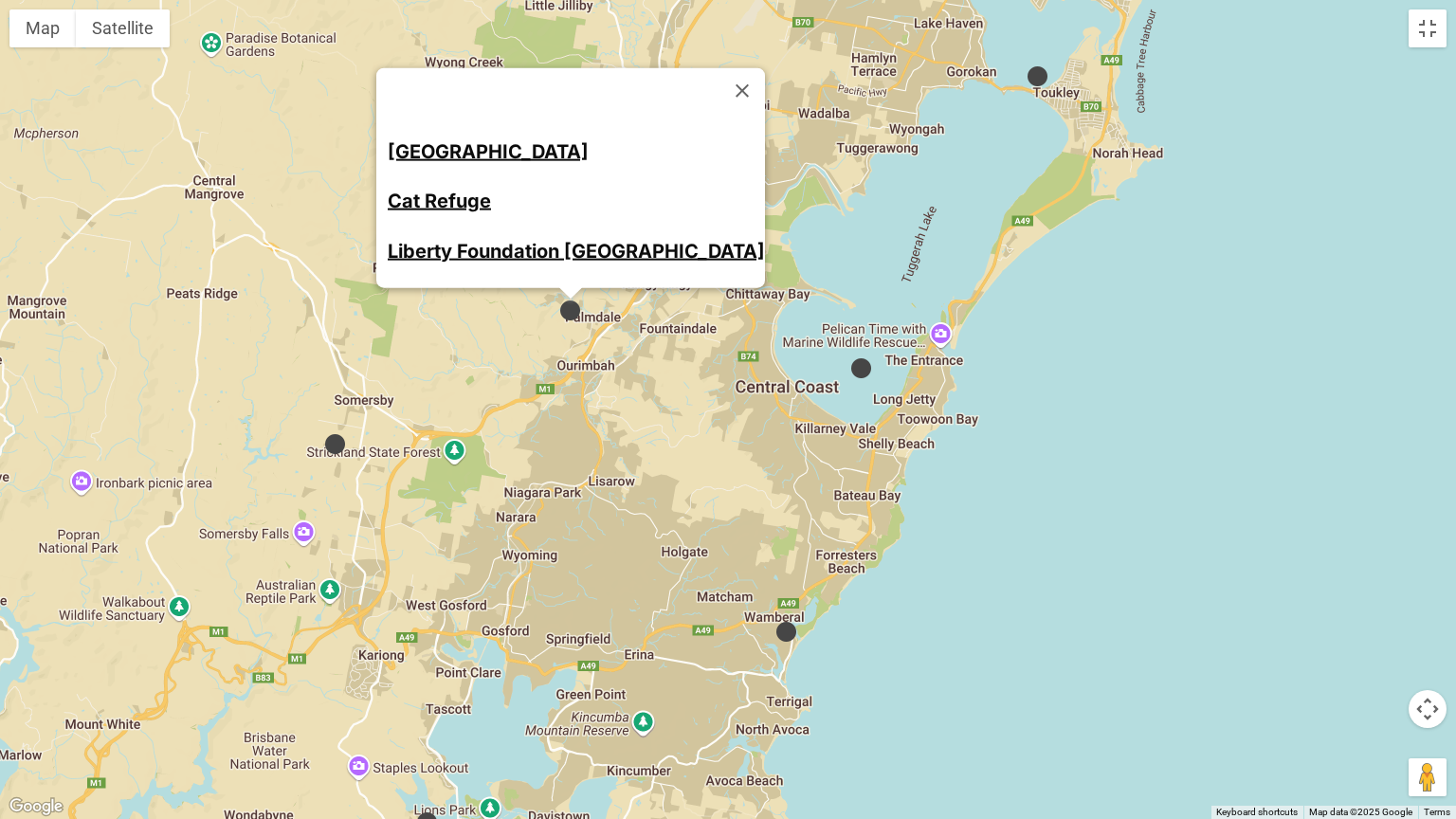 click at bounding box center [861, 368] 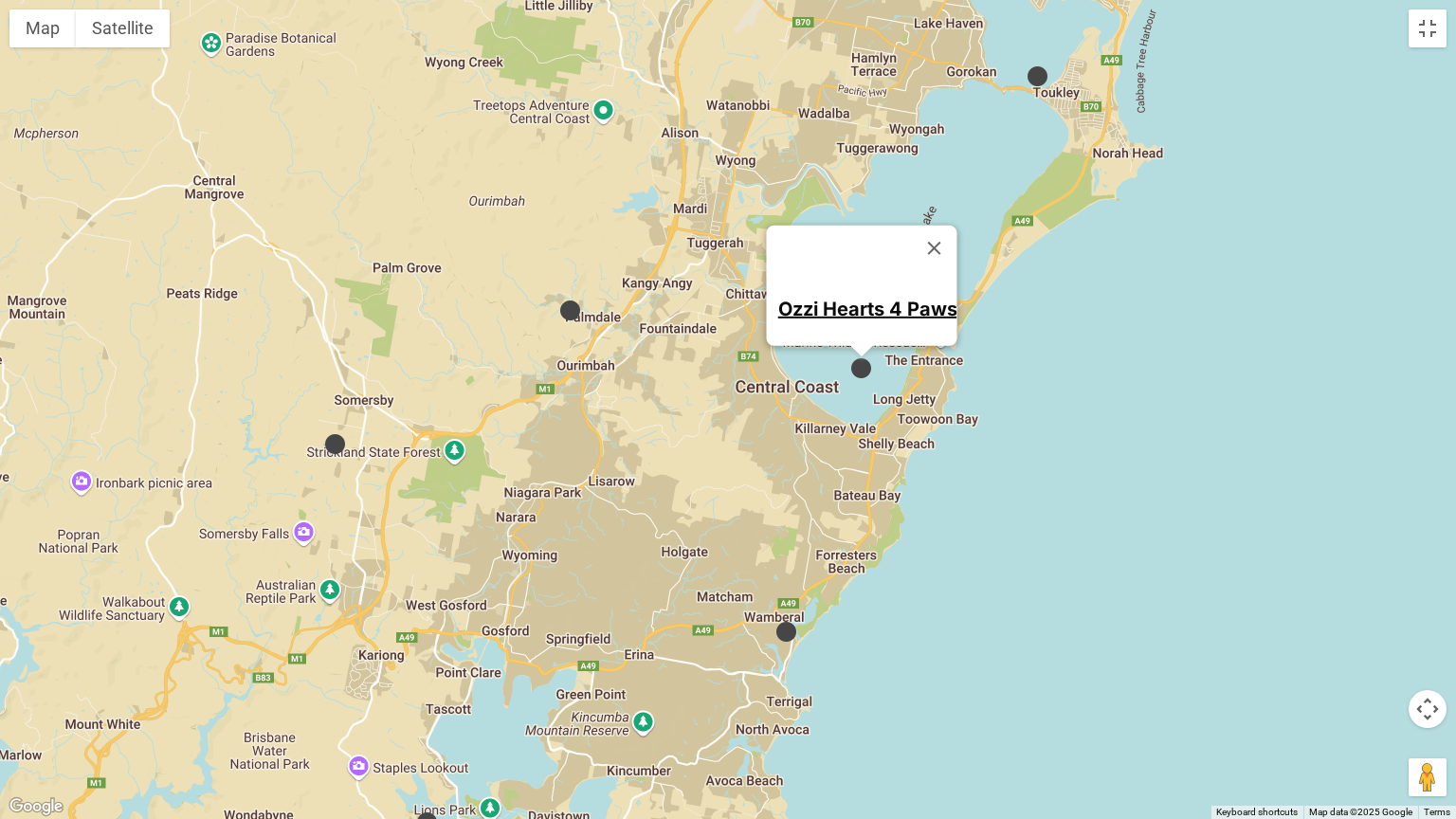 click on "Ozzi Hearts 4 Paws" at bounding box center (867, 308) 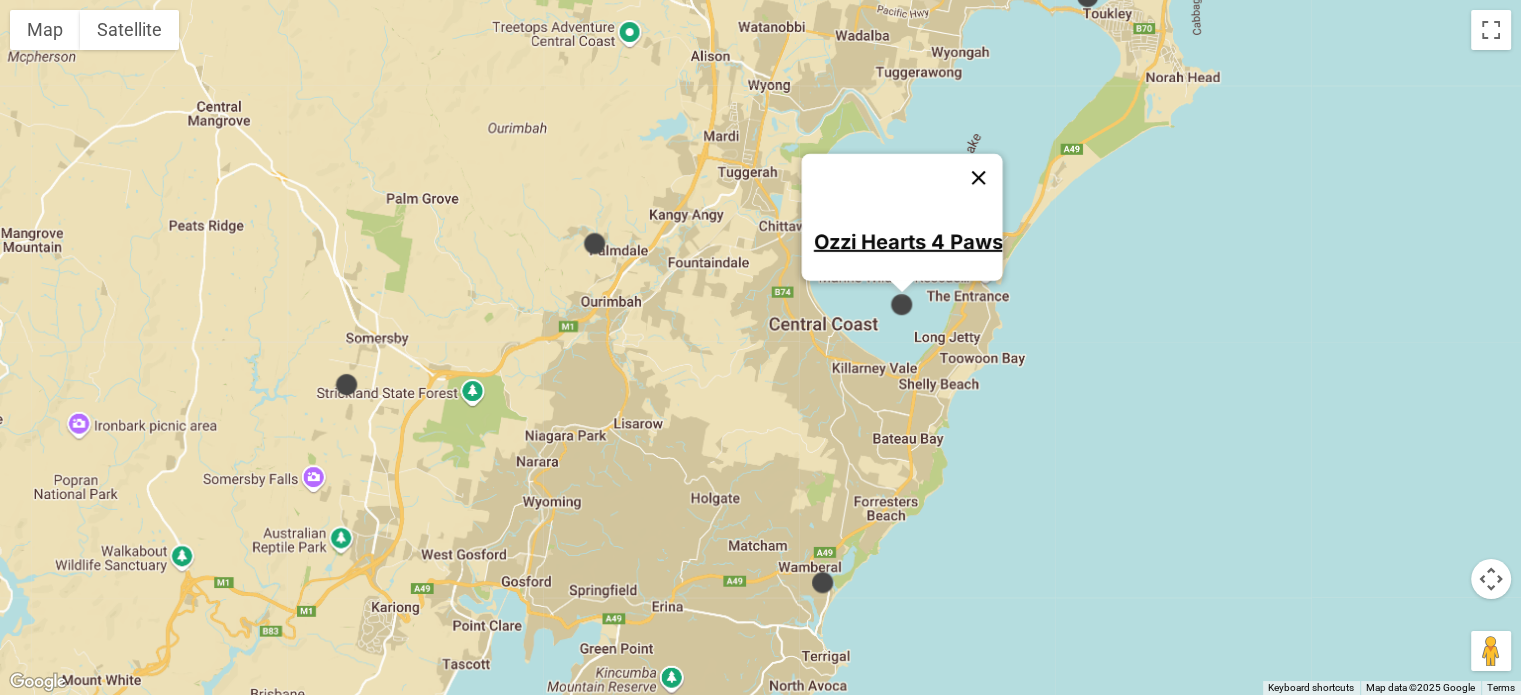 scroll, scrollTop: 0, scrollLeft: 0, axis: both 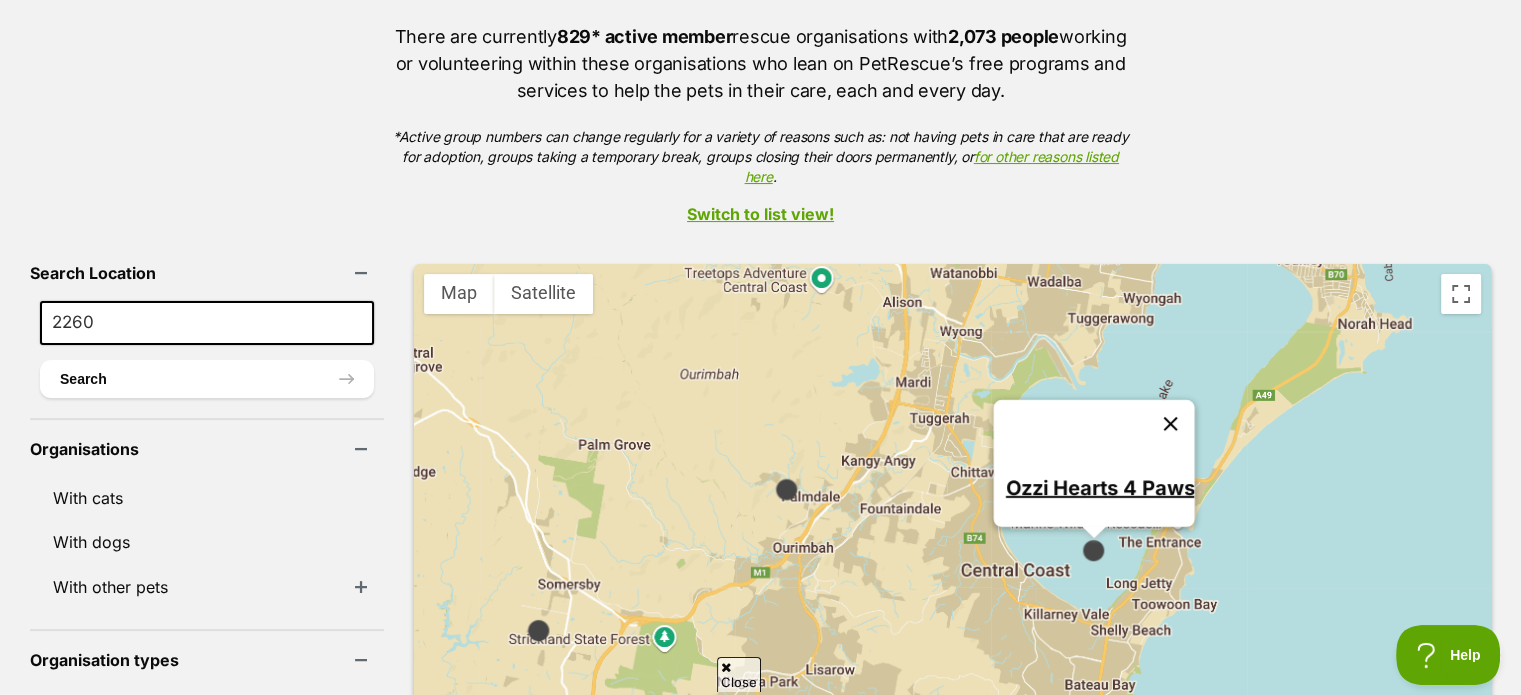 click at bounding box center (1170, 424) 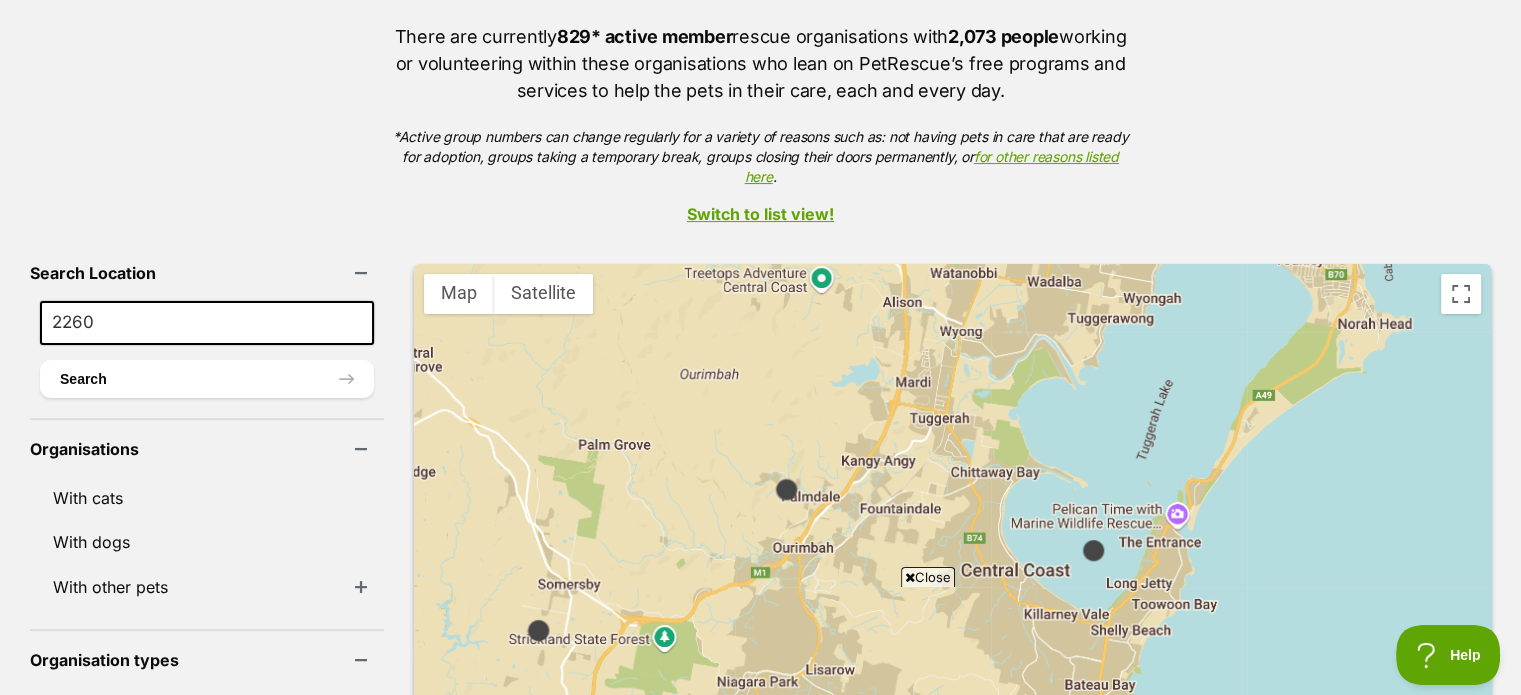 click at bounding box center [786, 489] 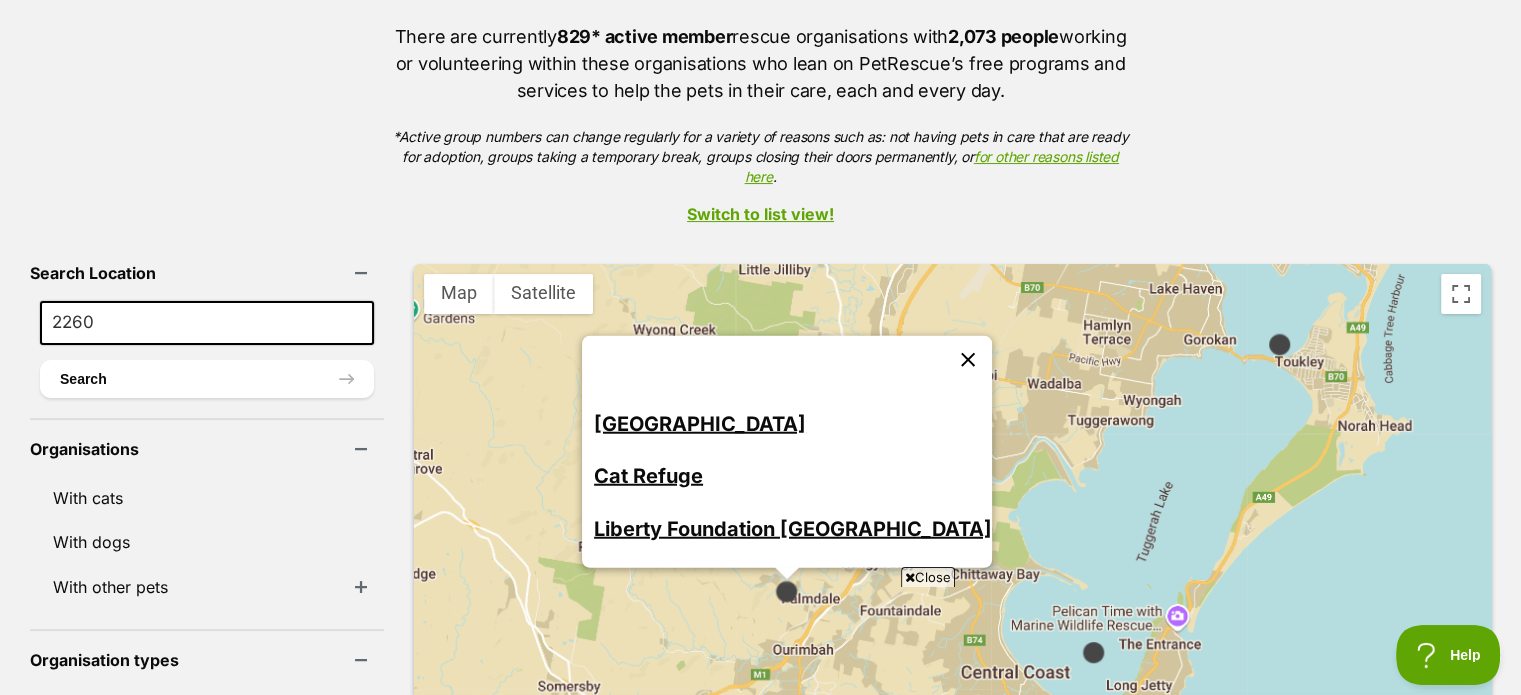 click at bounding box center [968, 359] 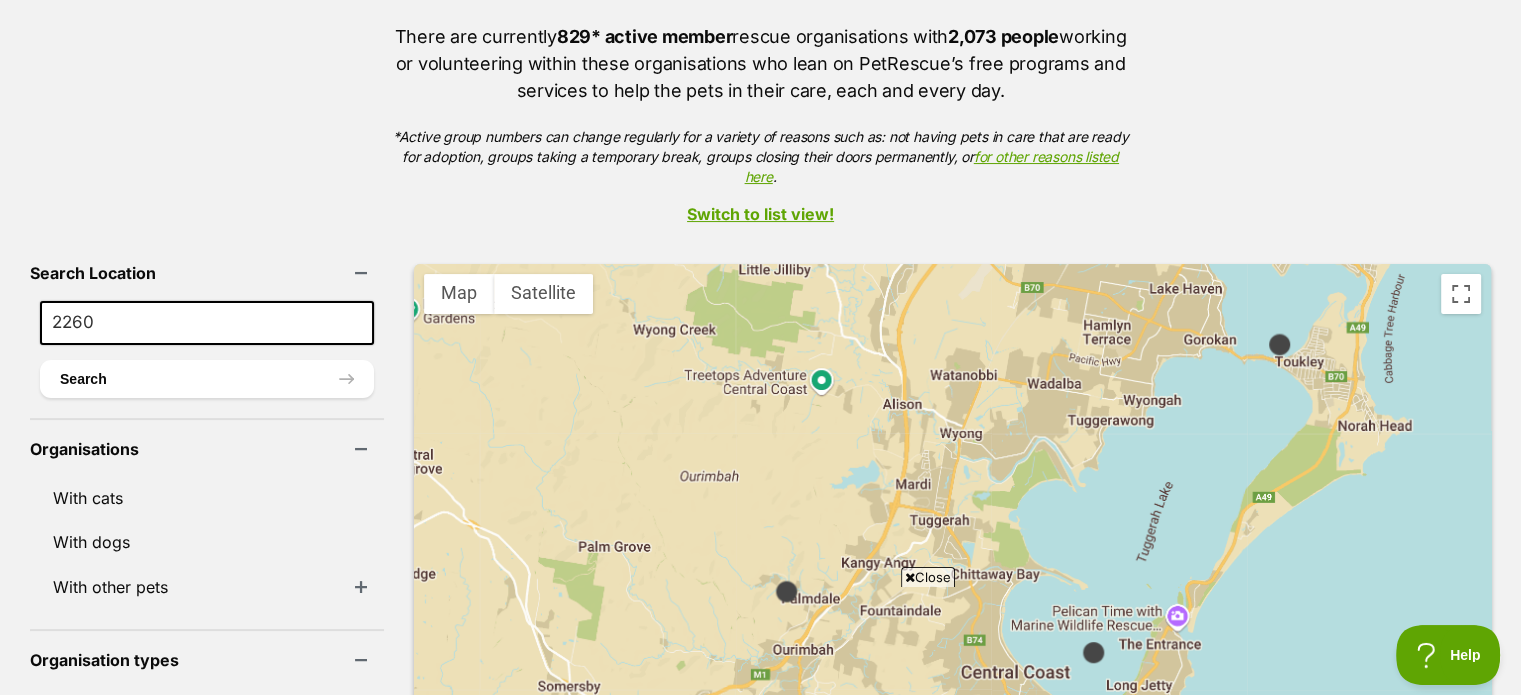 click at bounding box center (1279, 344) 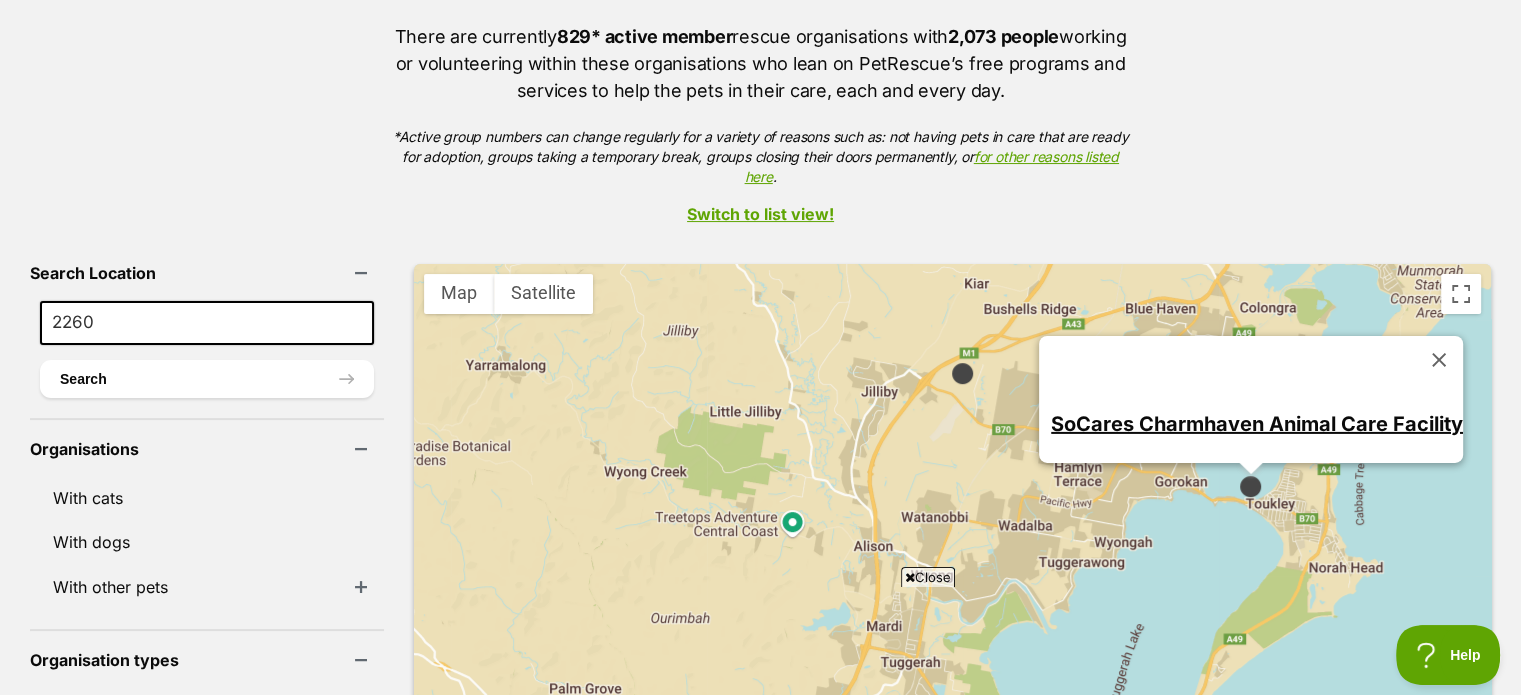 click on "SoCares Charmhaven Animal Care Facility" at bounding box center (1257, 423) 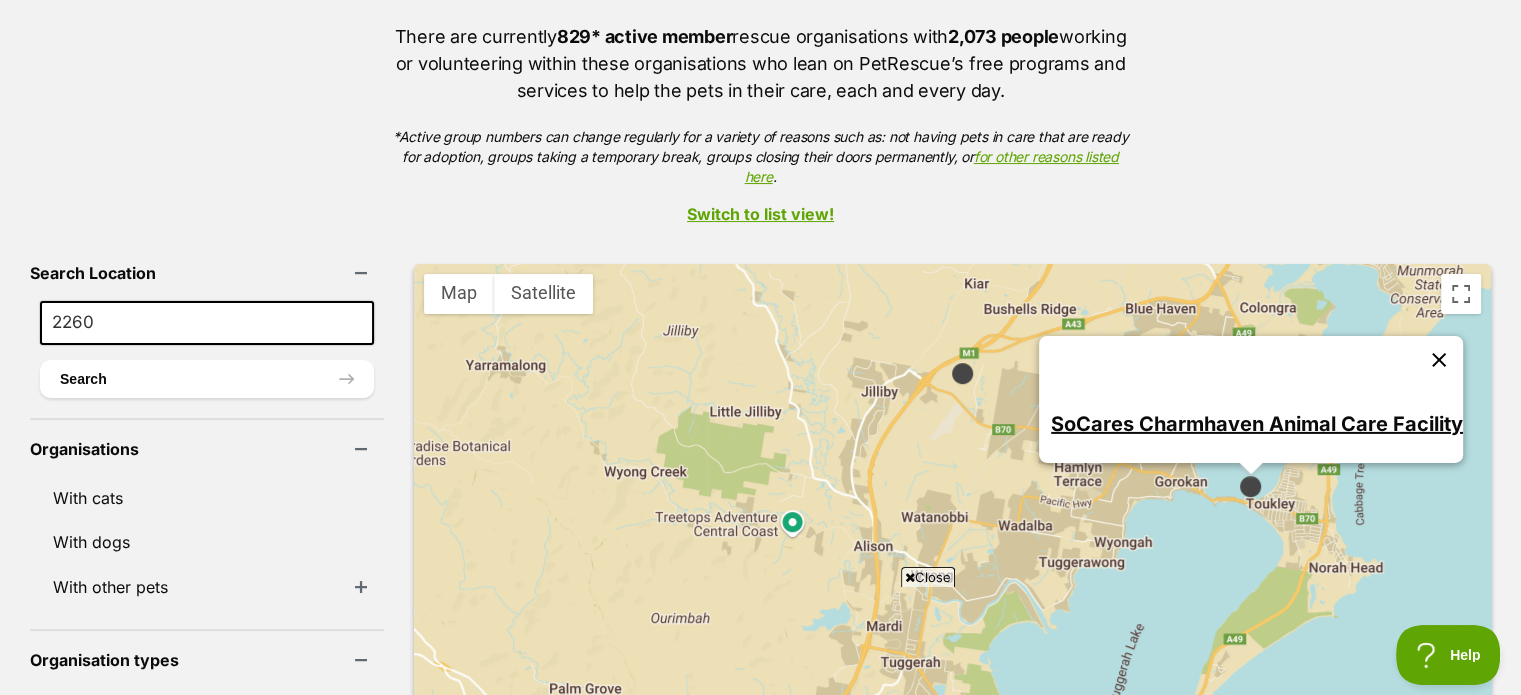 click at bounding box center [1439, 360] 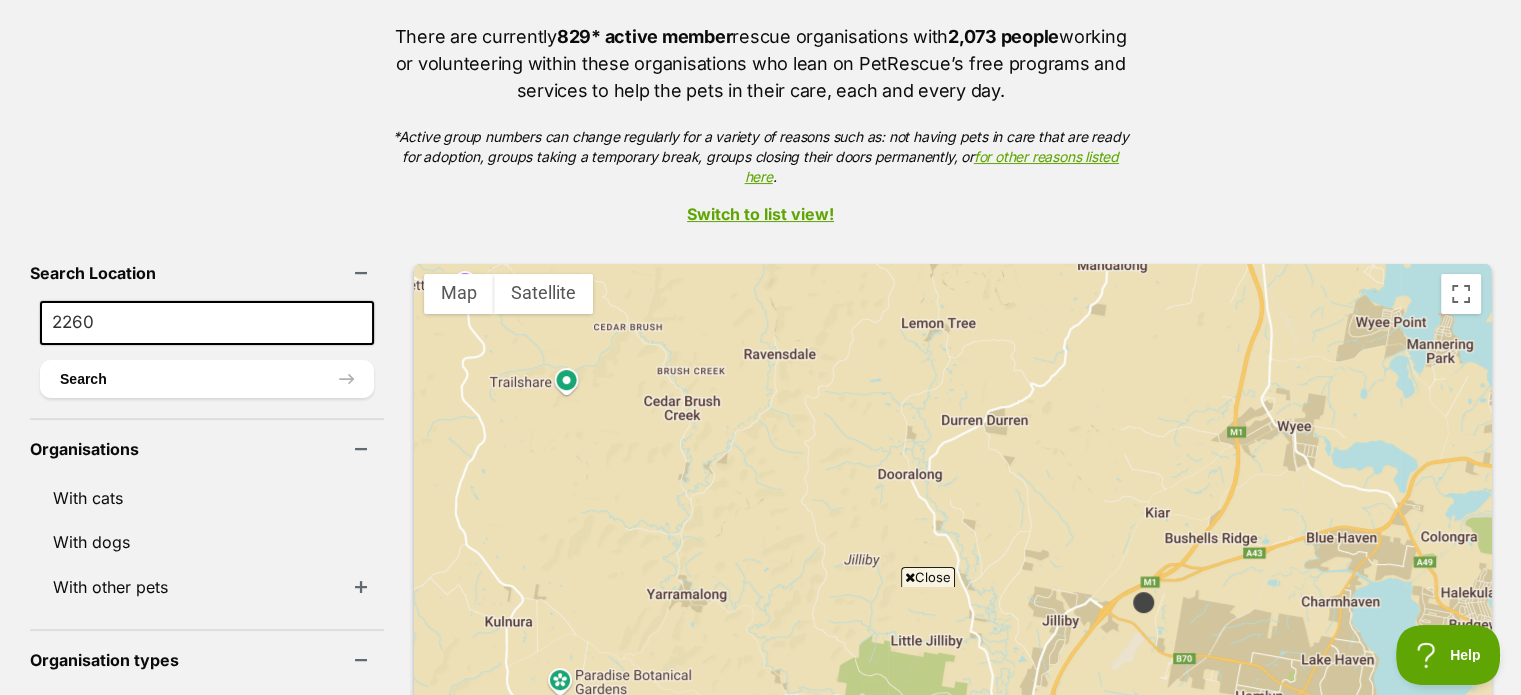 drag, startPoint x: 1070, startPoint y: 351, endPoint x: 1256, endPoint y: 587, distance: 300.48627 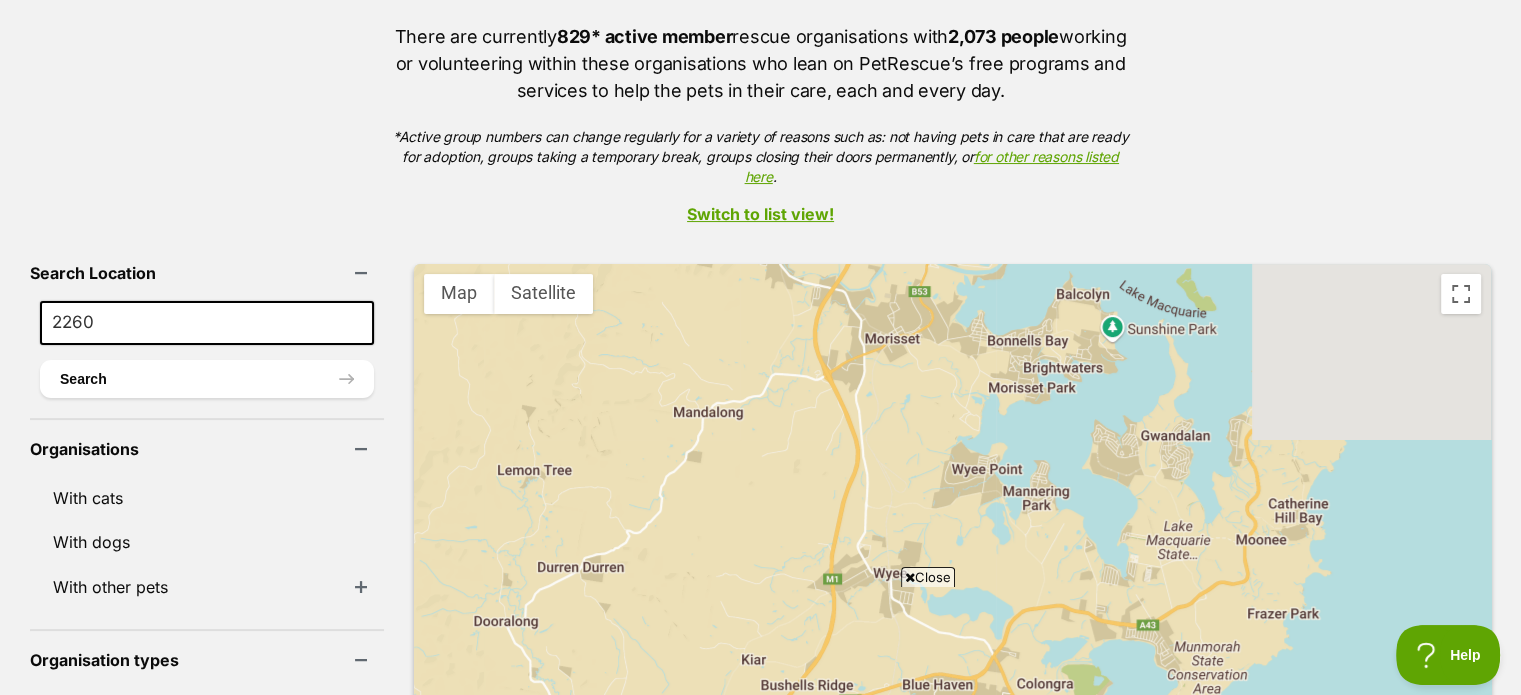 drag, startPoint x: 1229, startPoint y: 378, endPoint x: 820, endPoint y: 526, distance: 434.954 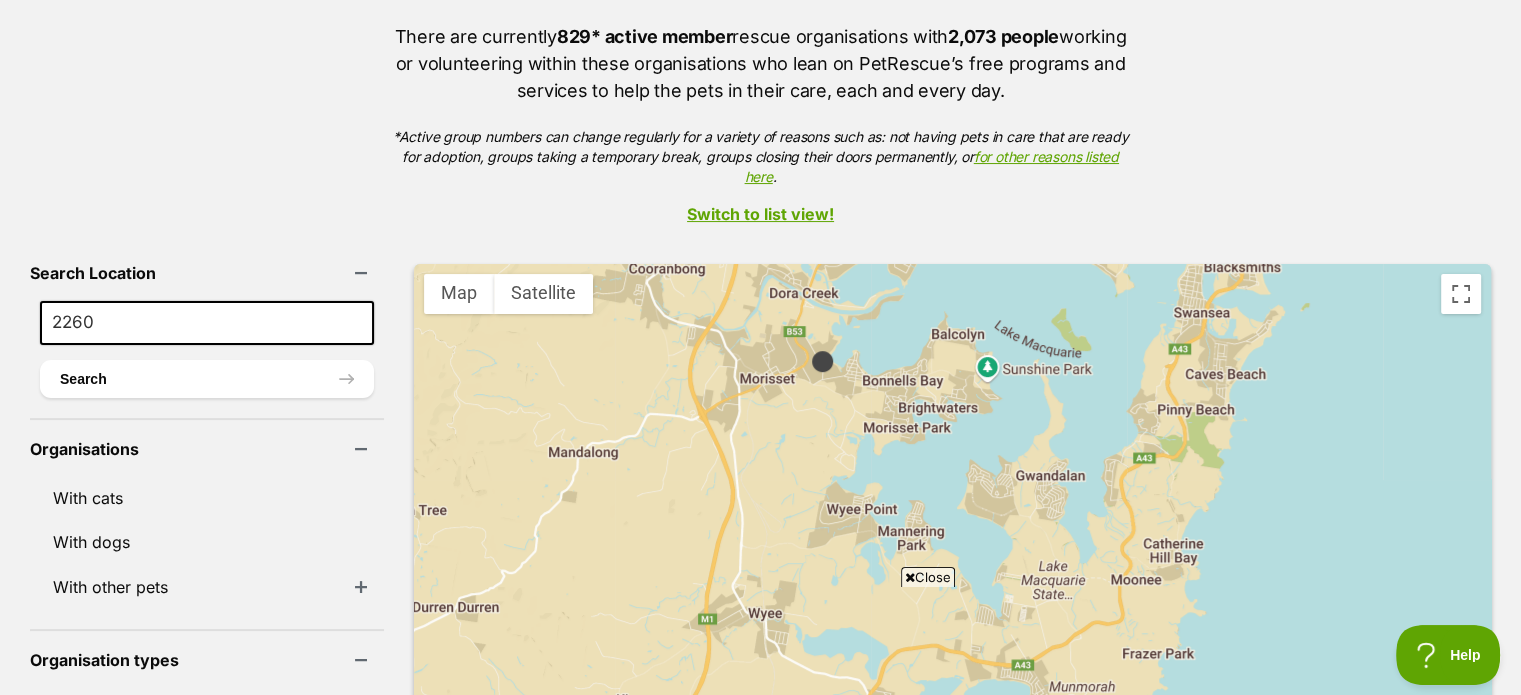 drag, startPoint x: 1157, startPoint y: 443, endPoint x: 1023, endPoint y: 485, distance: 140.42792 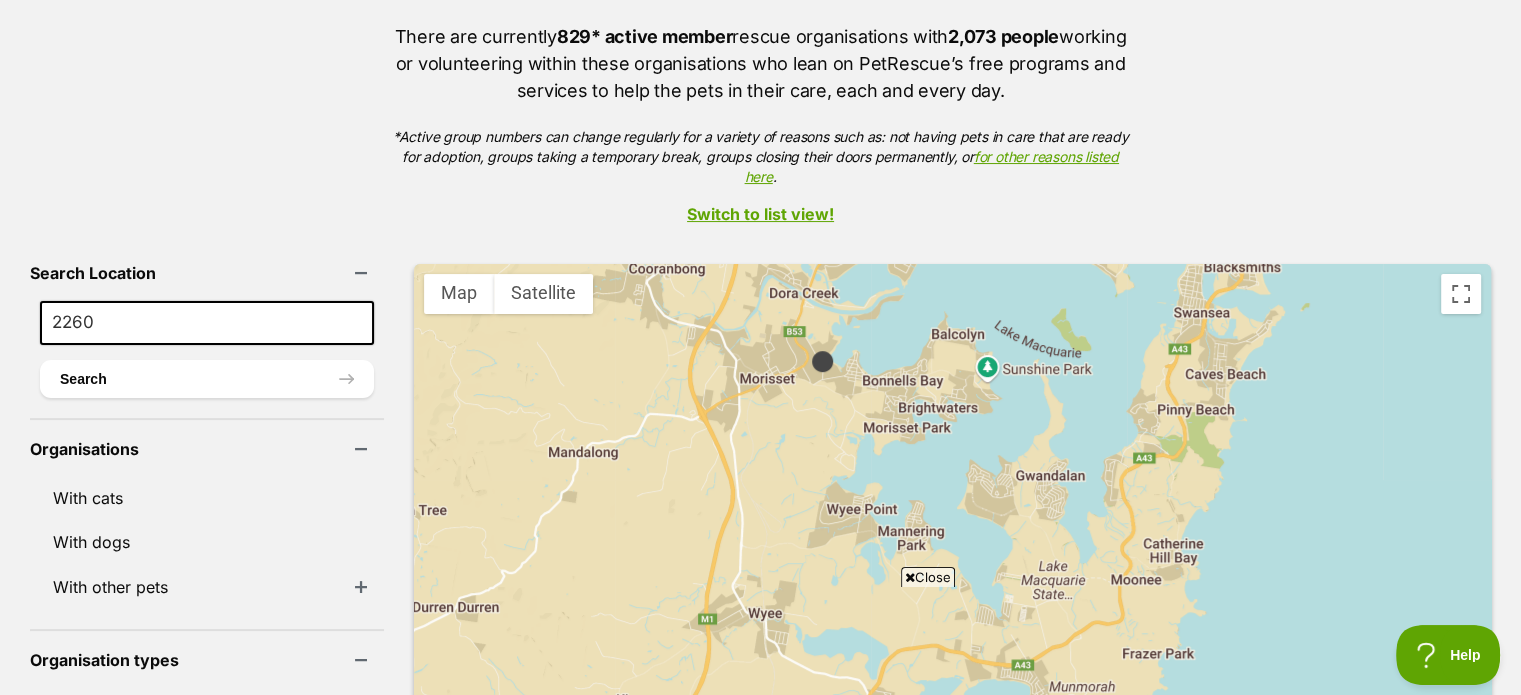 click at bounding box center (822, 361) 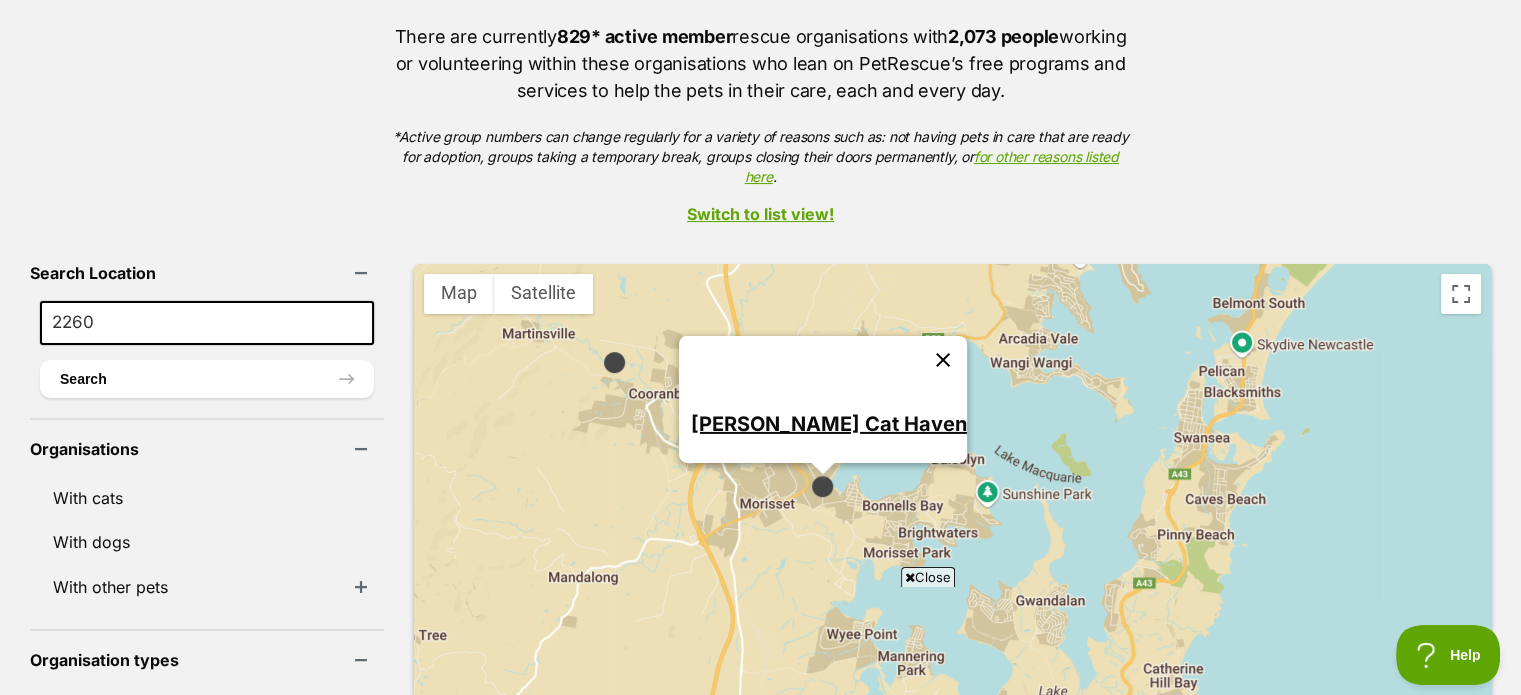 click at bounding box center (943, 360) 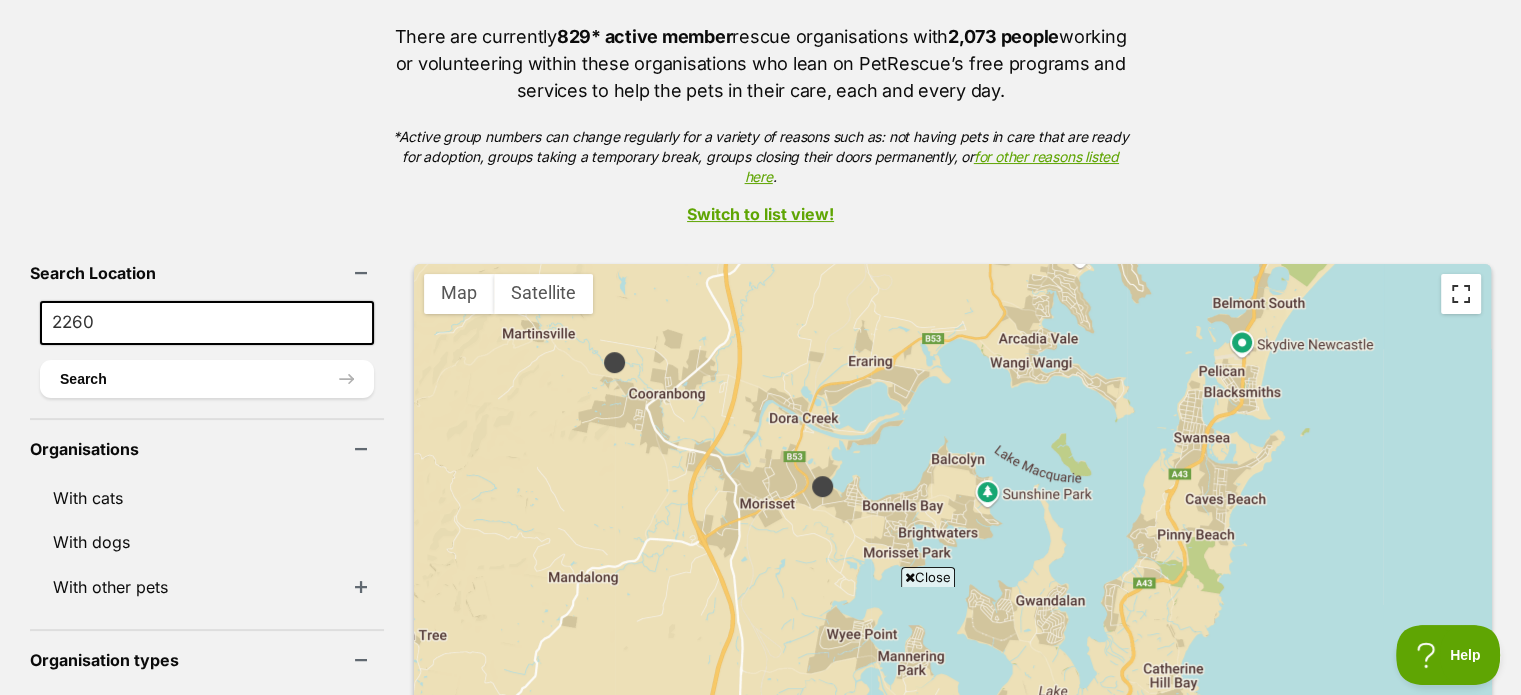 click at bounding box center [1461, 294] 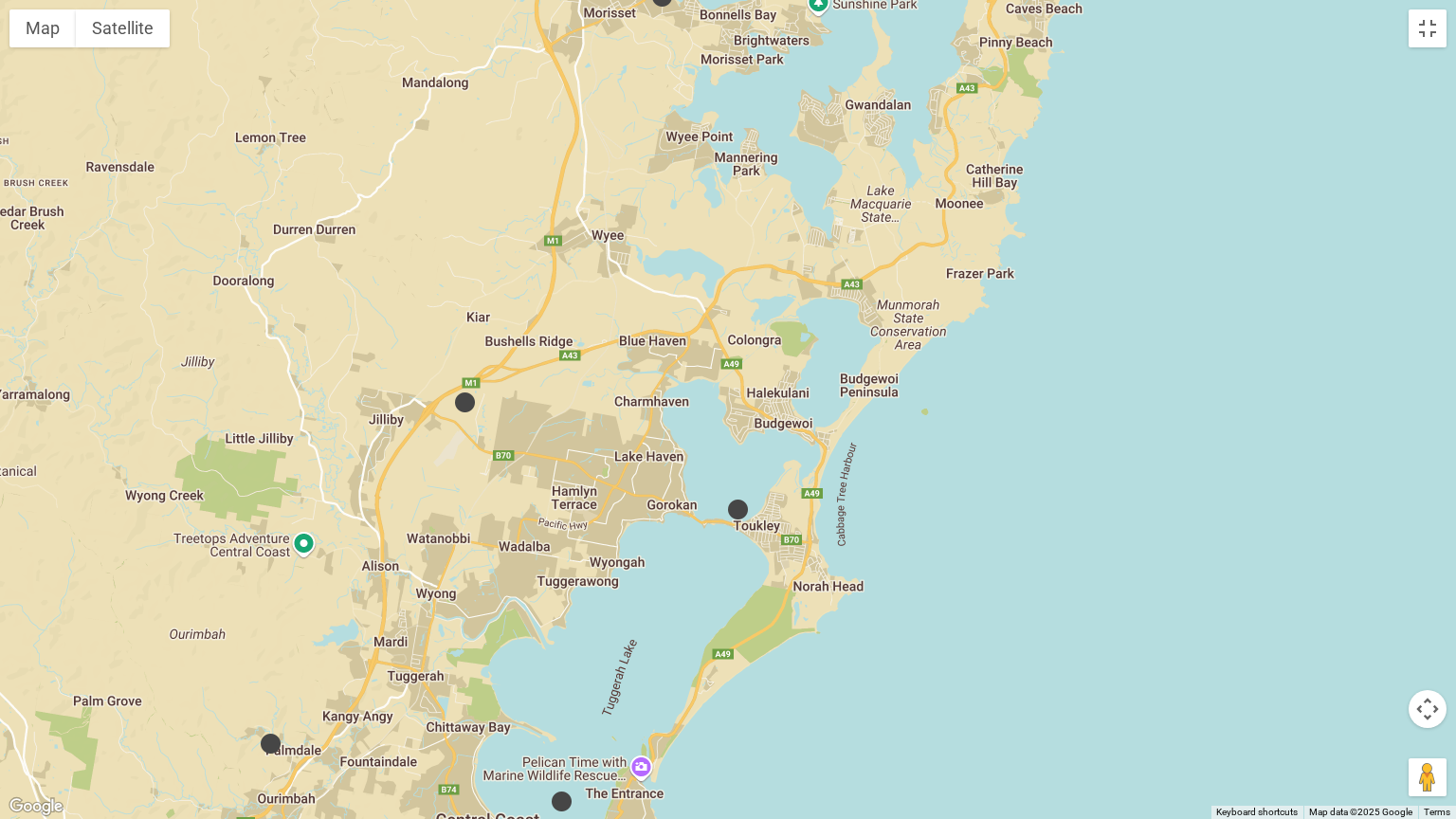 drag, startPoint x: 531, startPoint y: 641, endPoint x: 592, endPoint y: 324, distance: 322.81574 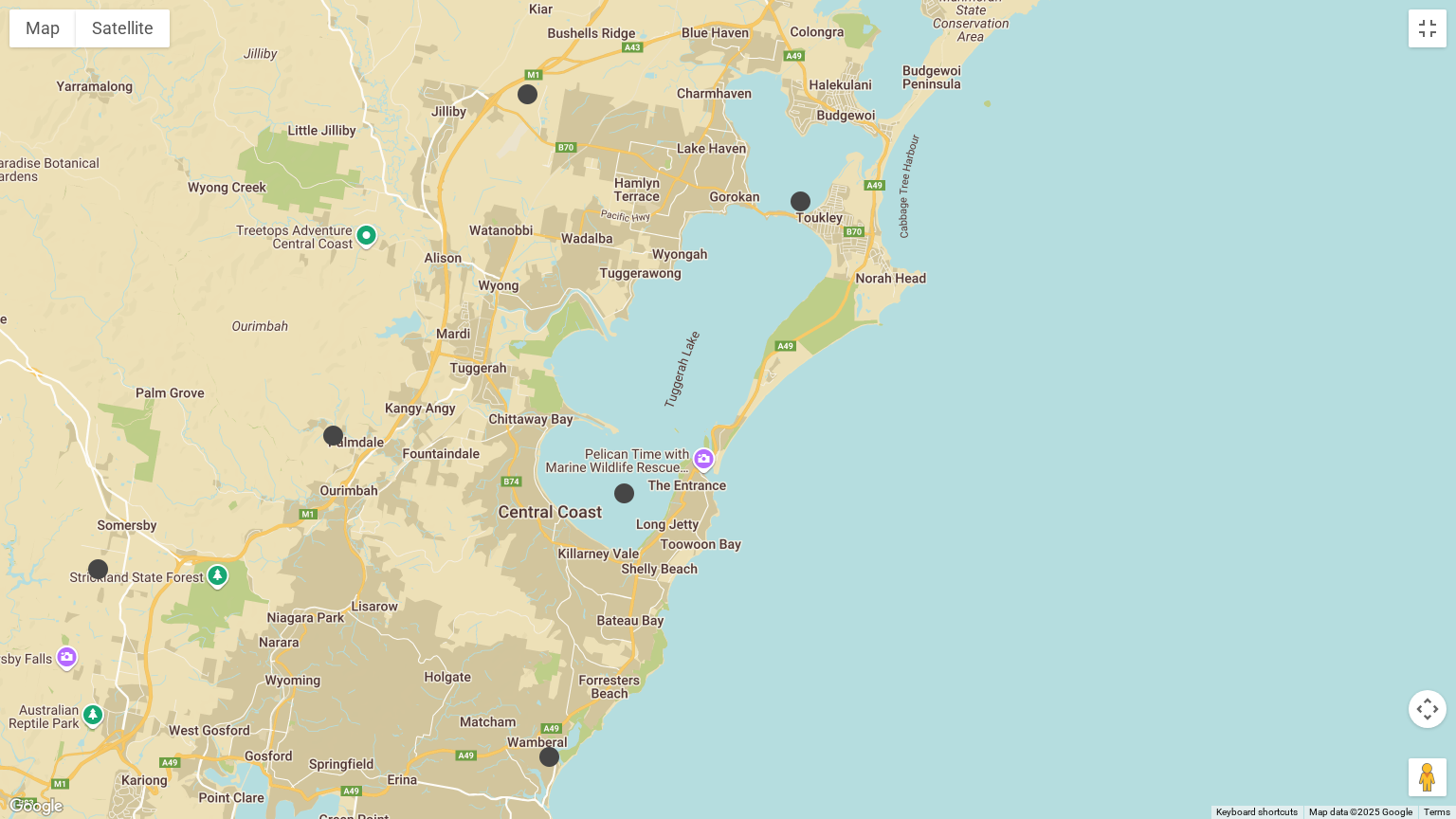 drag, startPoint x: 527, startPoint y: 566, endPoint x: 586, endPoint y: 258, distance: 313.6 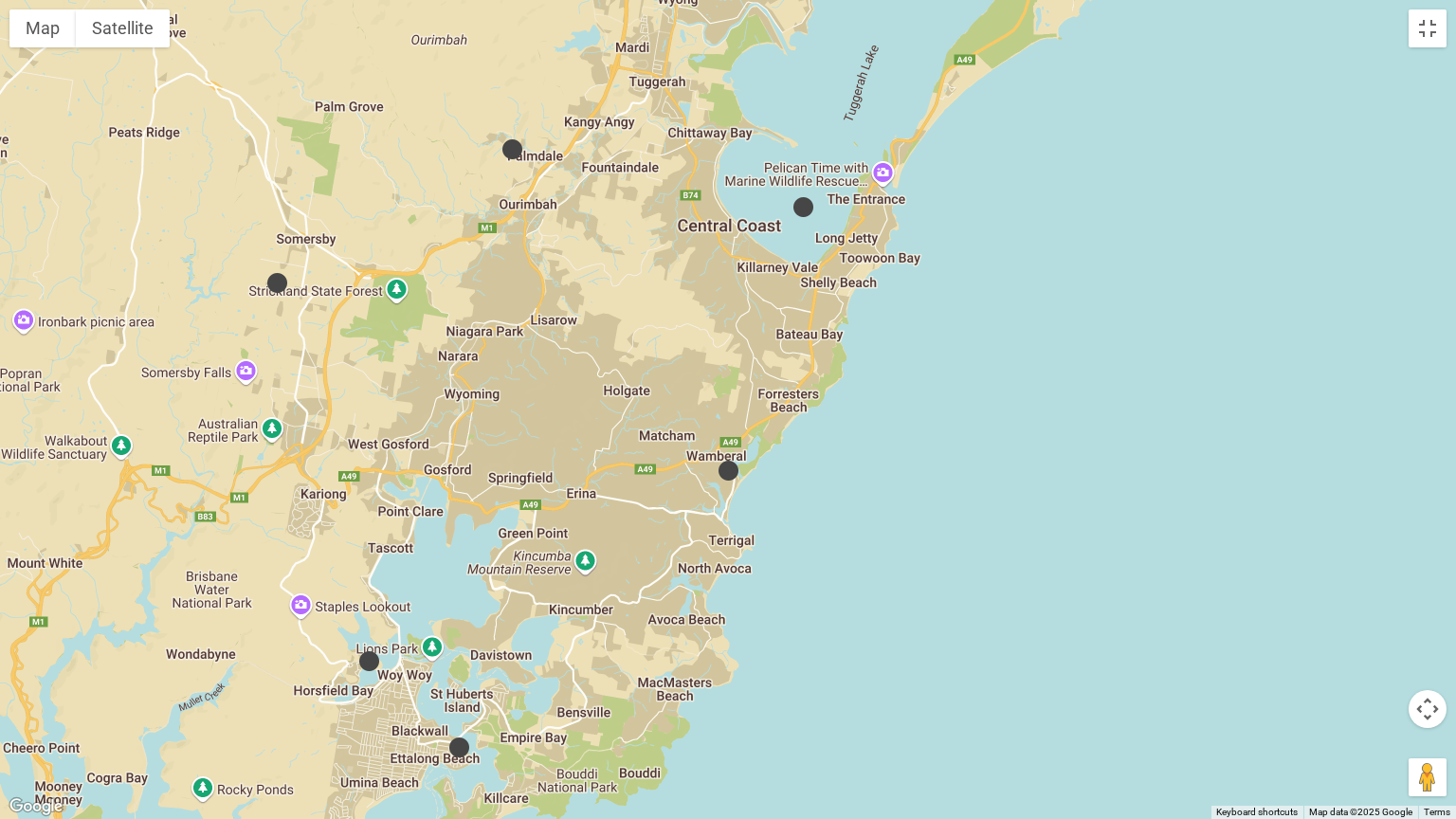 drag, startPoint x: 421, startPoint y: 566, endPoint x: 643, endPoint y: 214, distance: 416.15862 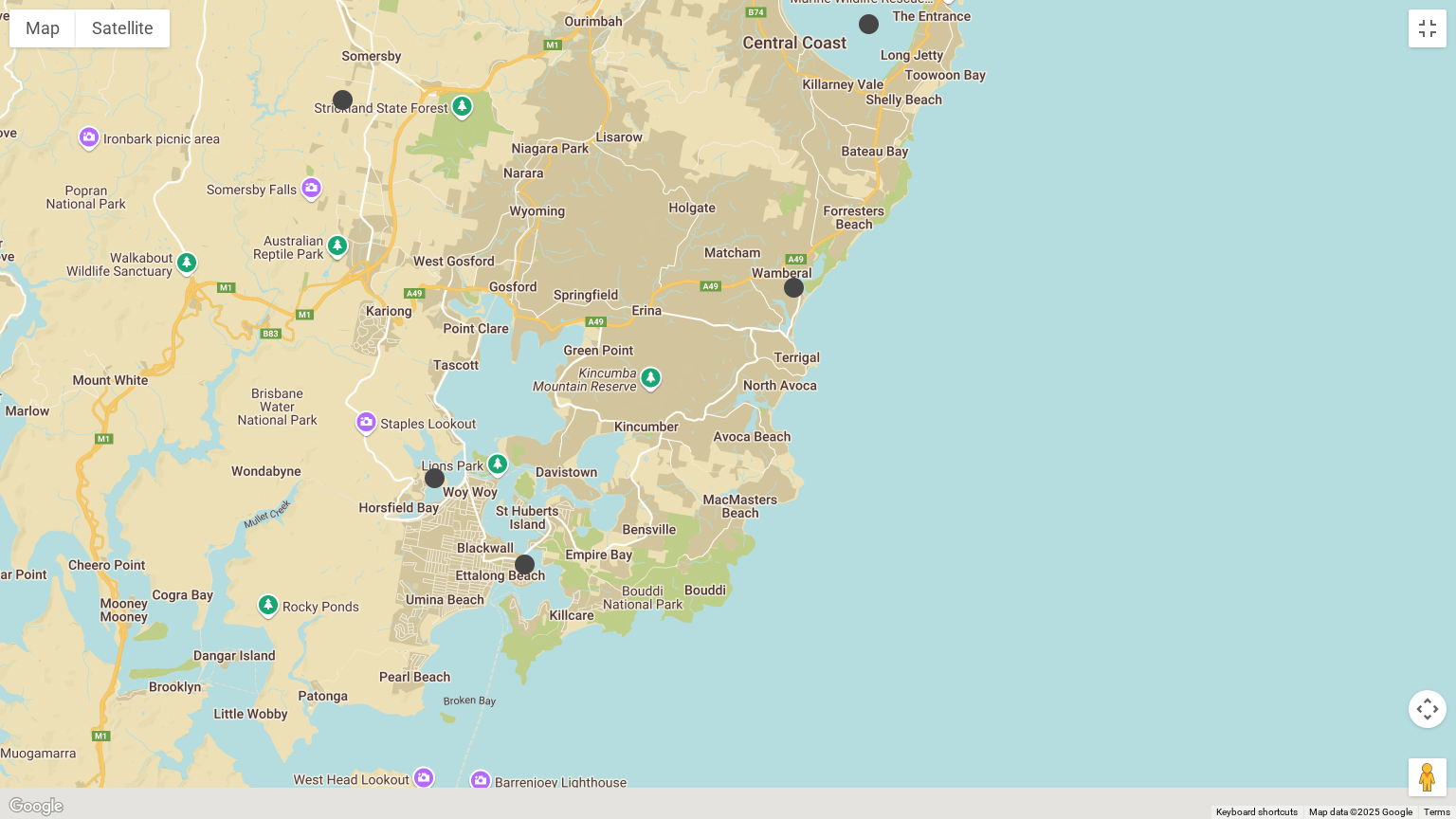 drag, startPoint x: 508, startPoint y: 497, endPoint x: 546, endPoint y: 280, distance: 220.30207 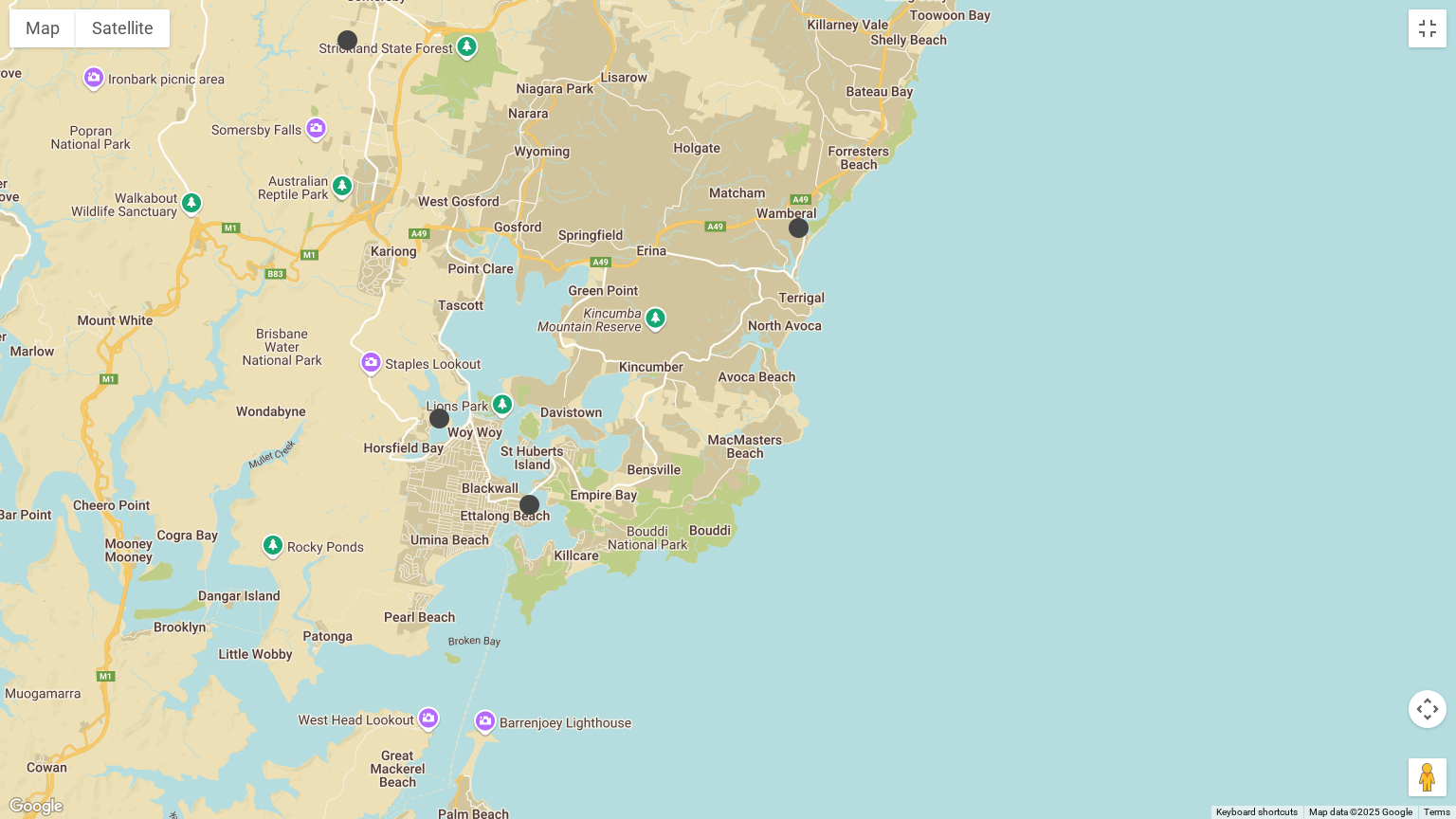 click at bounding box center (529, 504) 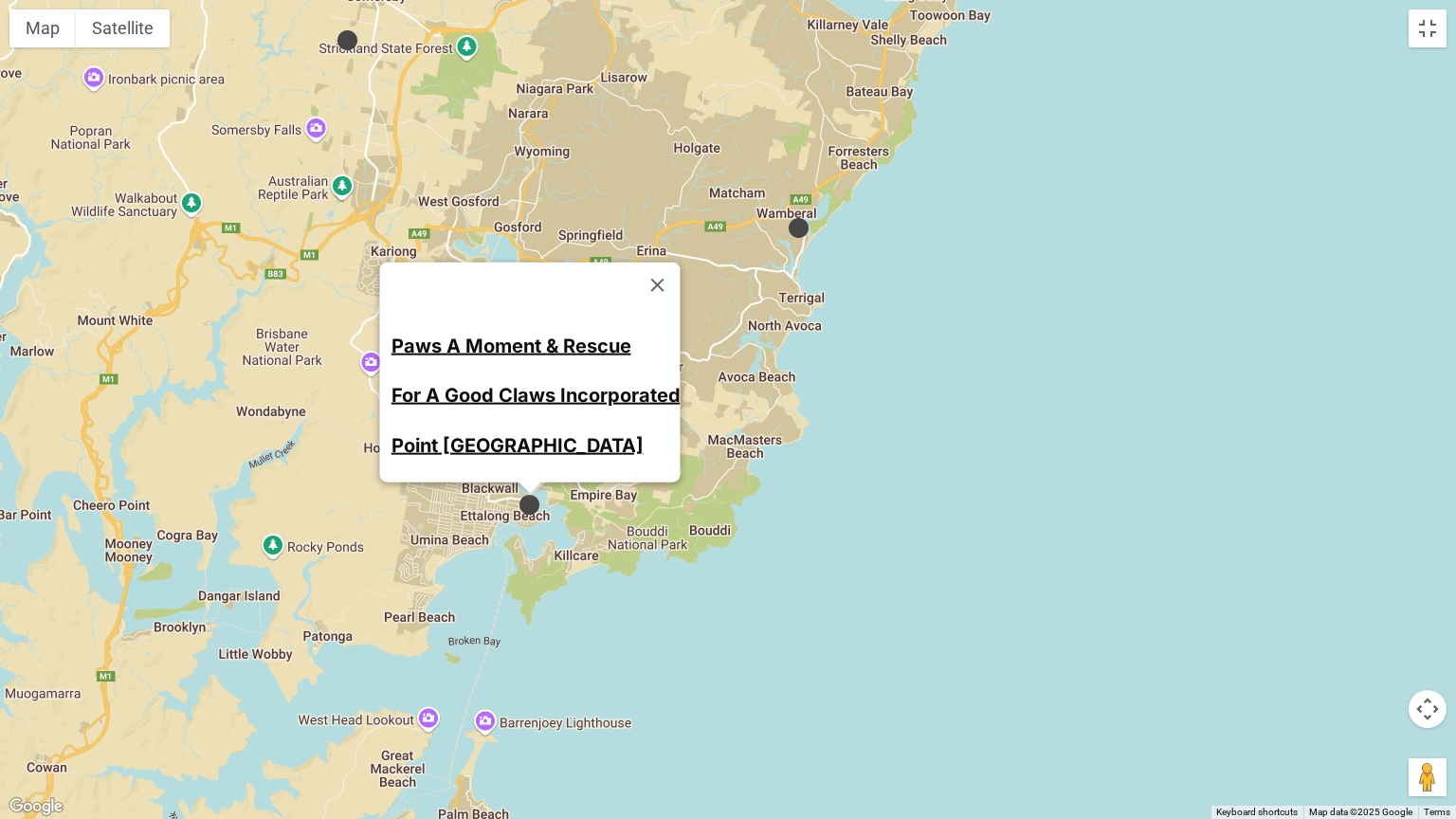 click at bounding box center [529, 504] 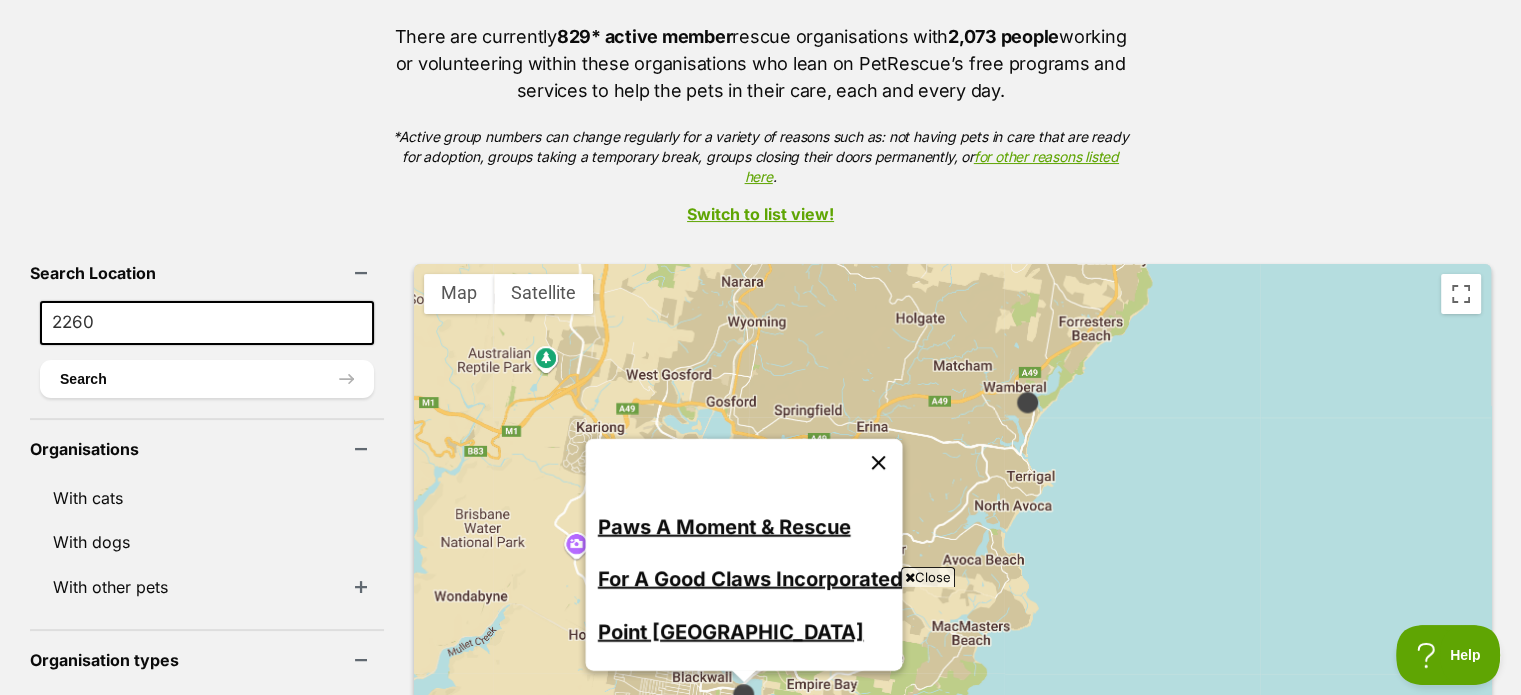 click at bounding box center [878, 462] 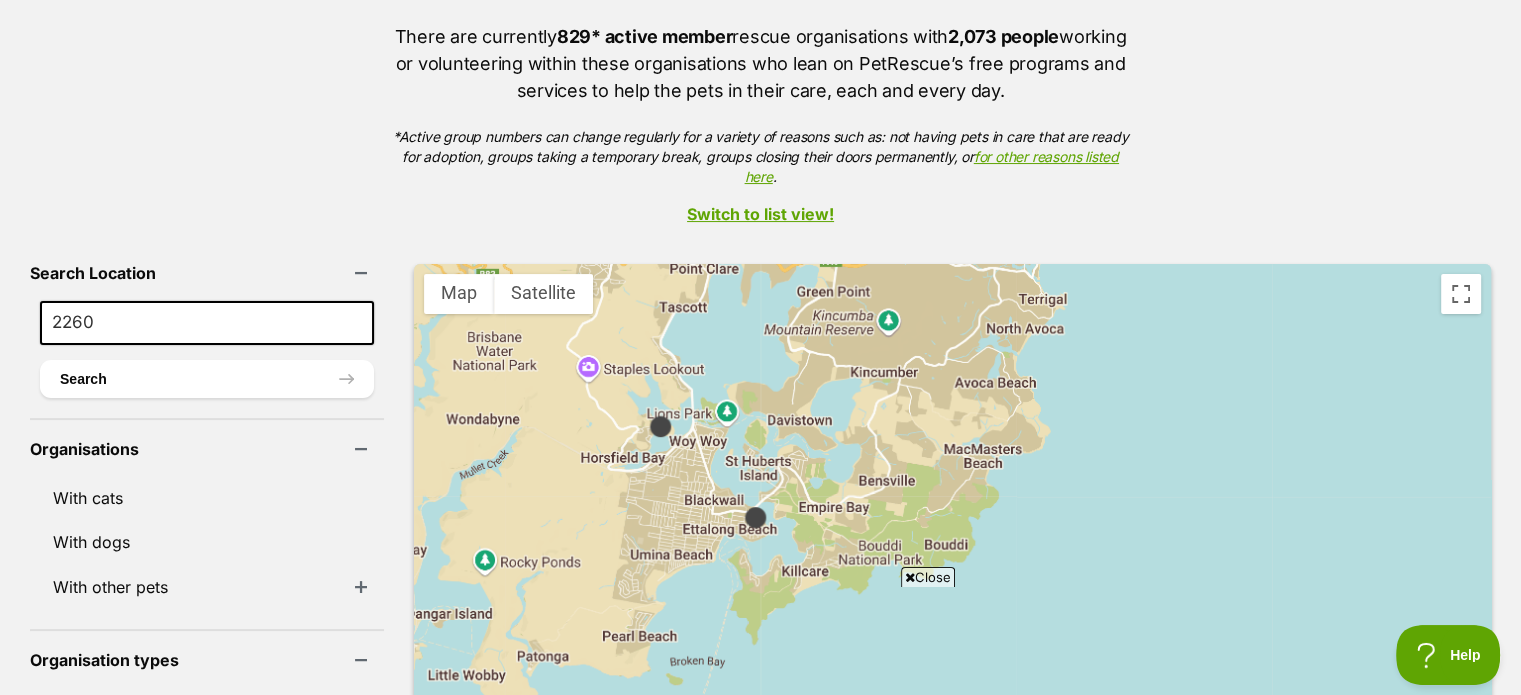 drag, startPoint x: 672, startPoint y: 471, endPoint x: 684, endPoint y: 290, distance: 181.39735 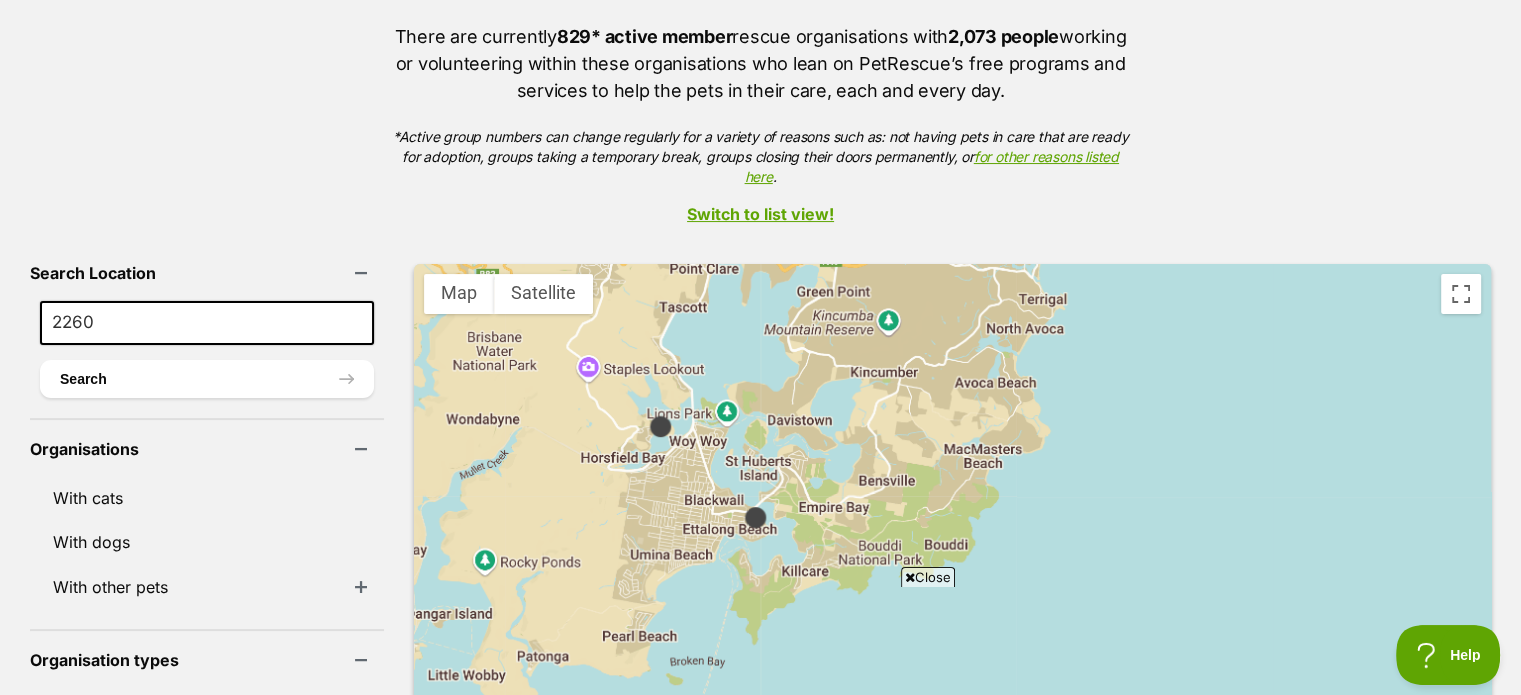 click at bounding box center [660, 426] 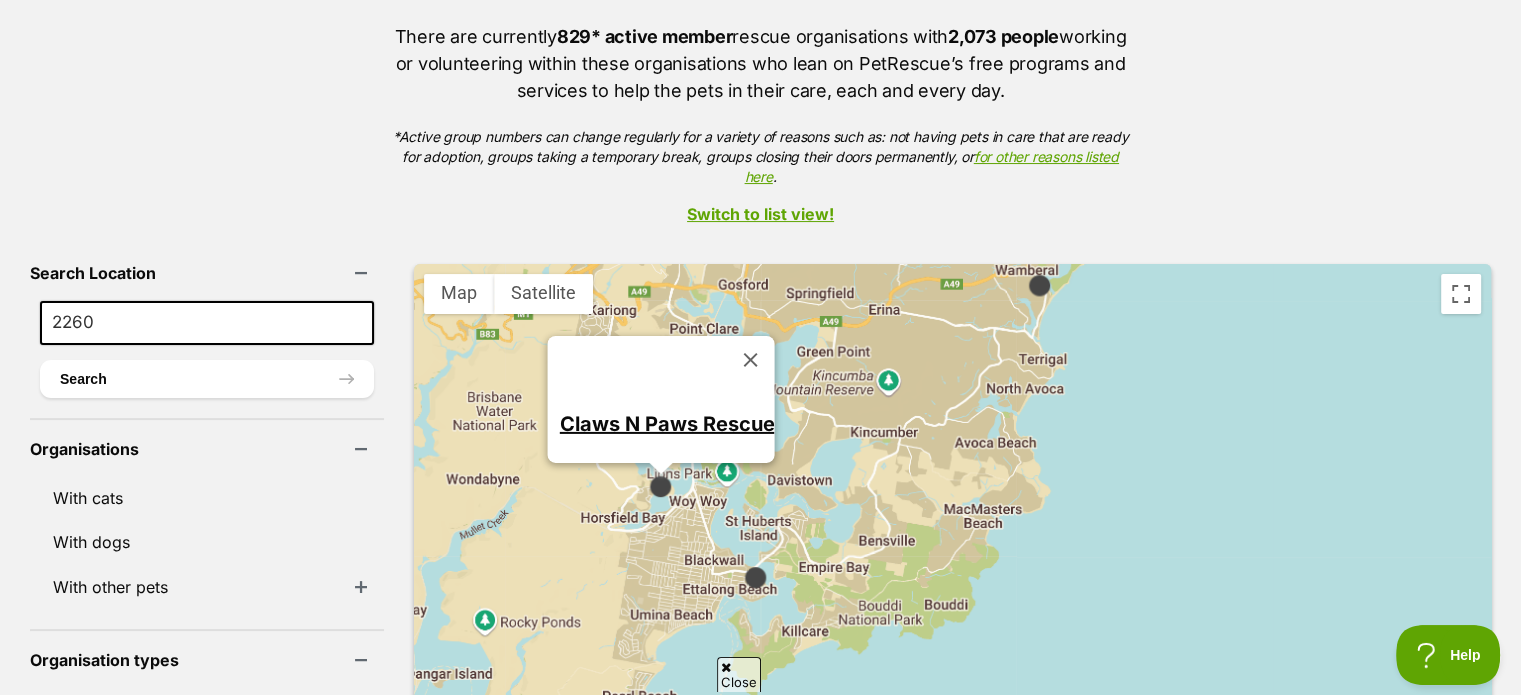 click at bounding box center (1039, 285) 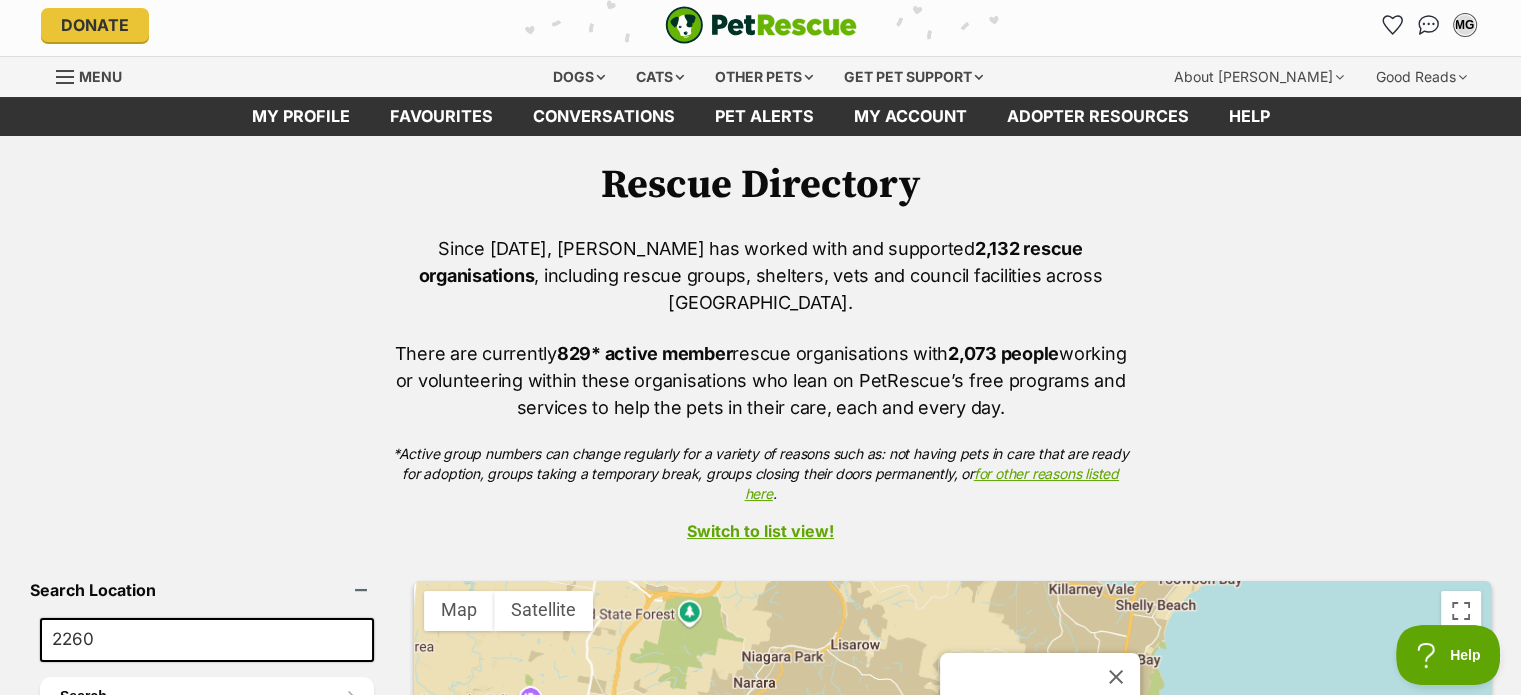 scroll, scrollTop: 0, scrollLeft: 0, axis: both 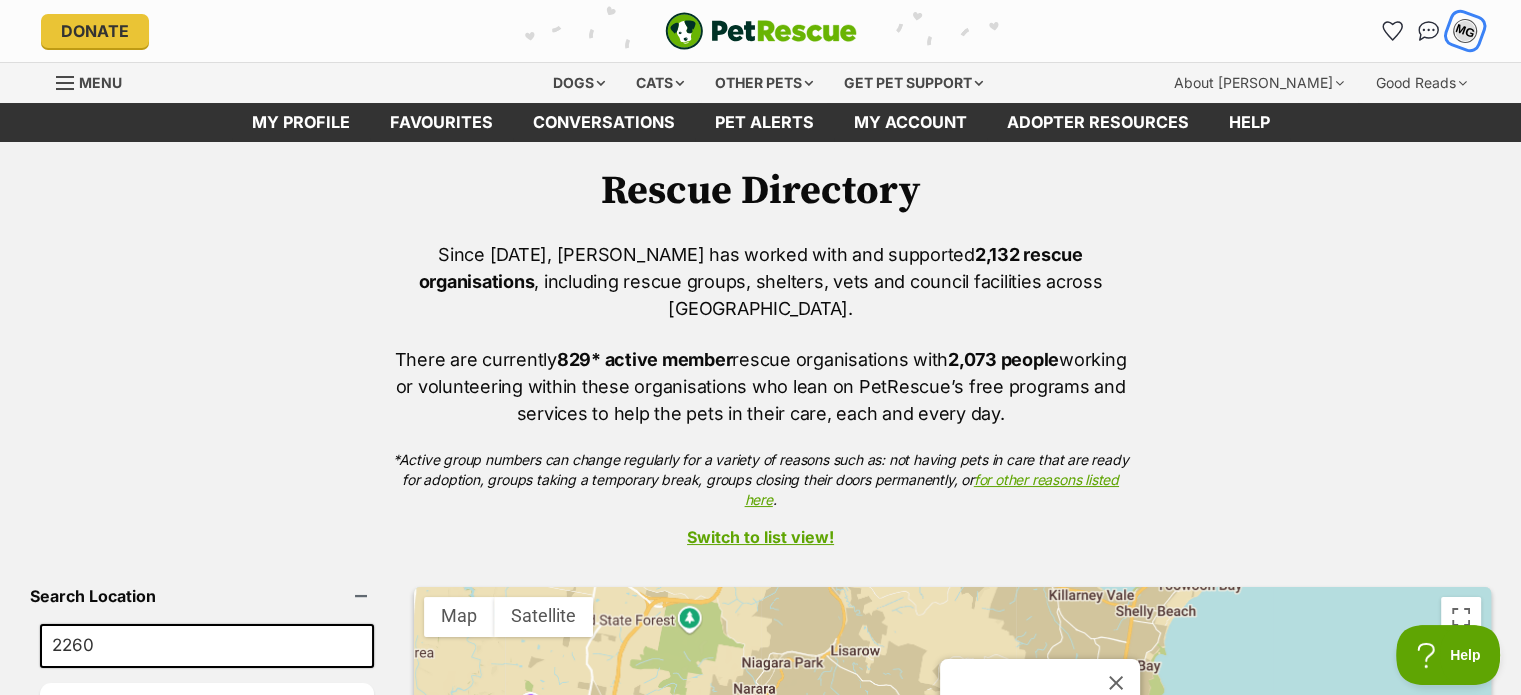 click on "MG" at bounding box center [1465, 31] 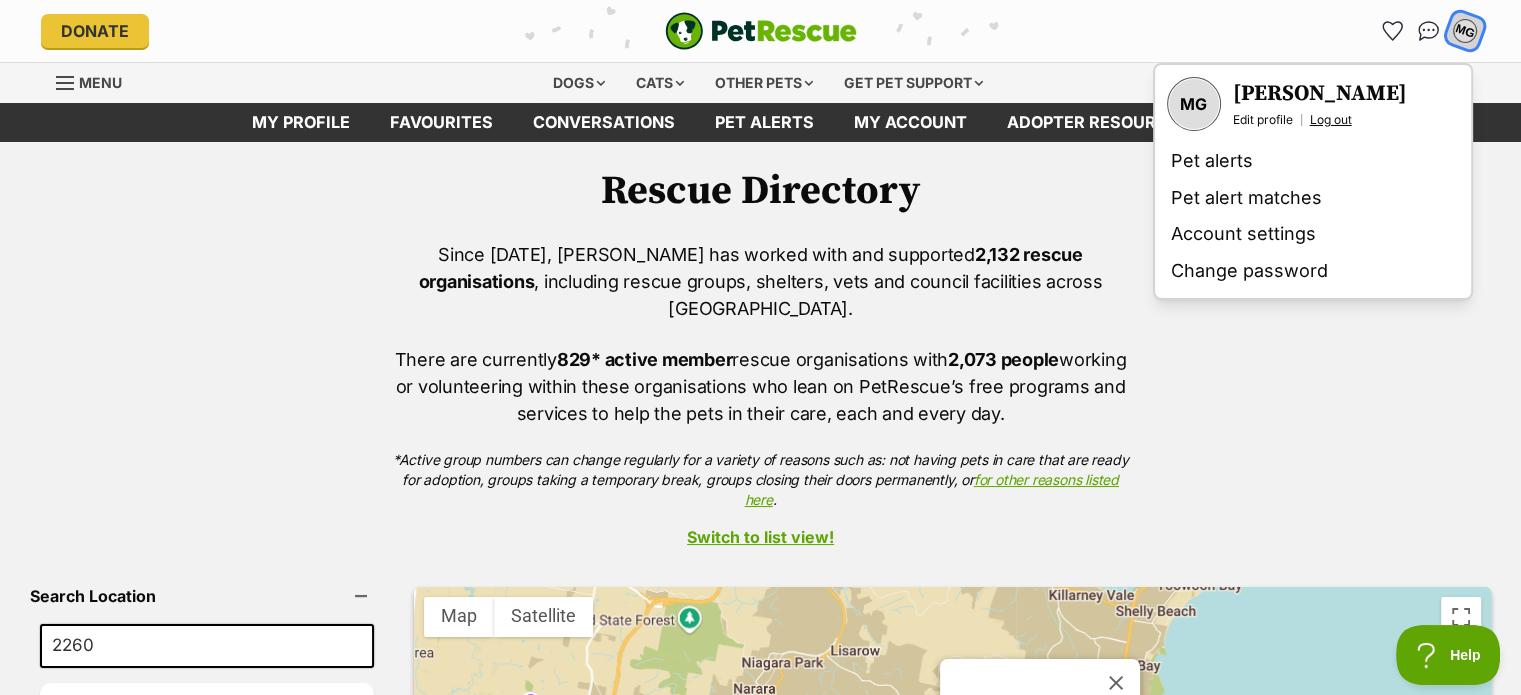 click on "Log out" at bounding box center (1331, 120) 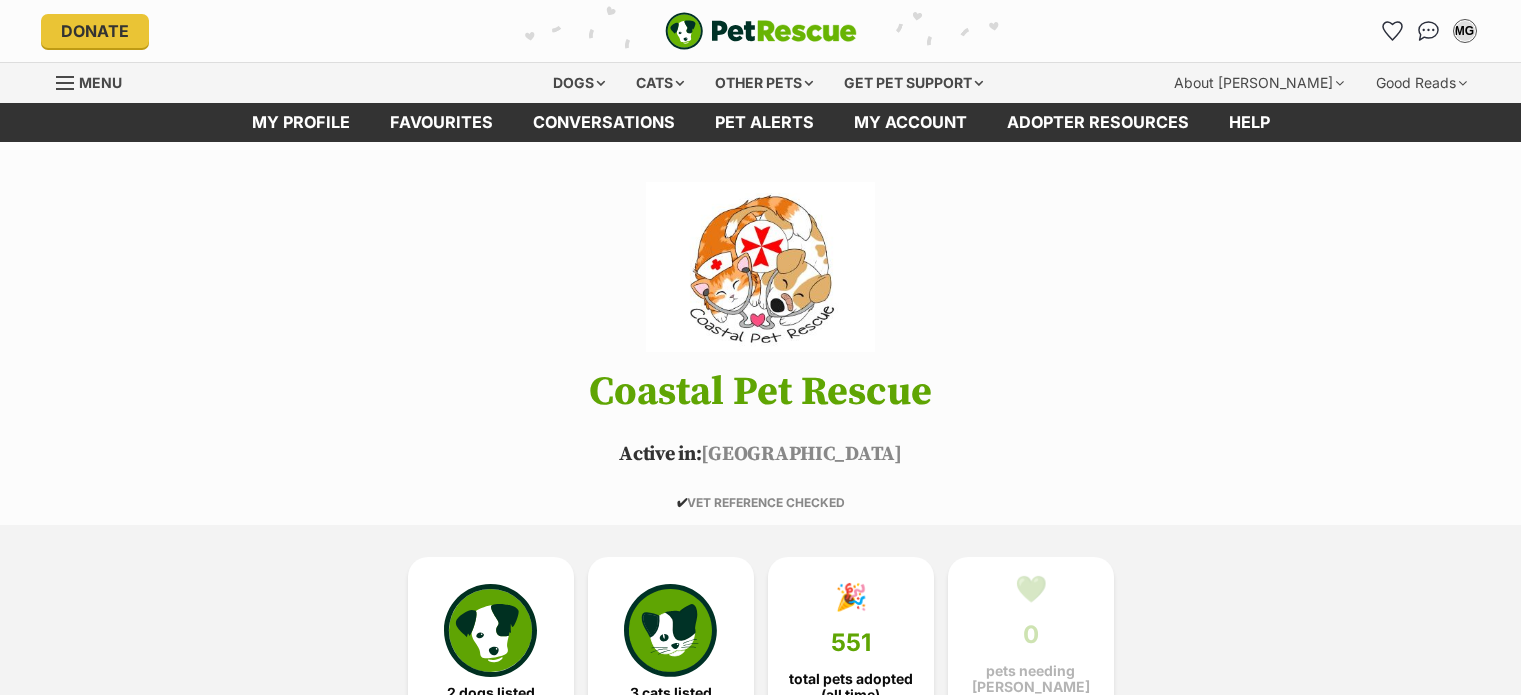 scroll, scrollTop: 0, scrollLeft: 0, axis: both 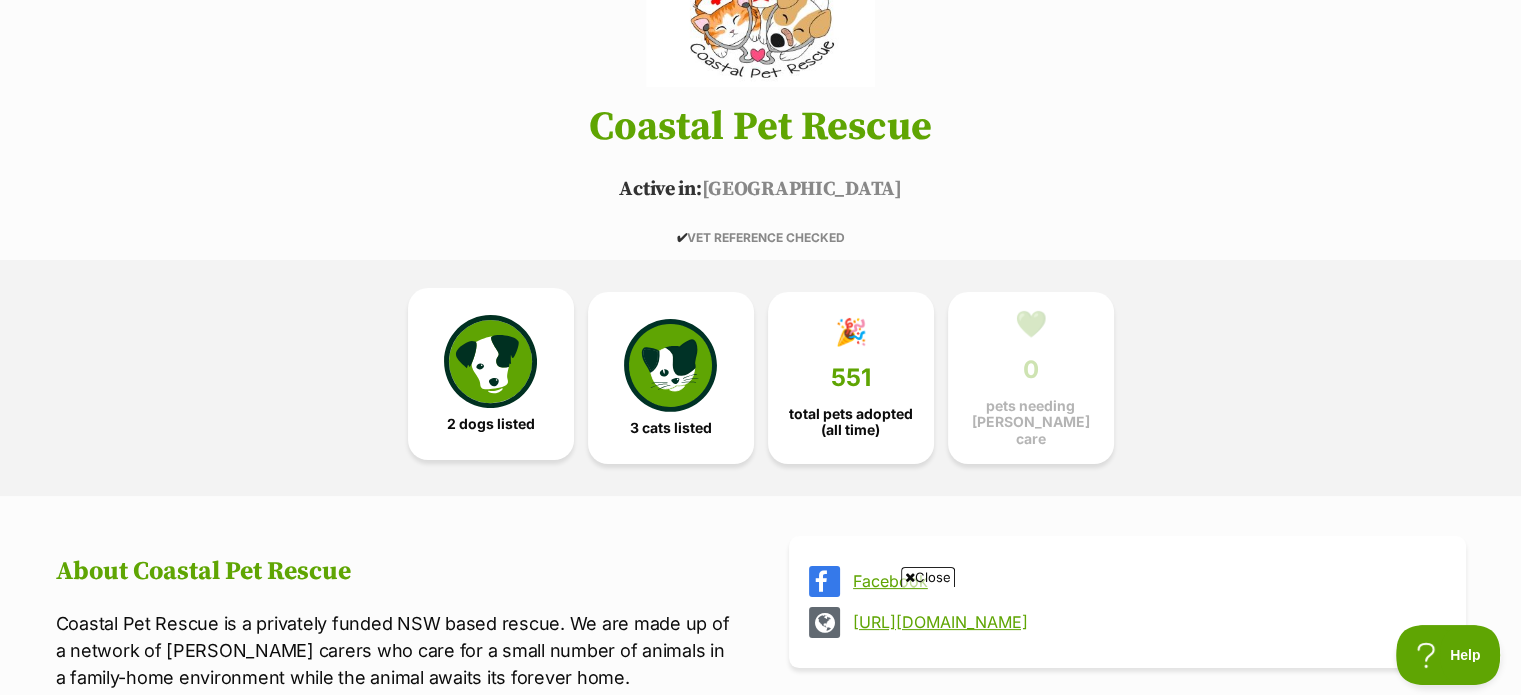click on "2 dogs listed" at bounding box center (491, 424) 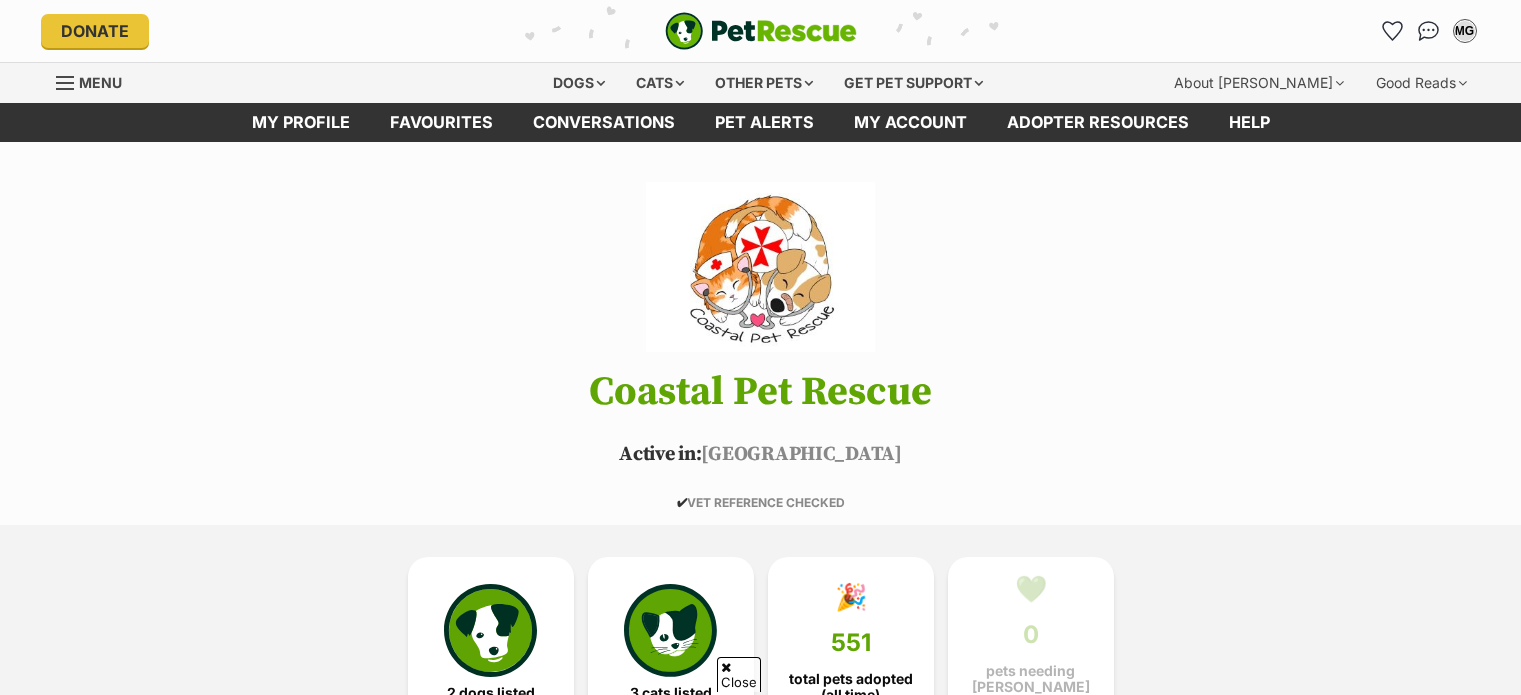 scroll, scrollTop: 1502, scrollLeft: 0, axis: vertical 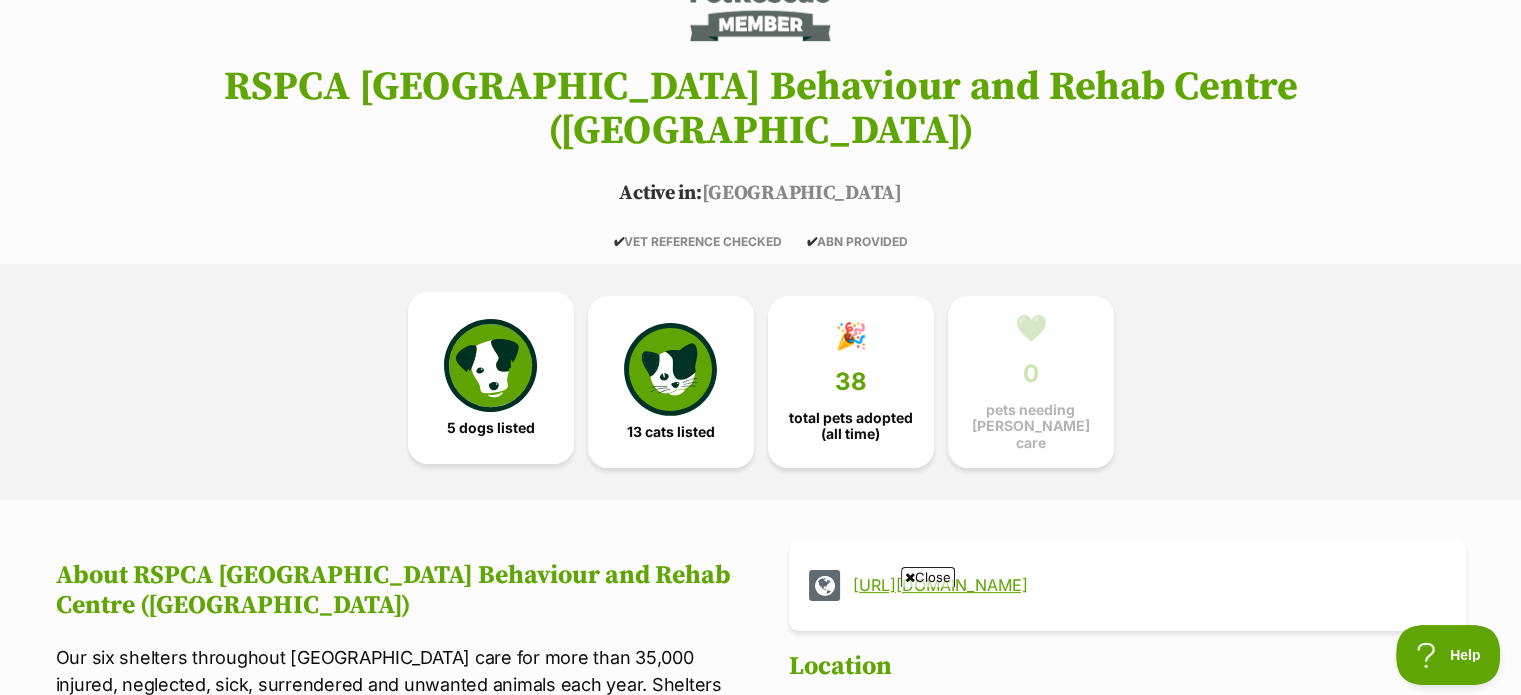 click on "5 dogs listed" at bounding box center [491, 428] 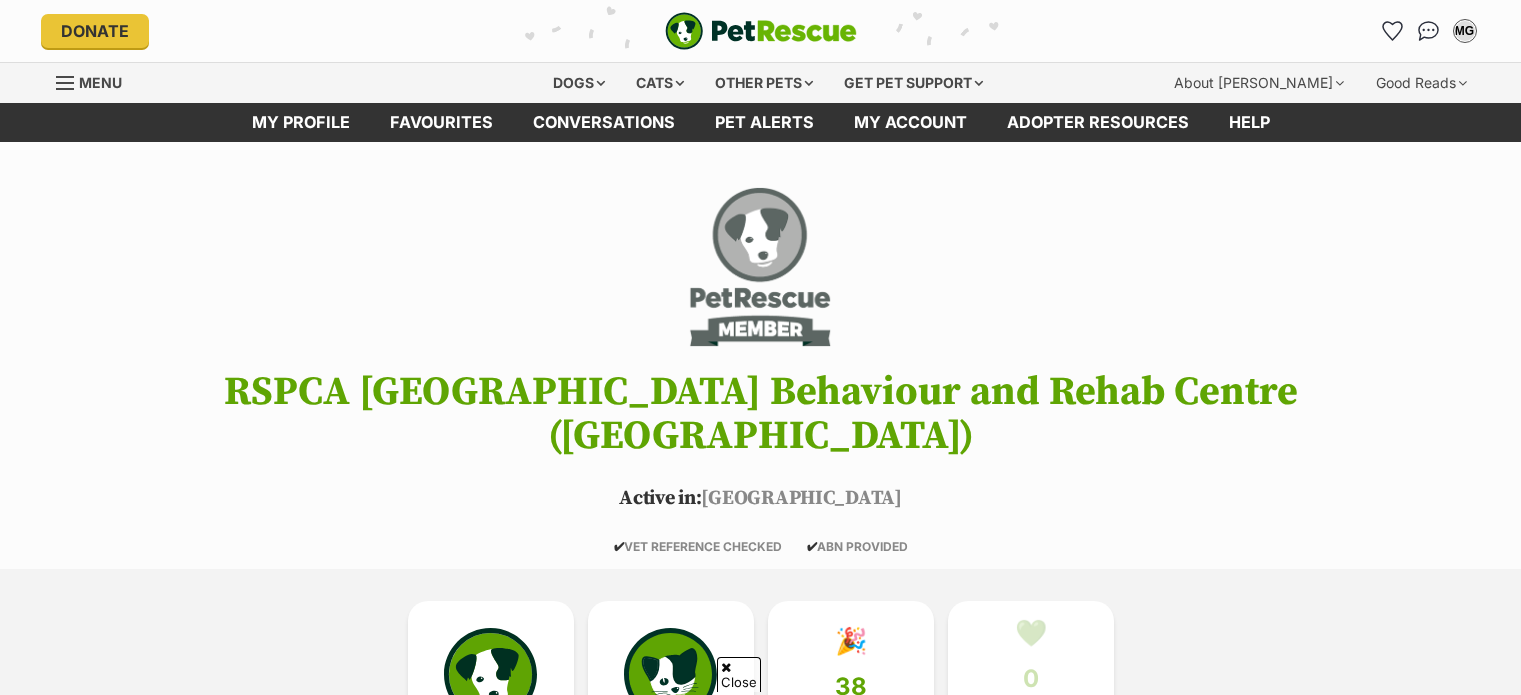 scroll, scrollTop: 1328, scrollLeft: 0, axis: vertical 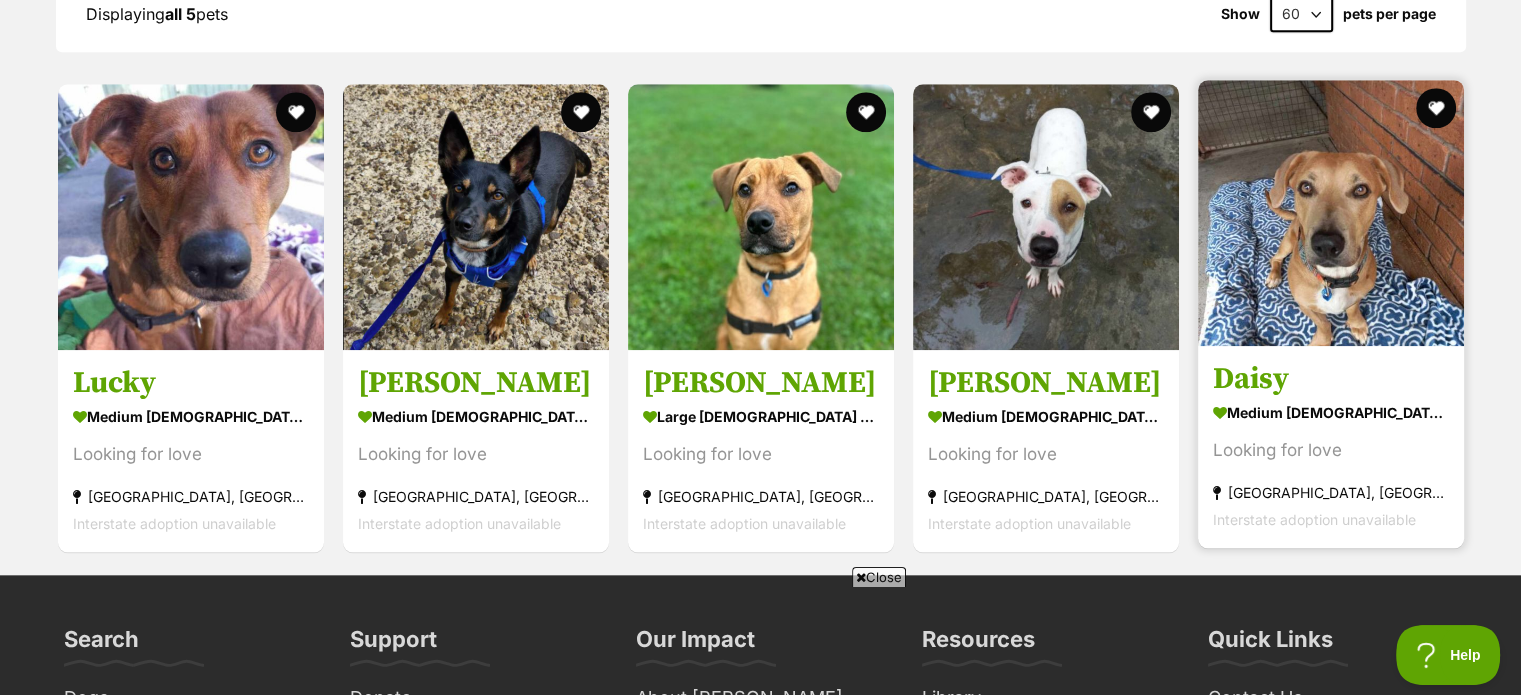 click at bounding box center (1331, 213) 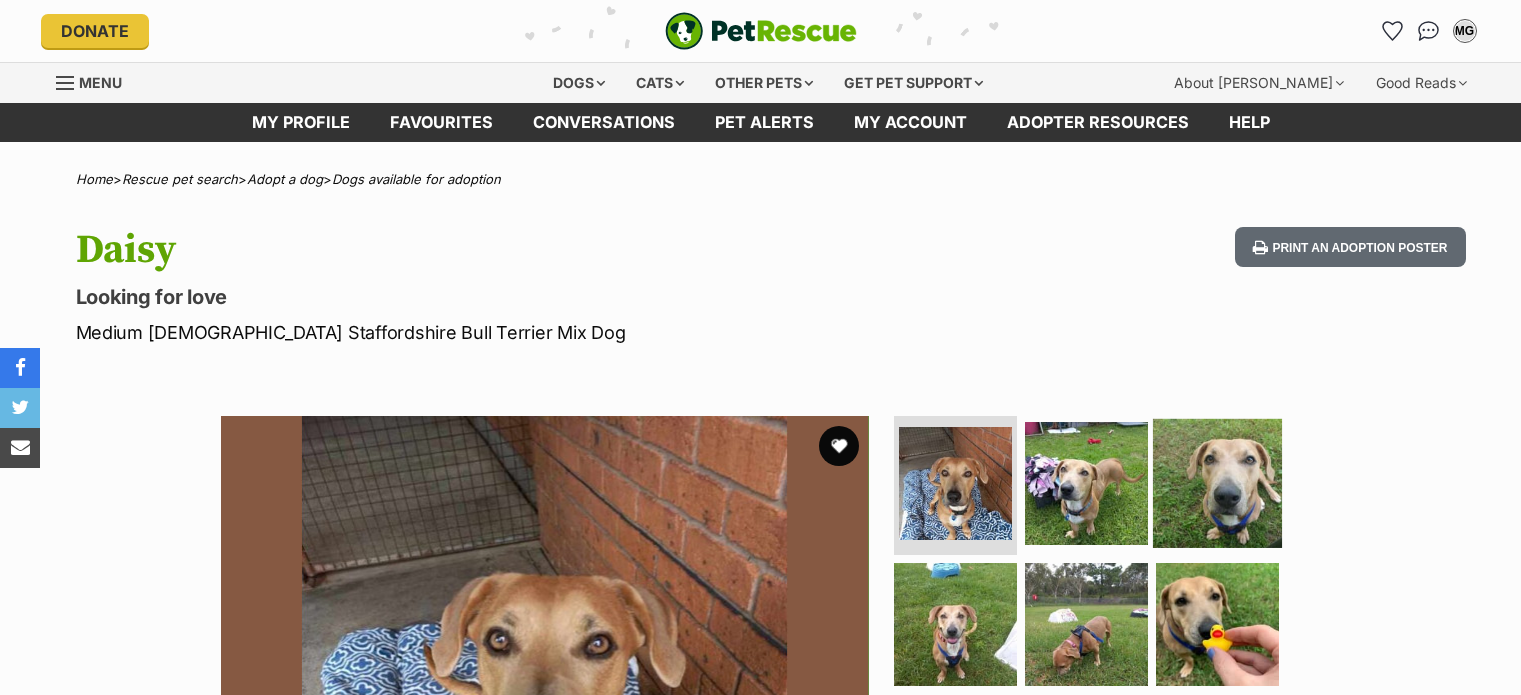 scroll, scrollTop: 0, scrollLeft: 0, axis: both 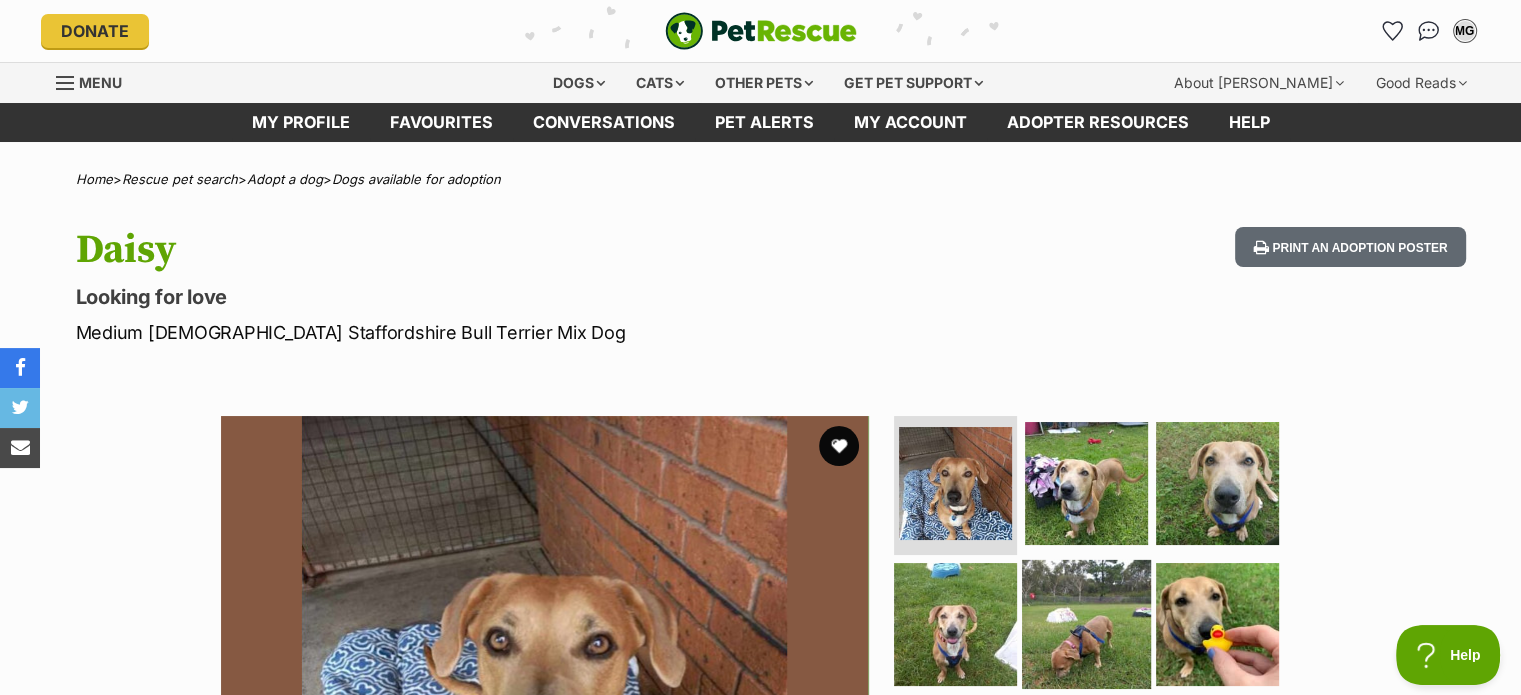 click at bounding box center [1086, 624] 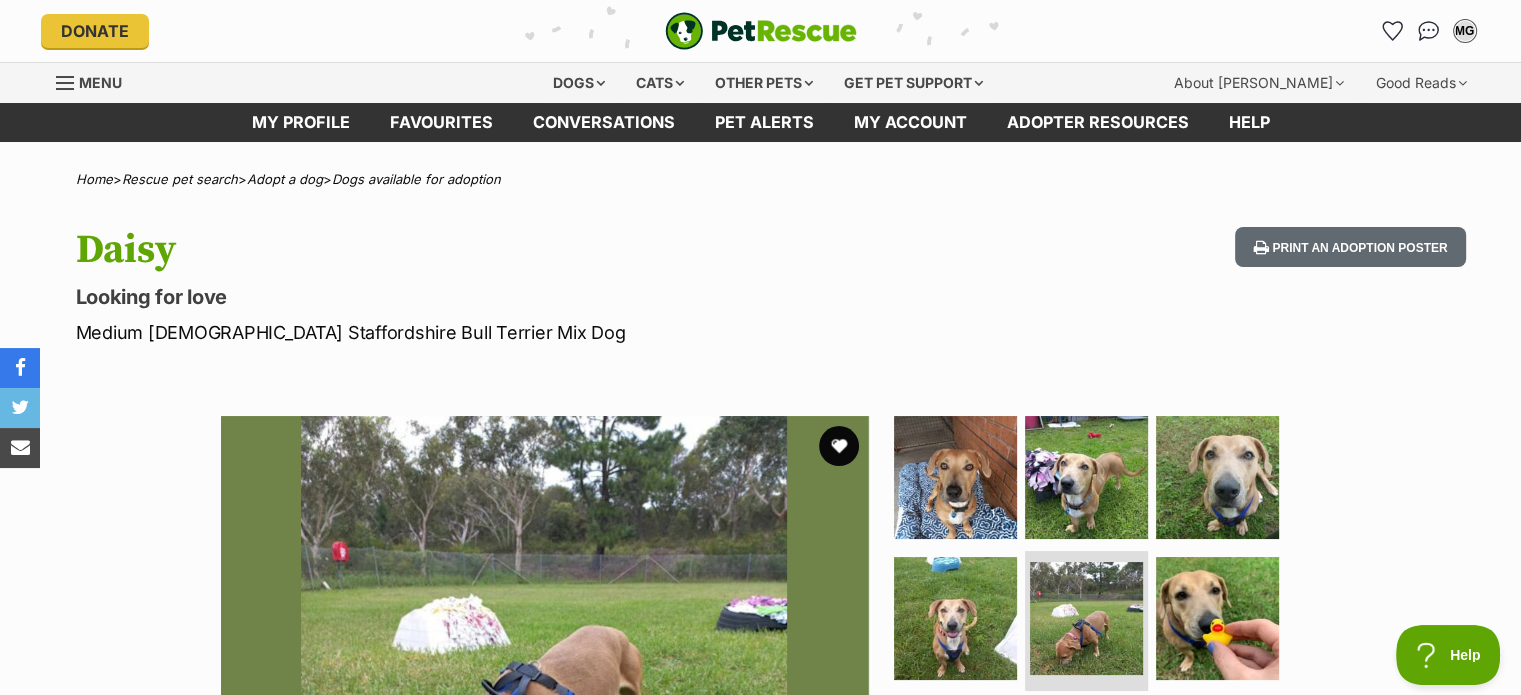 scroll, scrollTop: 0, scrollLeft: 0, axis: both 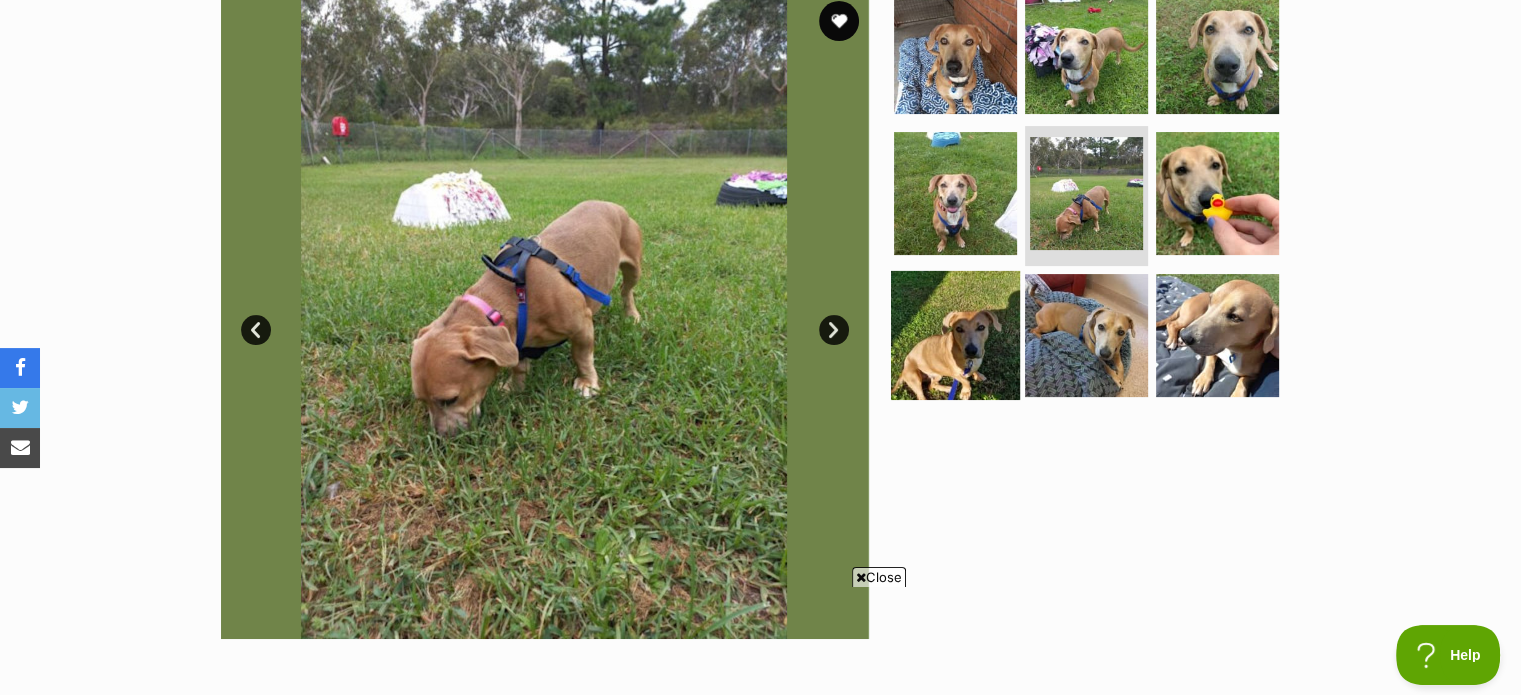 click at bounding box center (955, 335) 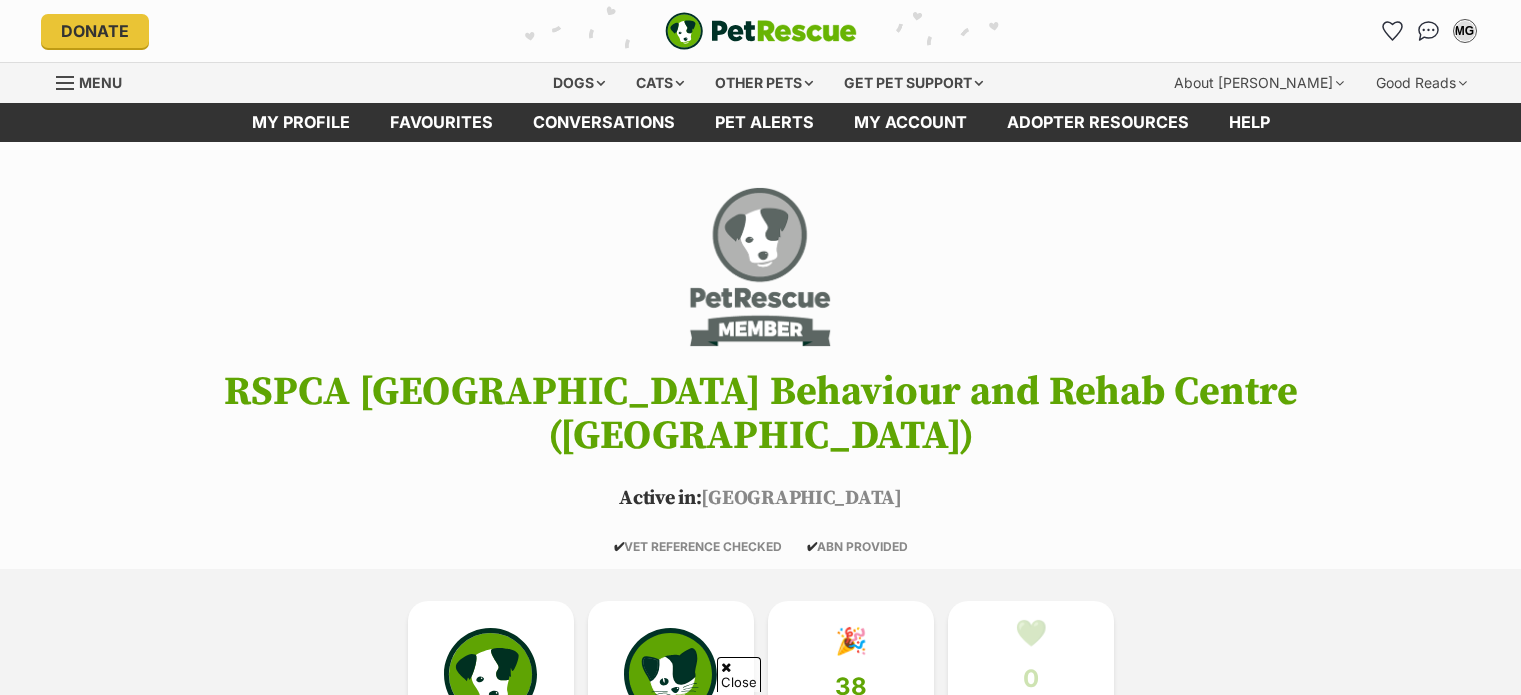 scroll, scrollTop: 1870, scrollLeft: 0, axis: vertical 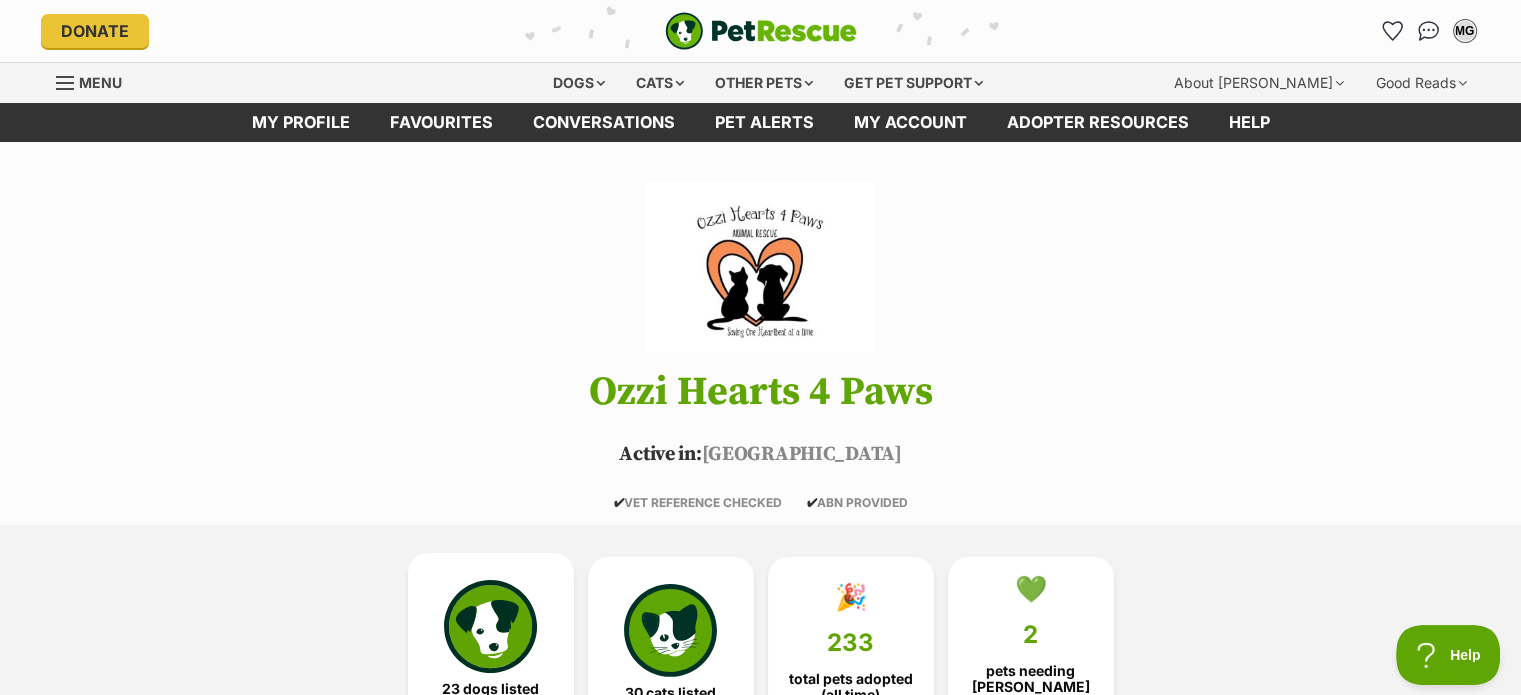 click at bounding box center (490, 626) 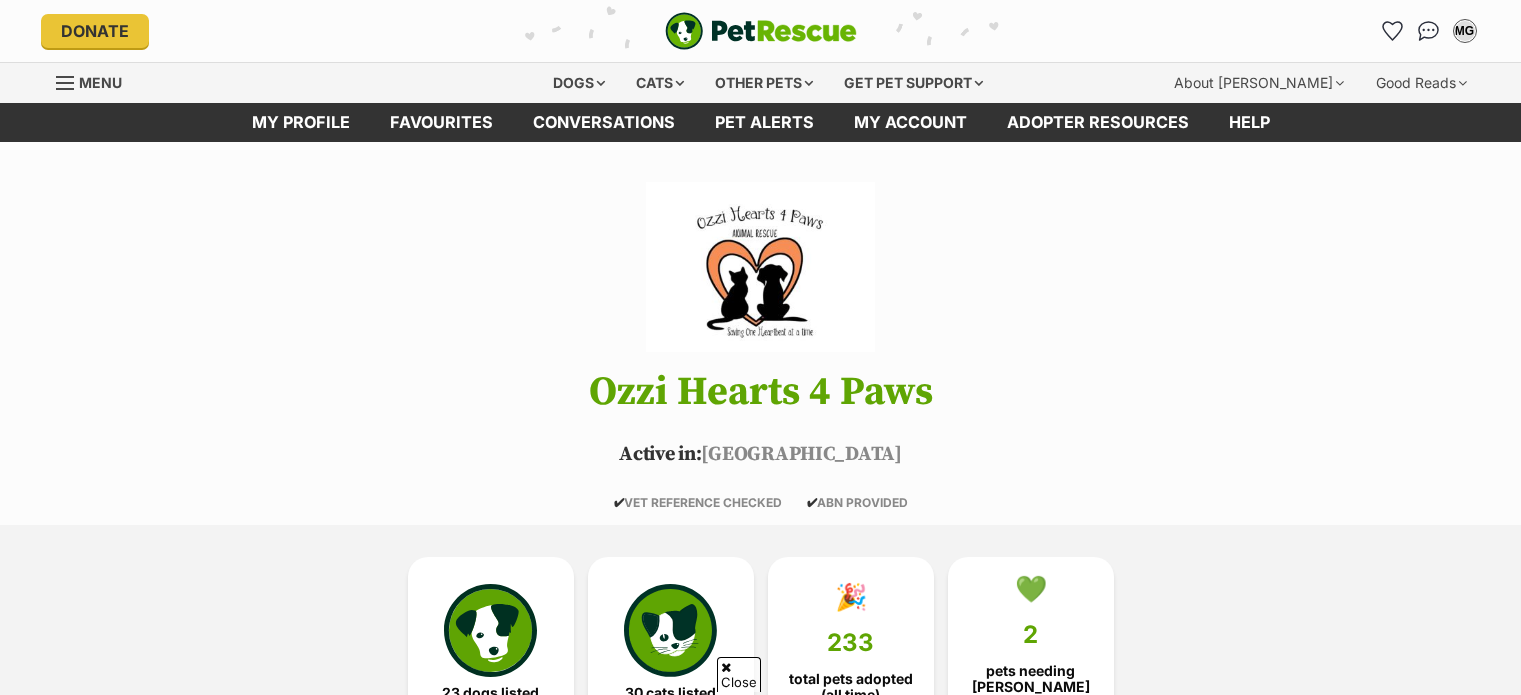 scroll, scrollTop: 2009, scrollLeft: 0, axis: vertical 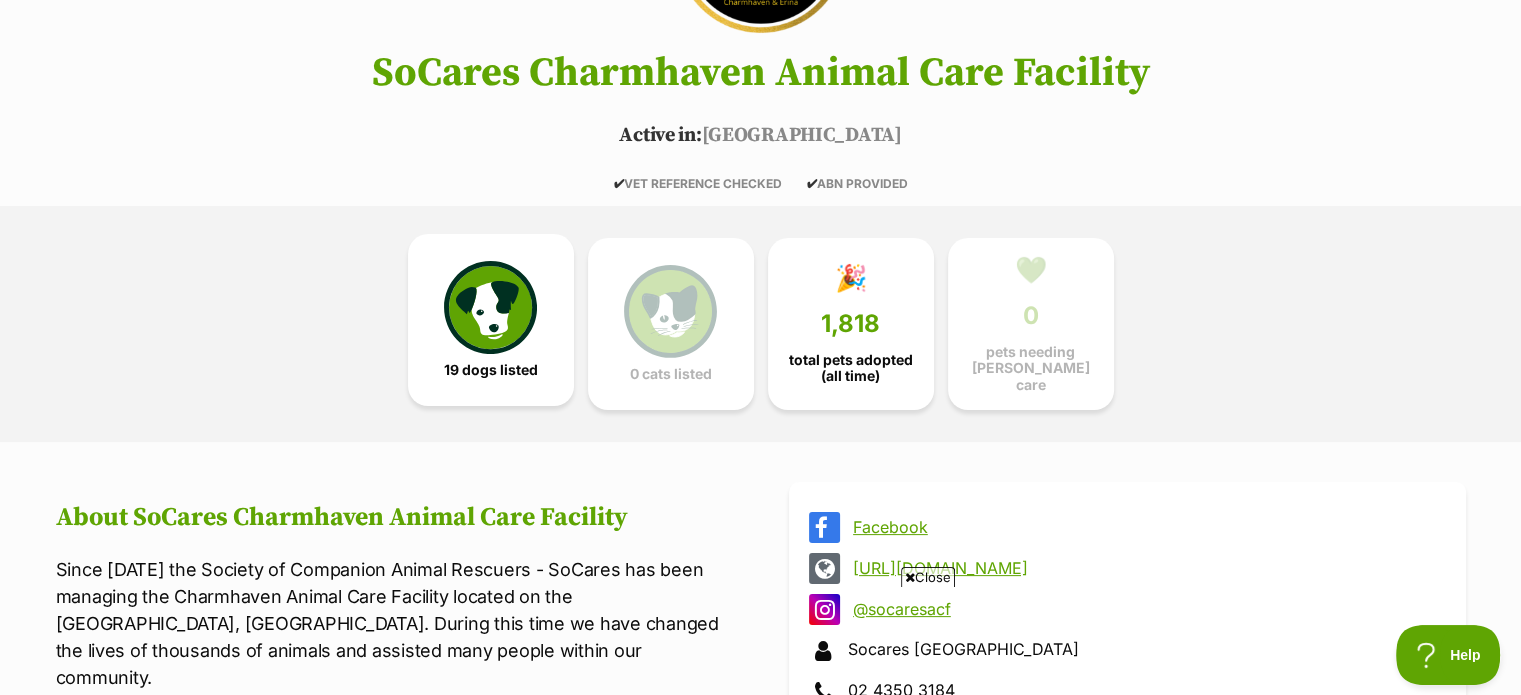 click on "19 dogs listed" at bounding box center [491, 370] 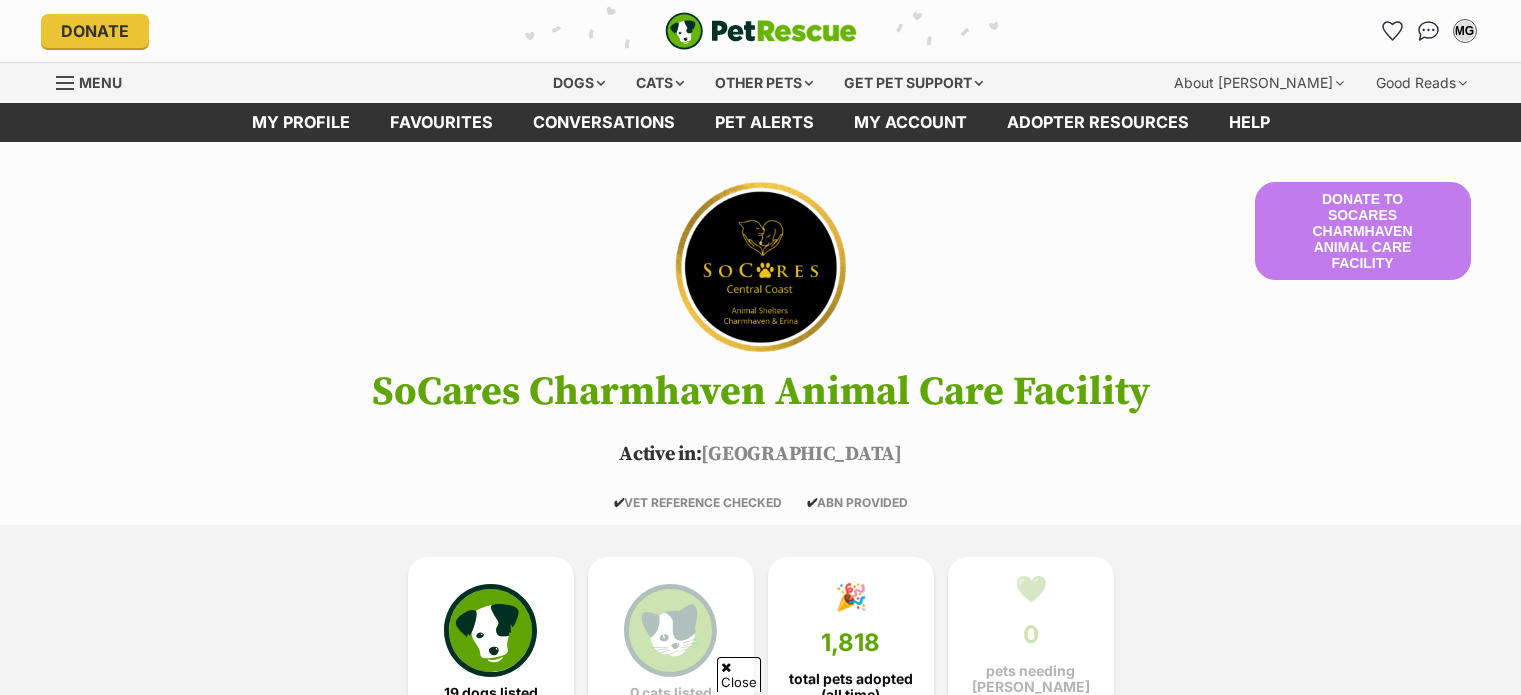 scroll, scrollTop: 1689, scrollLeft: 0, axis: vertical 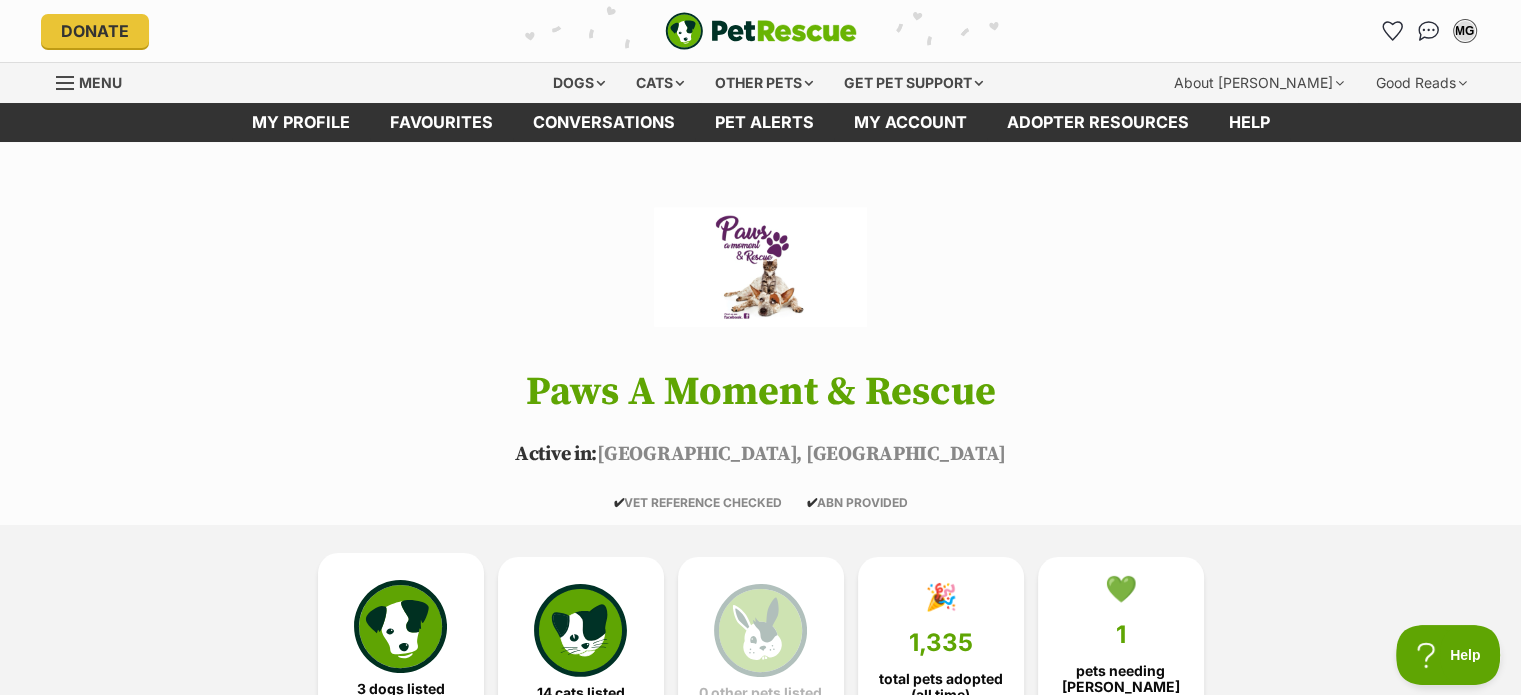 click at bounding box center (400, 626) 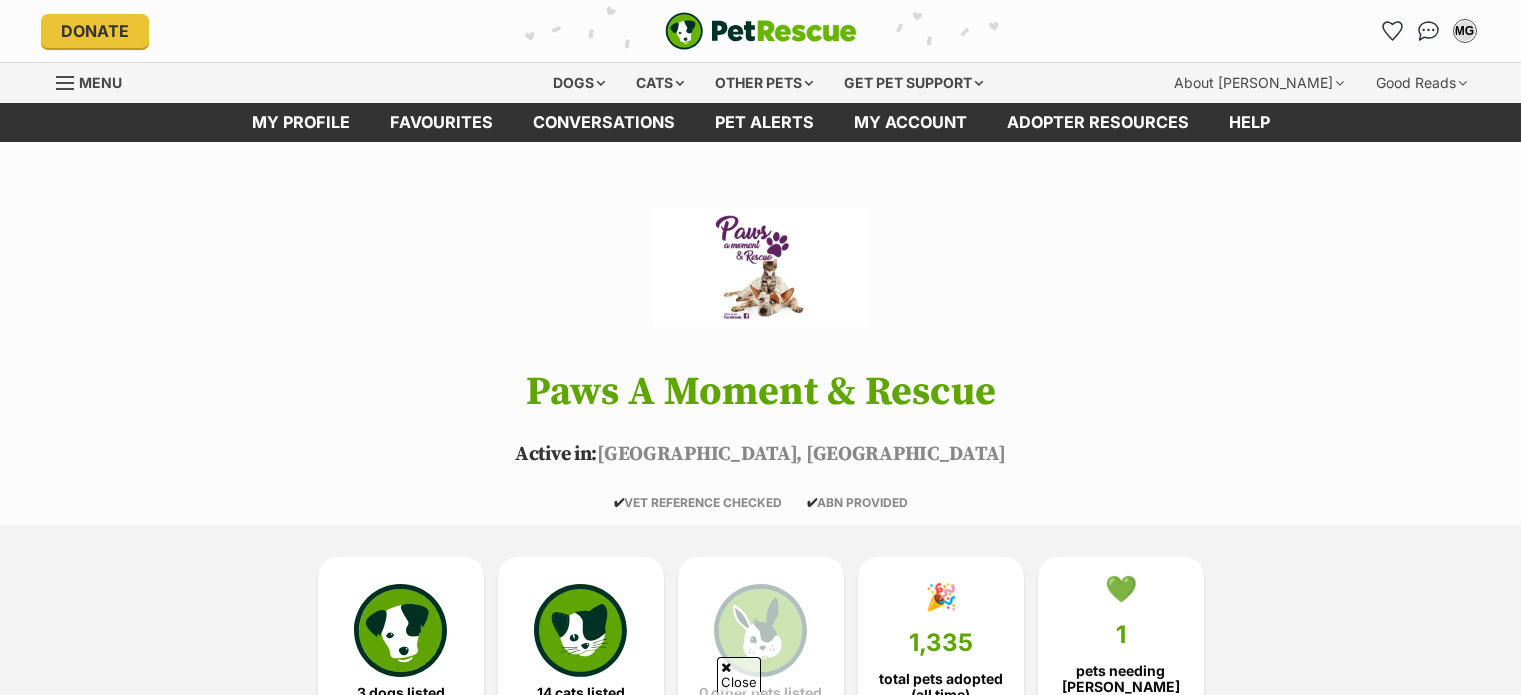 scroll, scrollTop: 1544, scrollLeft: 0, axis: vertical 